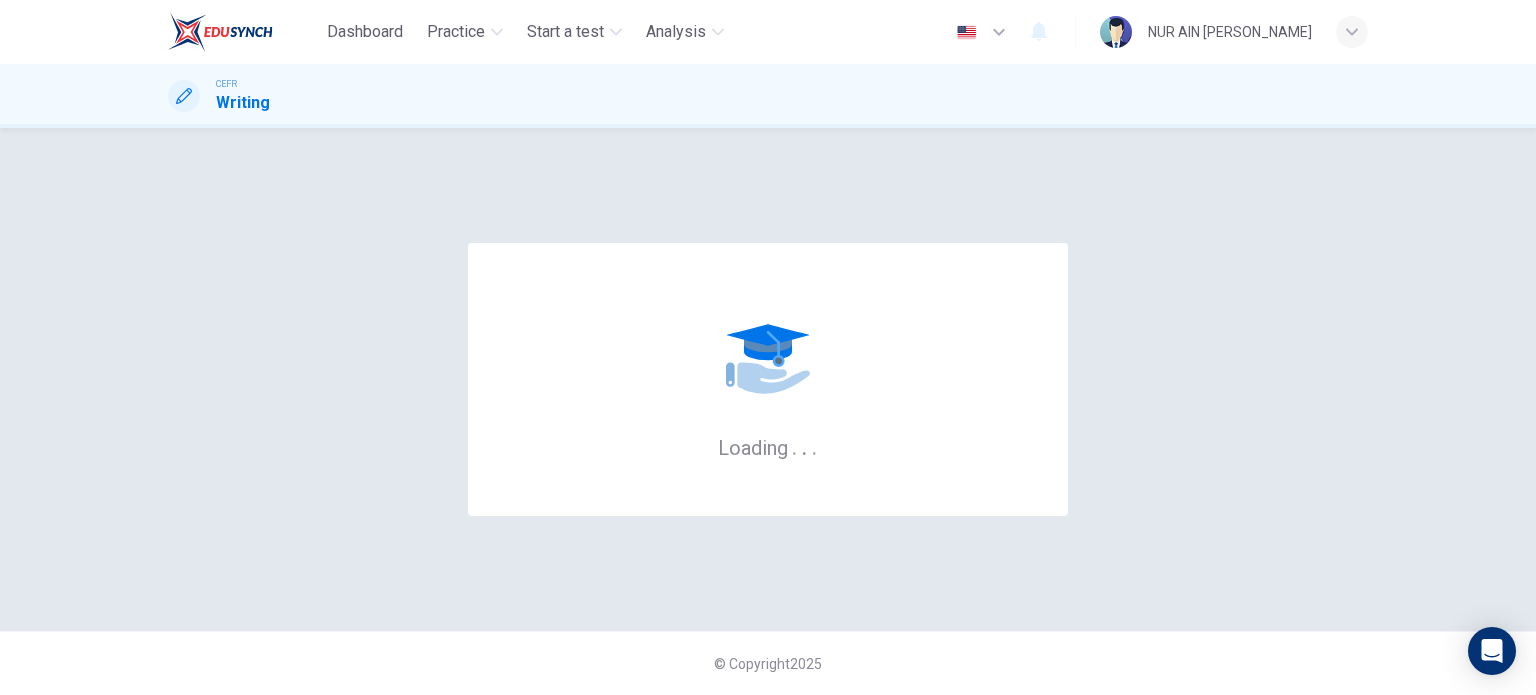 scroll, scrollTop: 0, scrollLeft: 0, axis: both 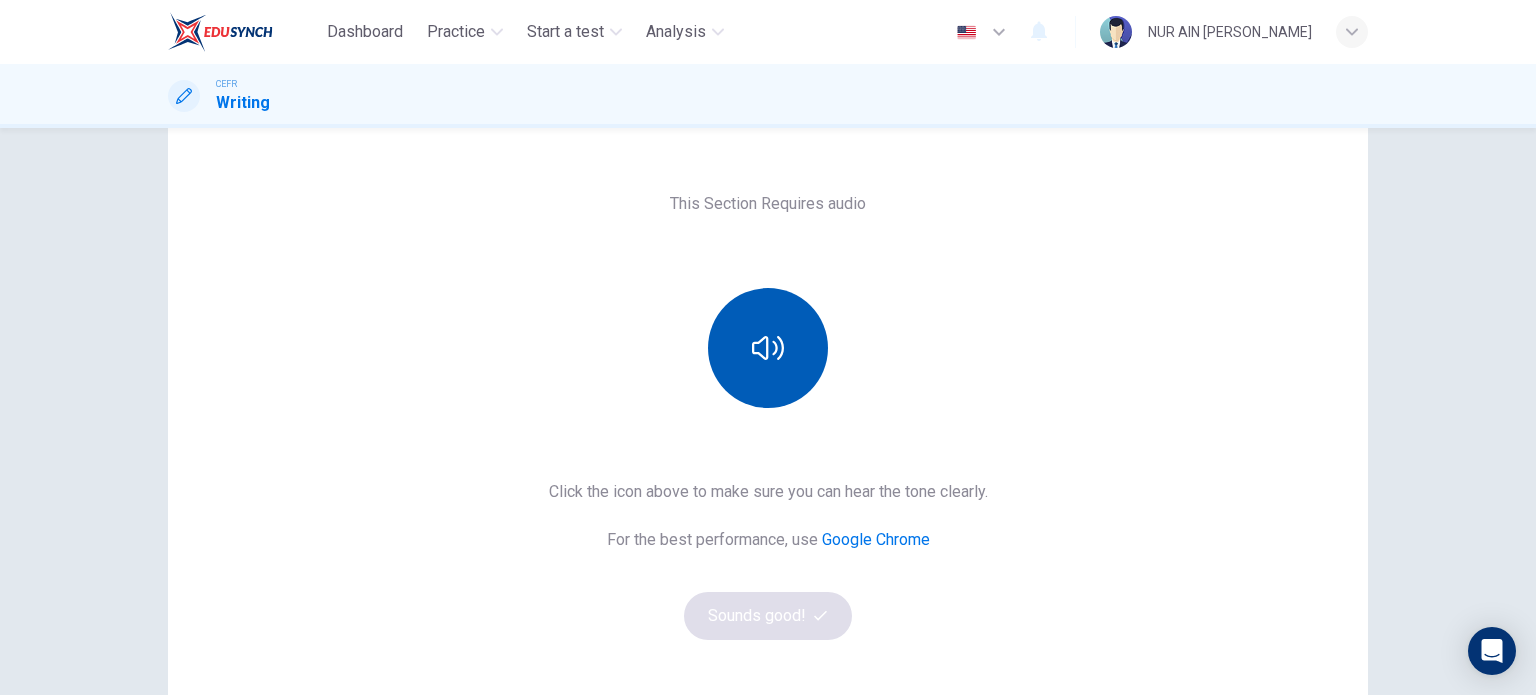 click at bounding box center (768, 348) 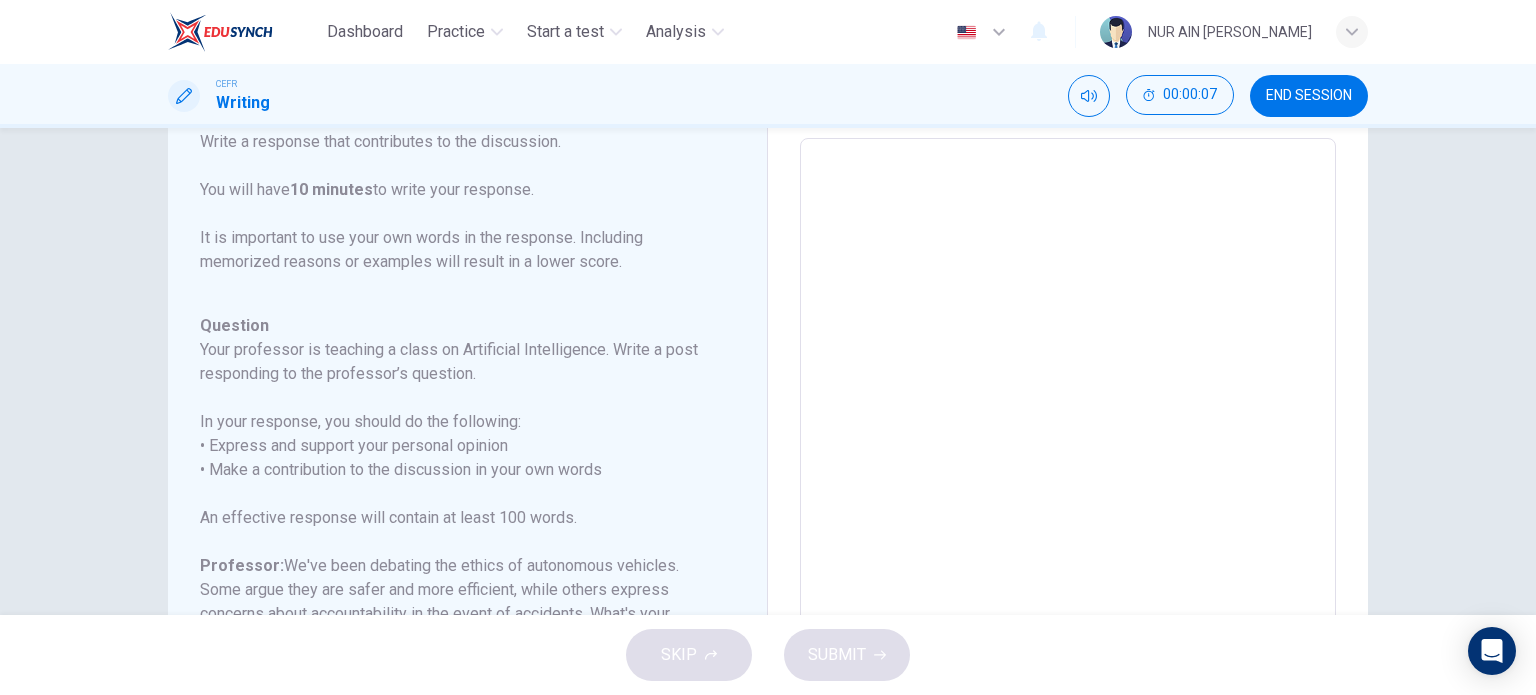 scroll, scrollTop: 221, scrollLeft: 0, axis: vertical 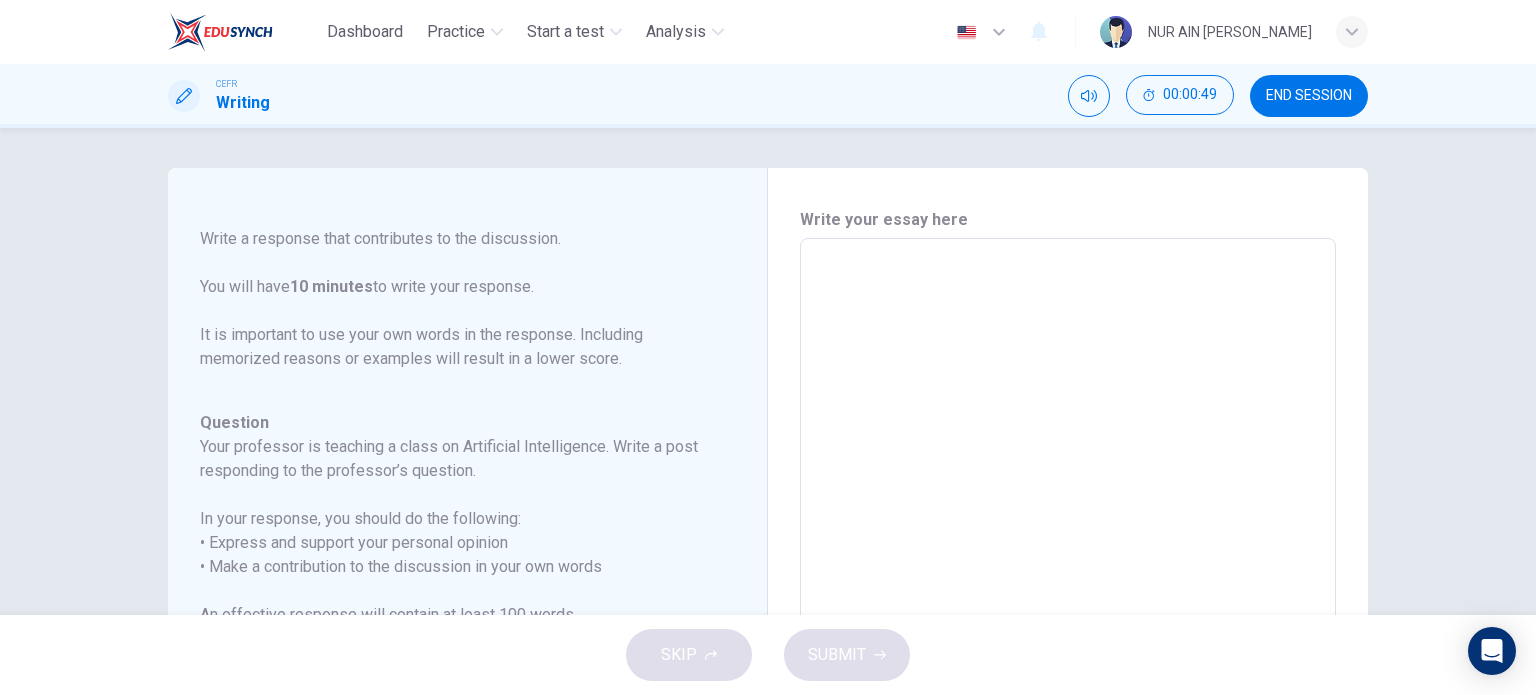 click at bounding box center (1068, 572) 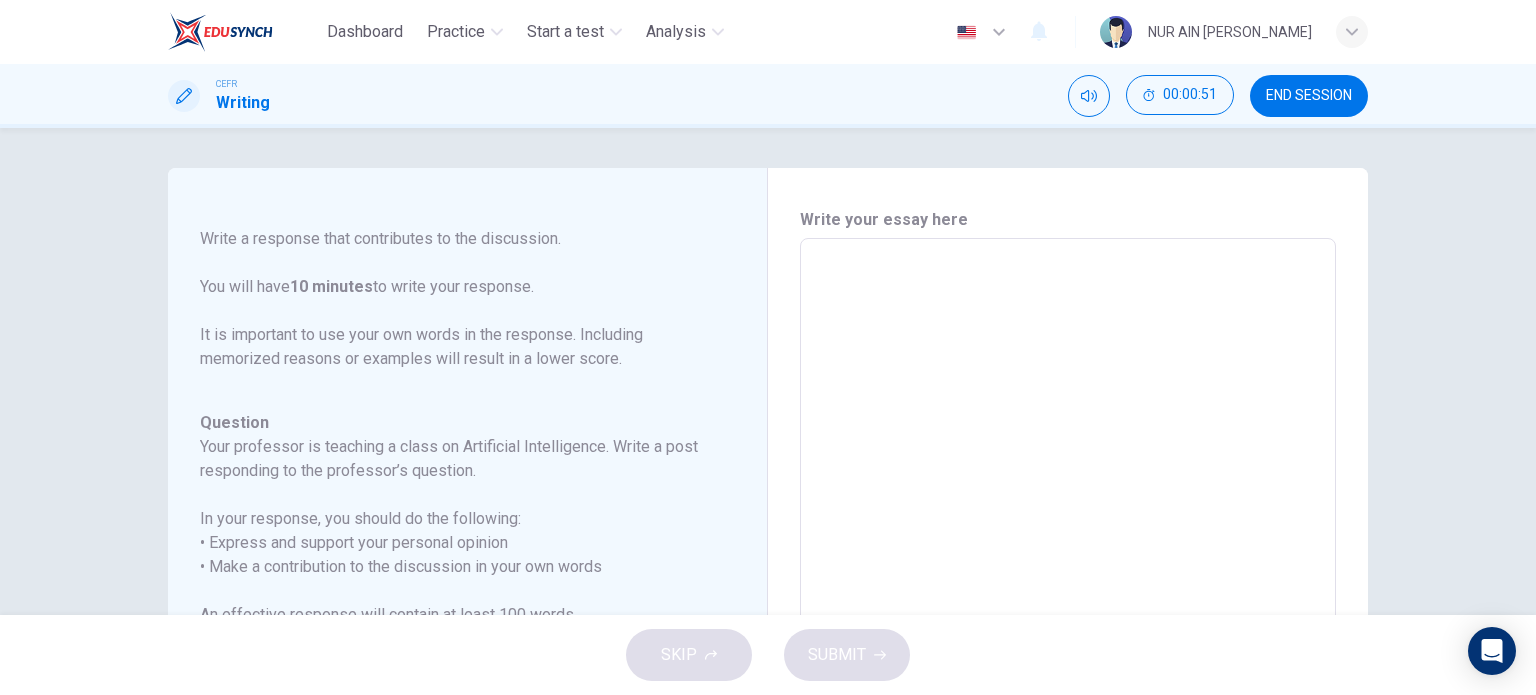 type on "P" 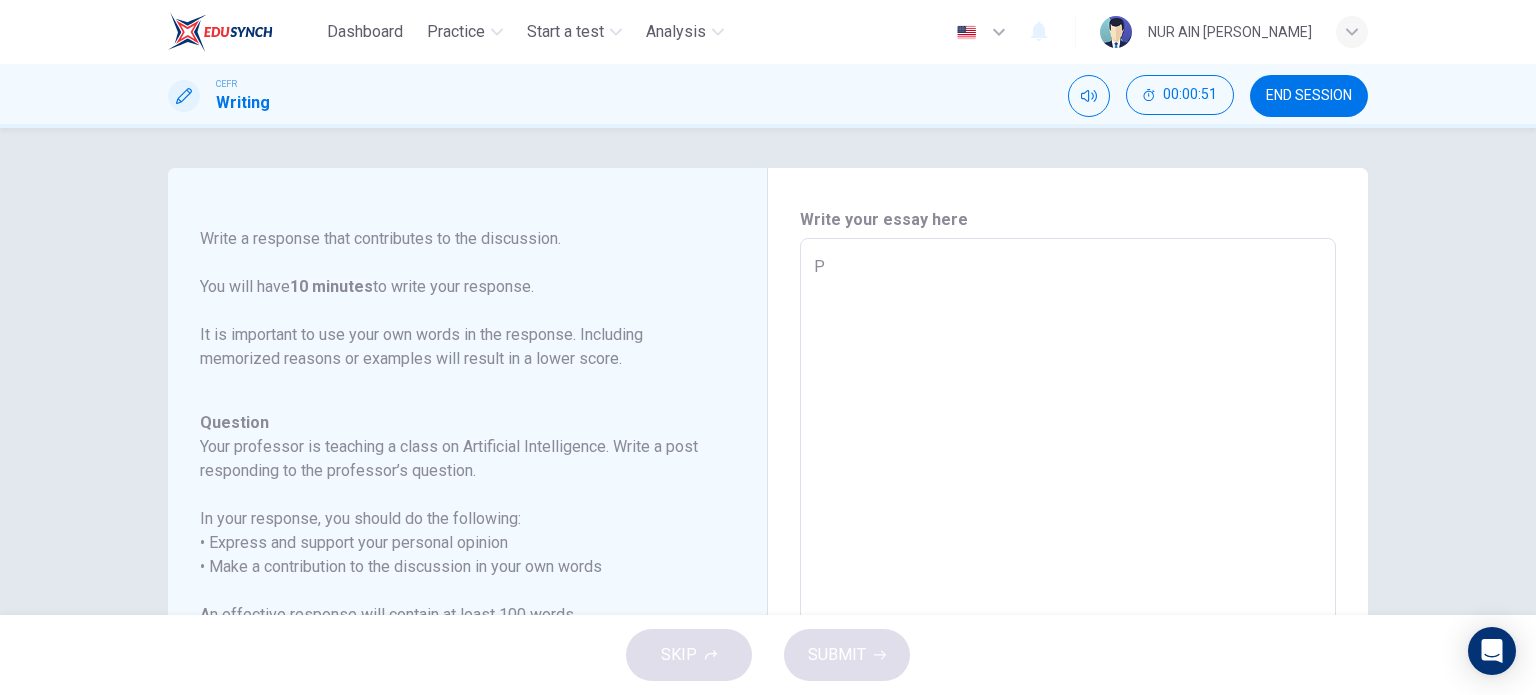 type on "x" 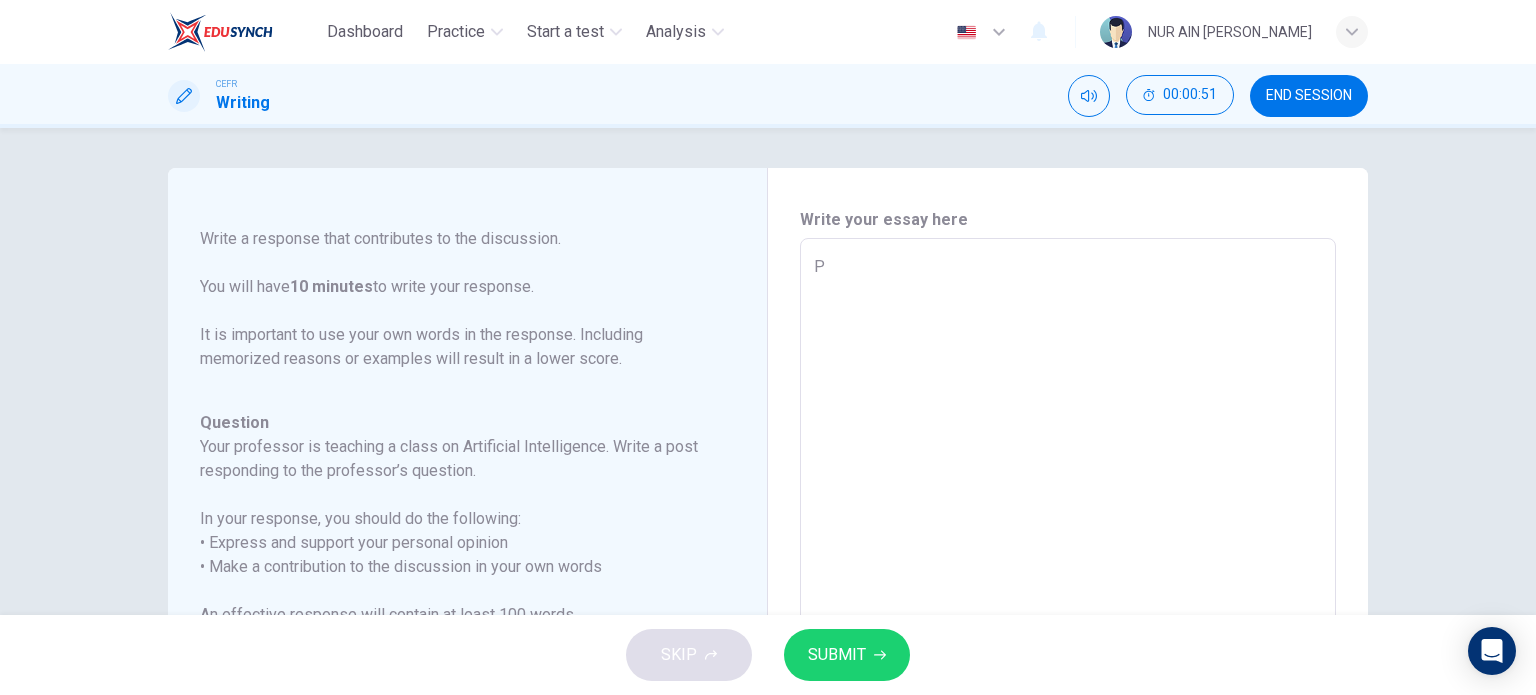 type on "Pe" 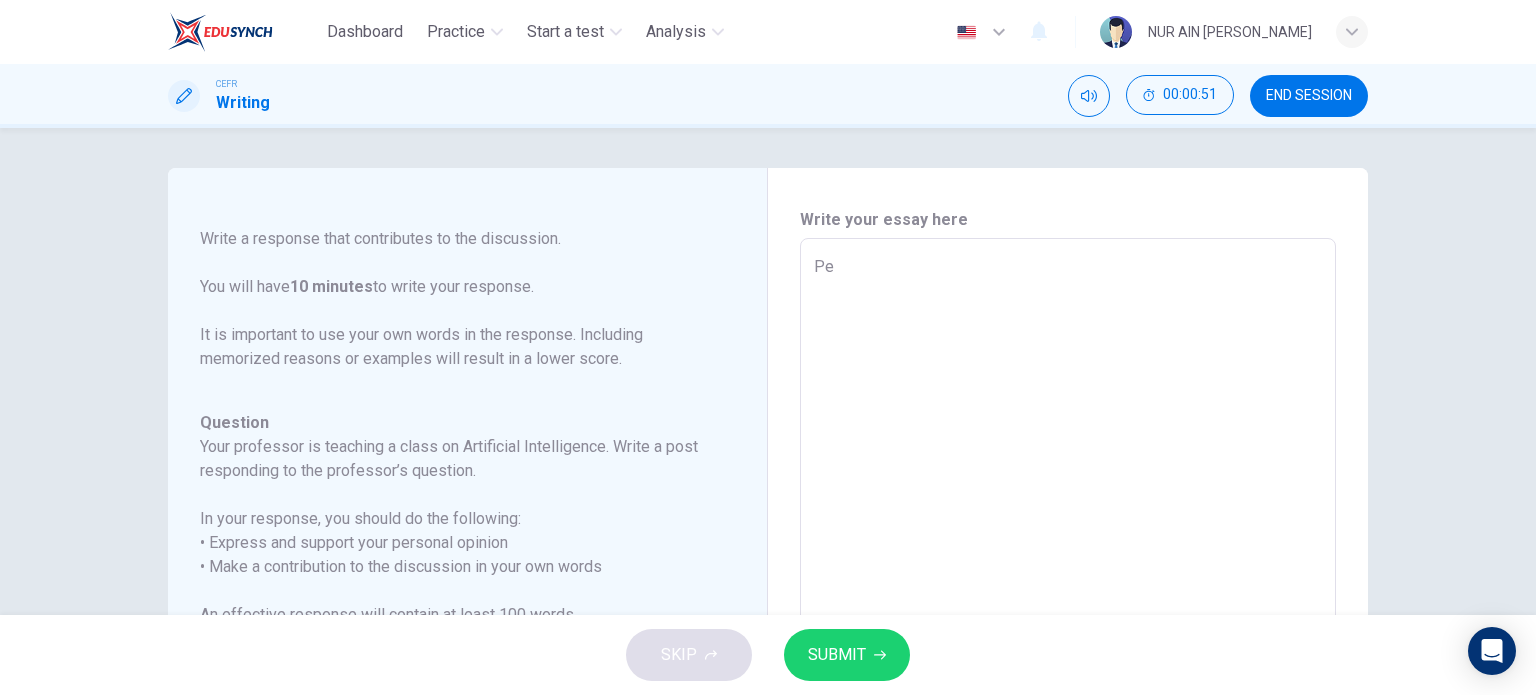 type on "x" 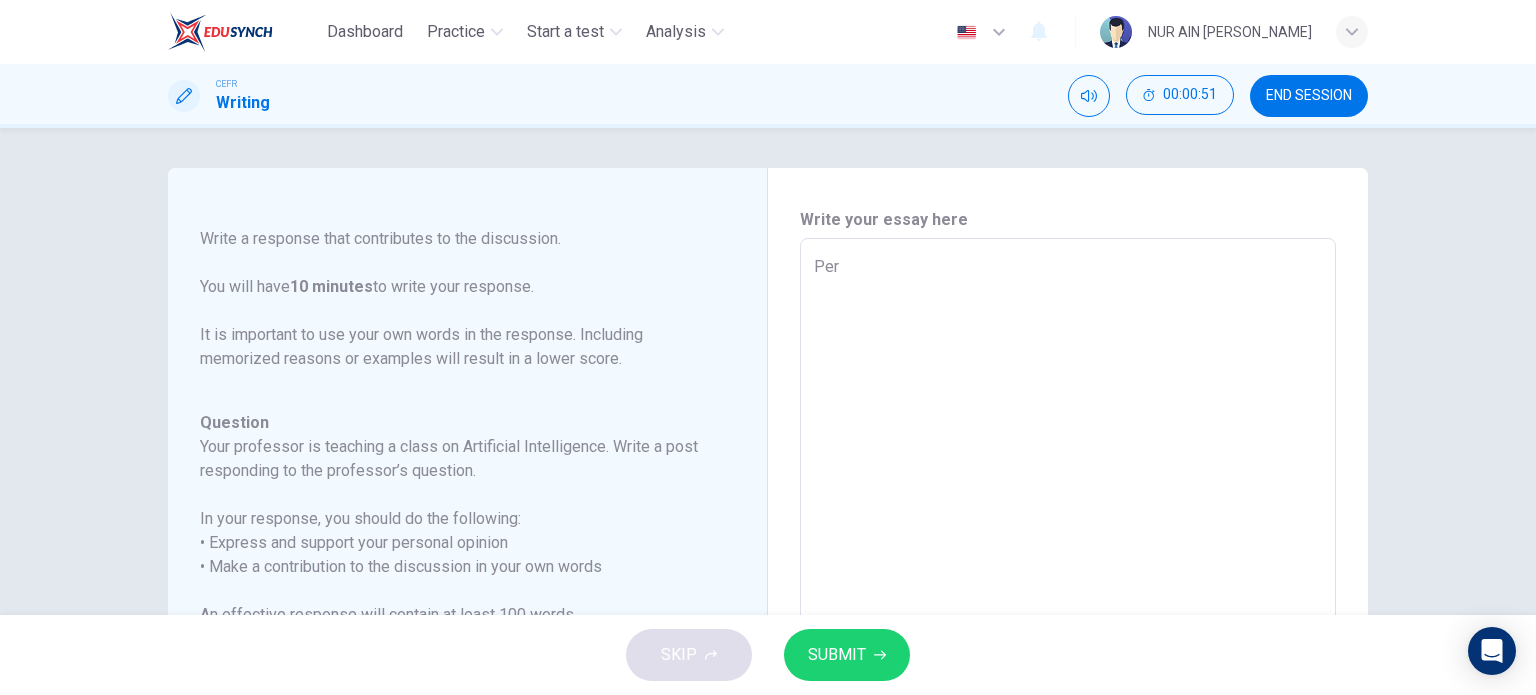 type on "x" 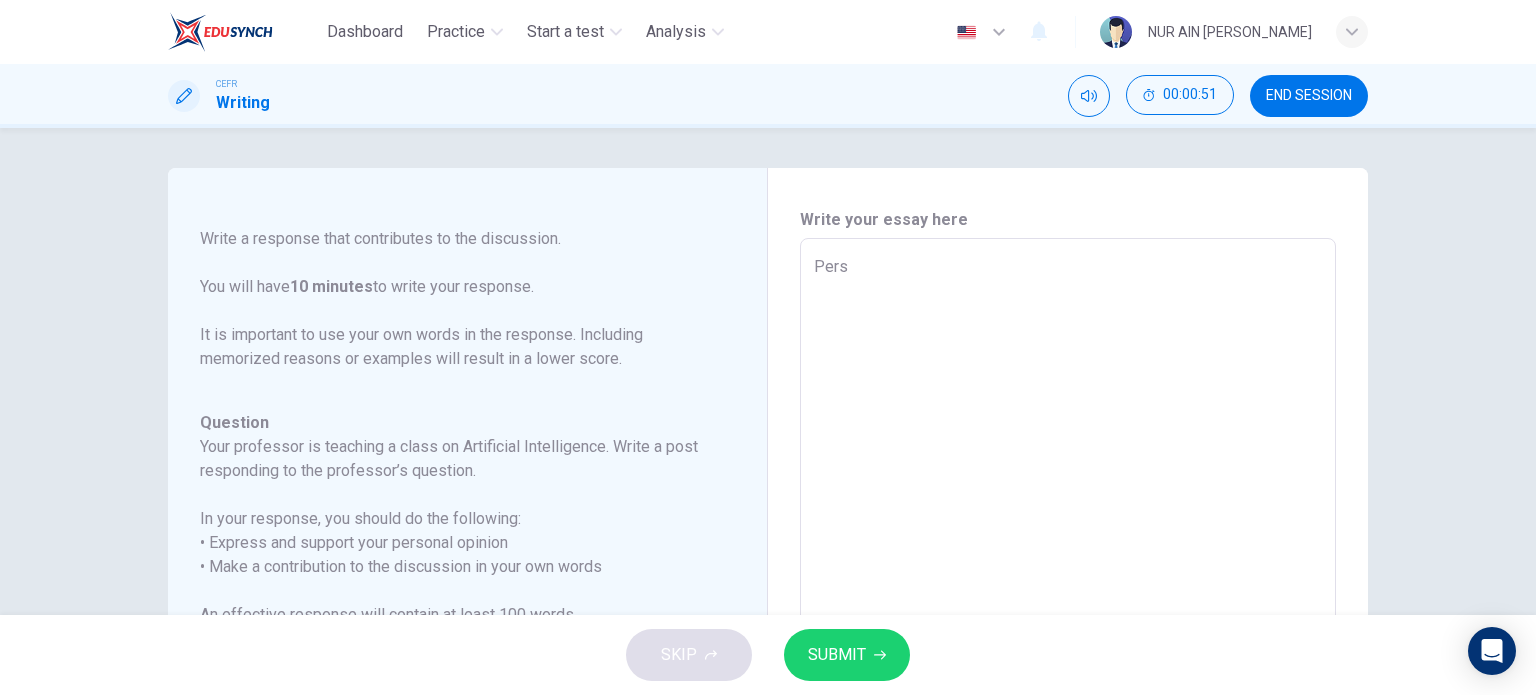 type on "x" 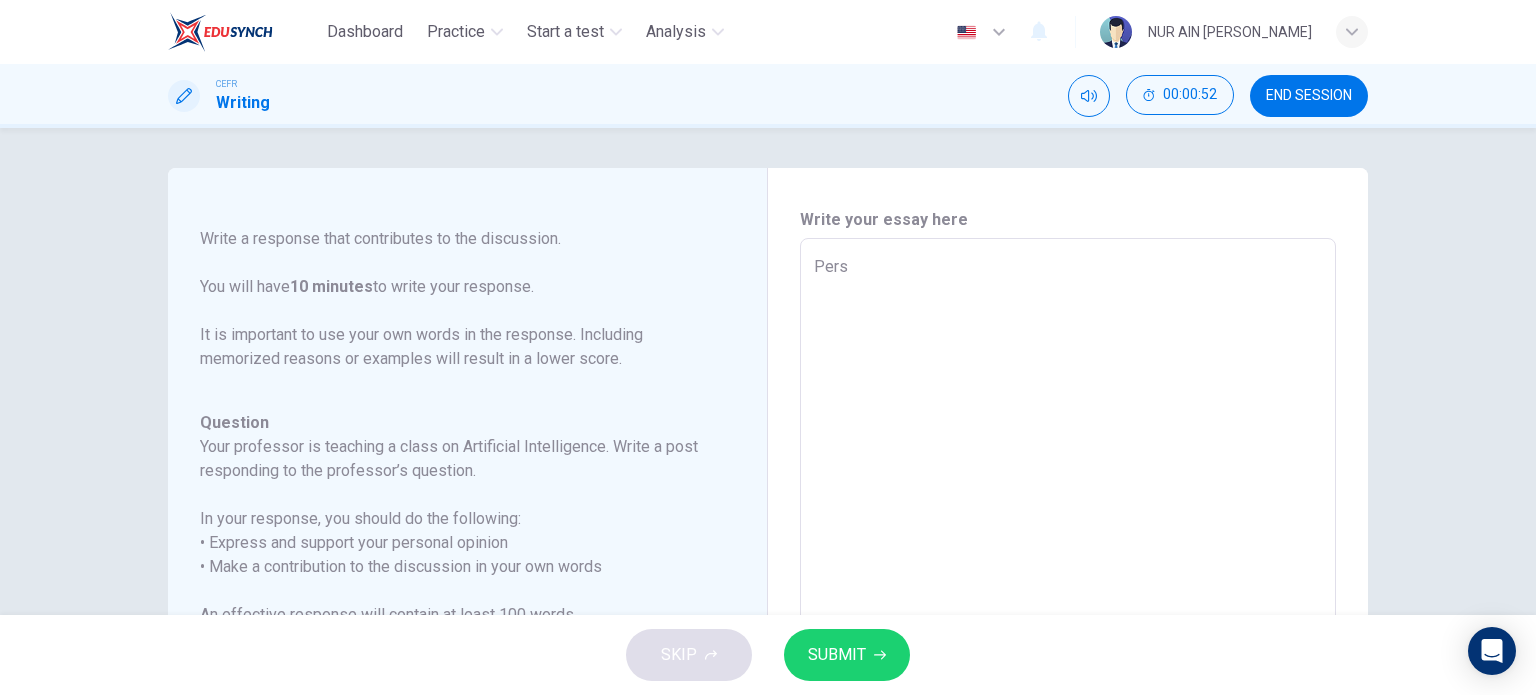 type on "Perso" 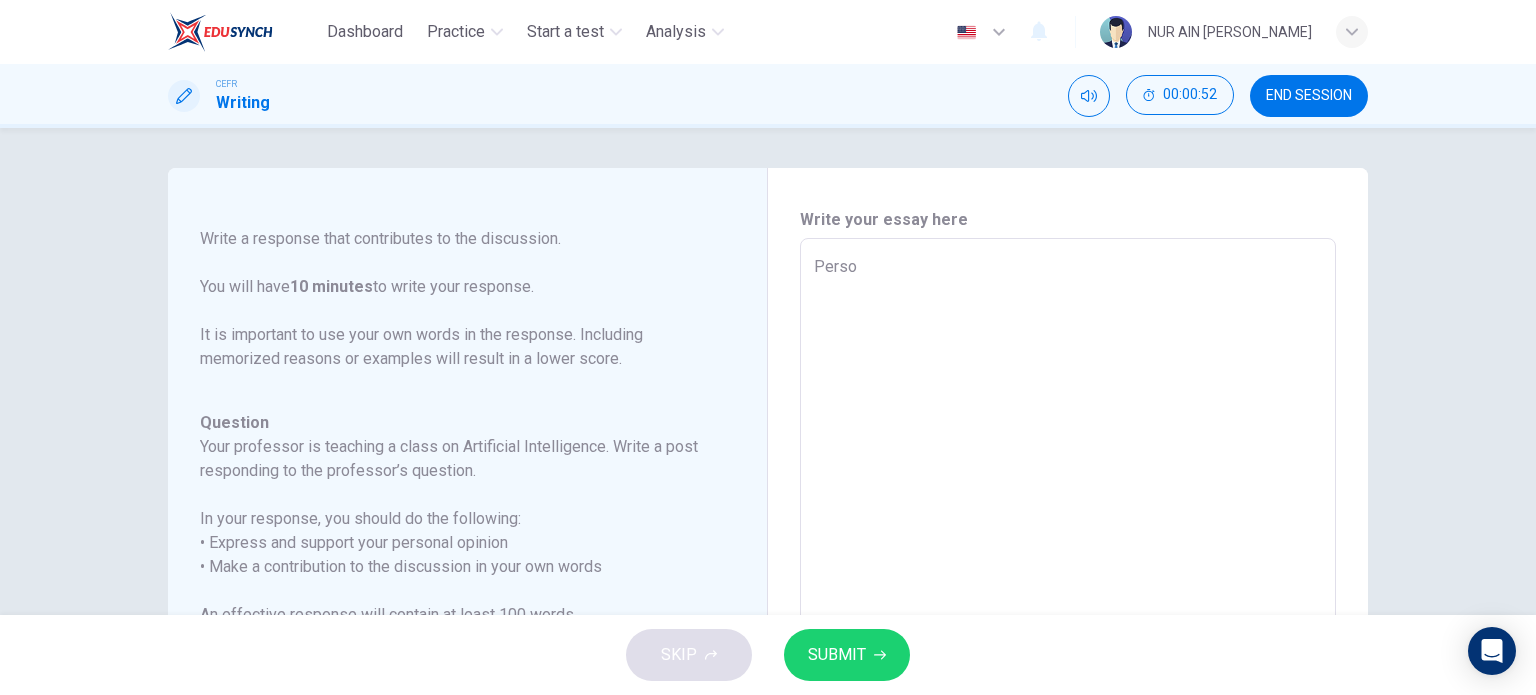 type on "x" 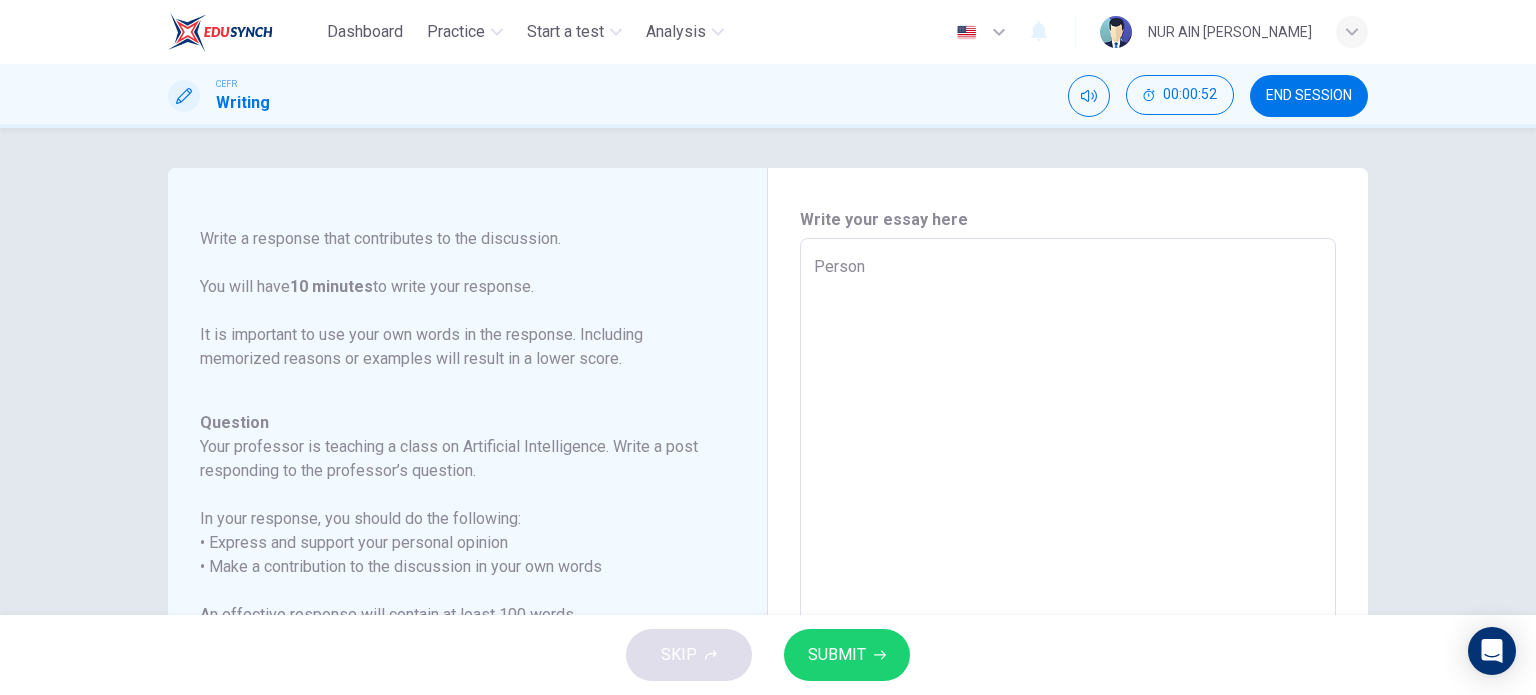 type on "x" 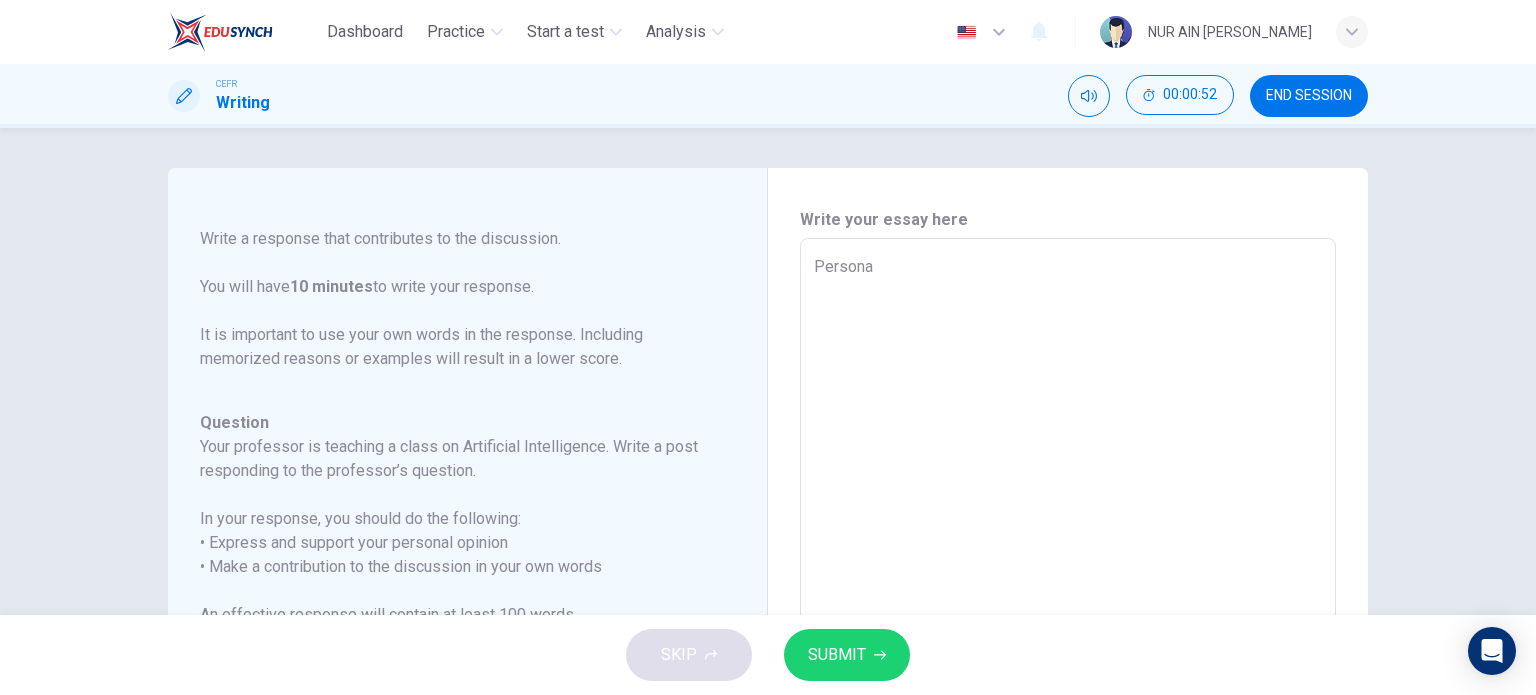 type on "x" 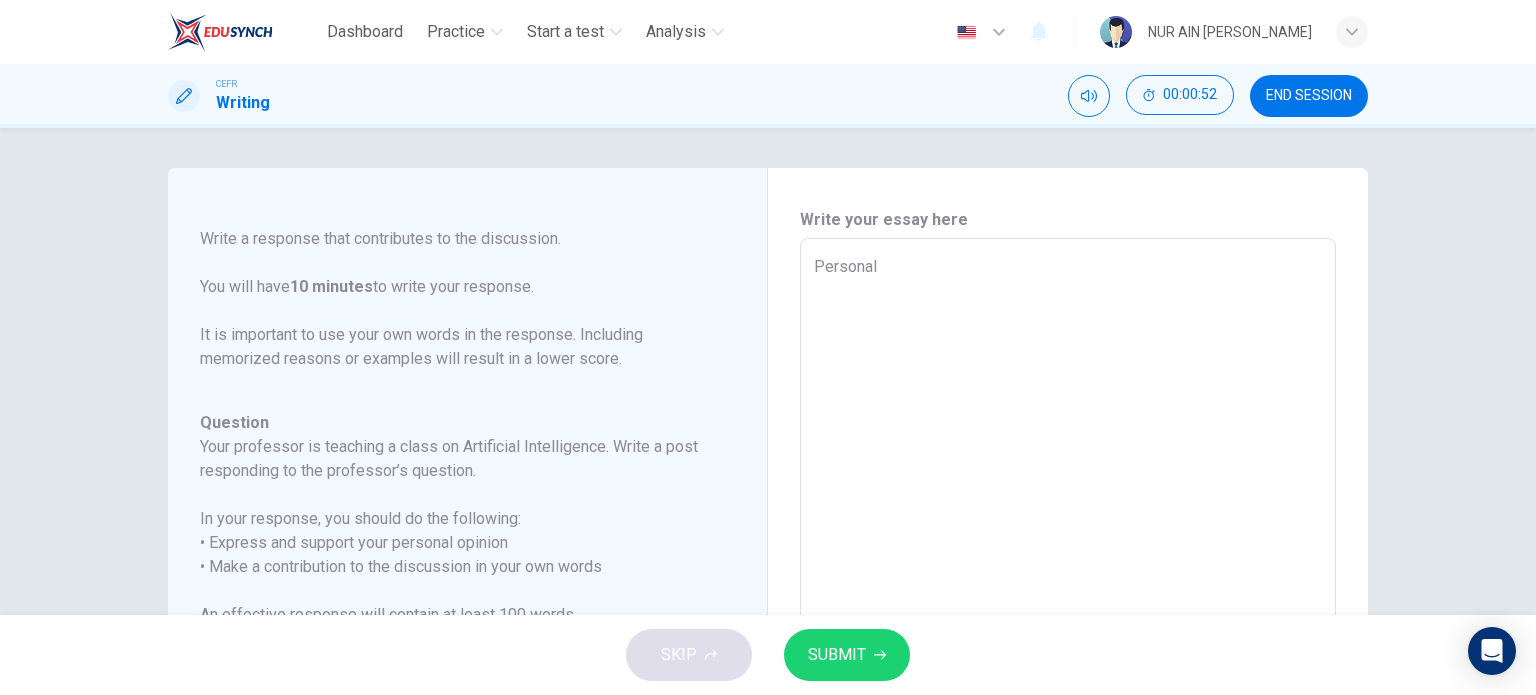 type on "x" 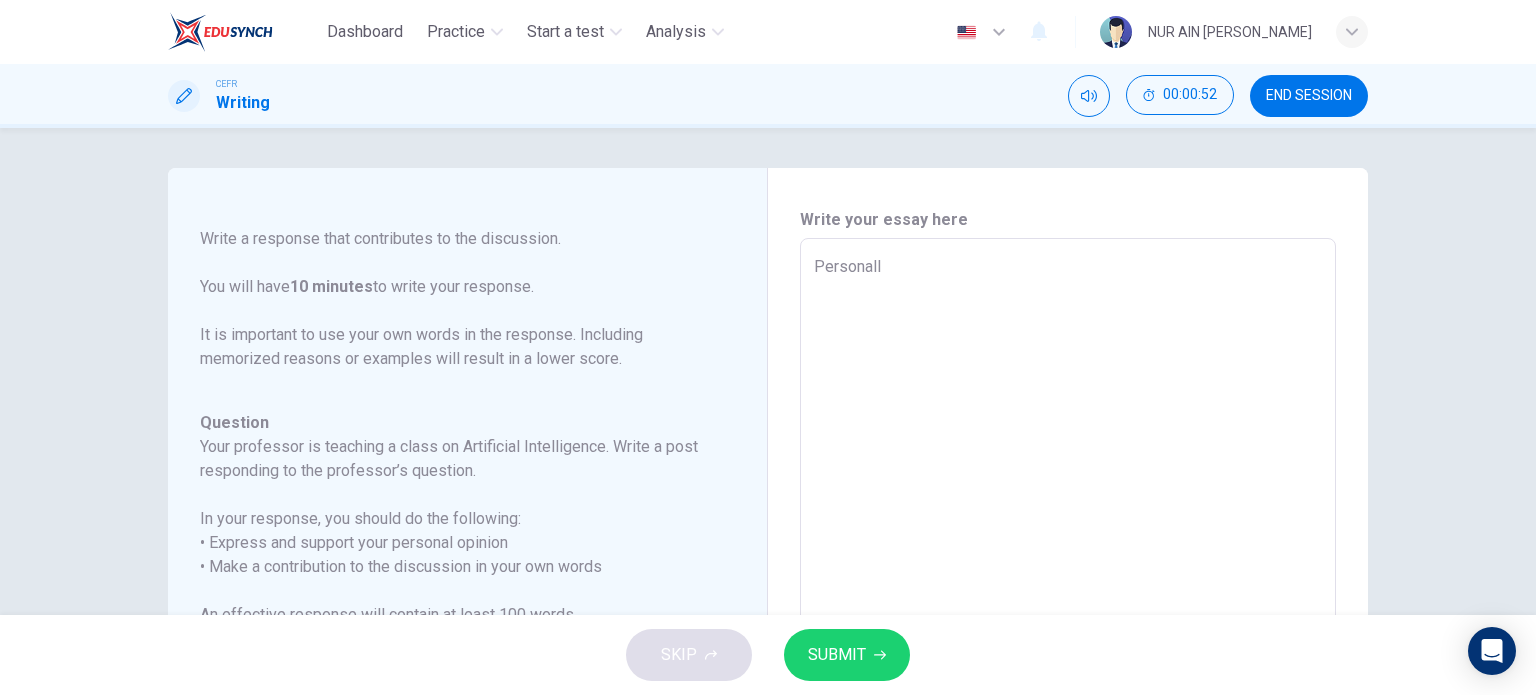 type on "x" 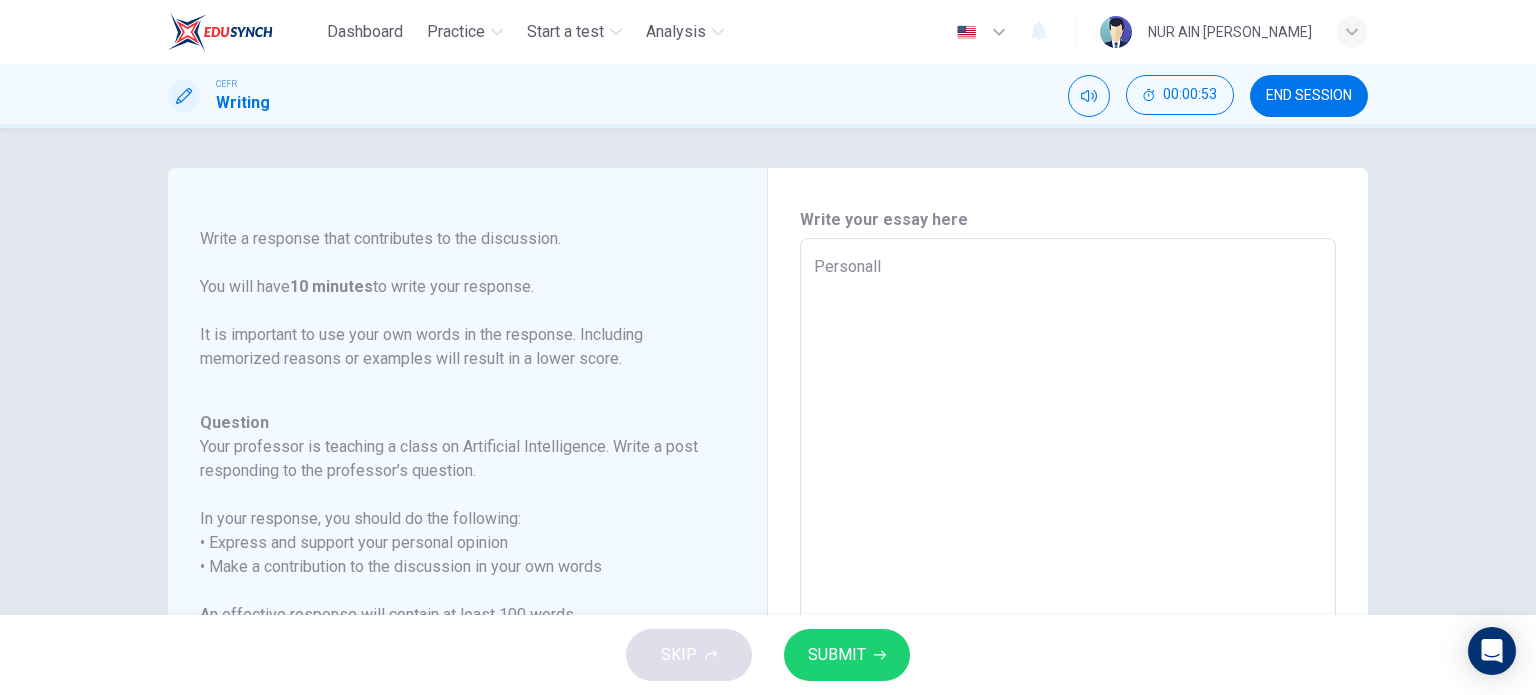 type on "Personally" 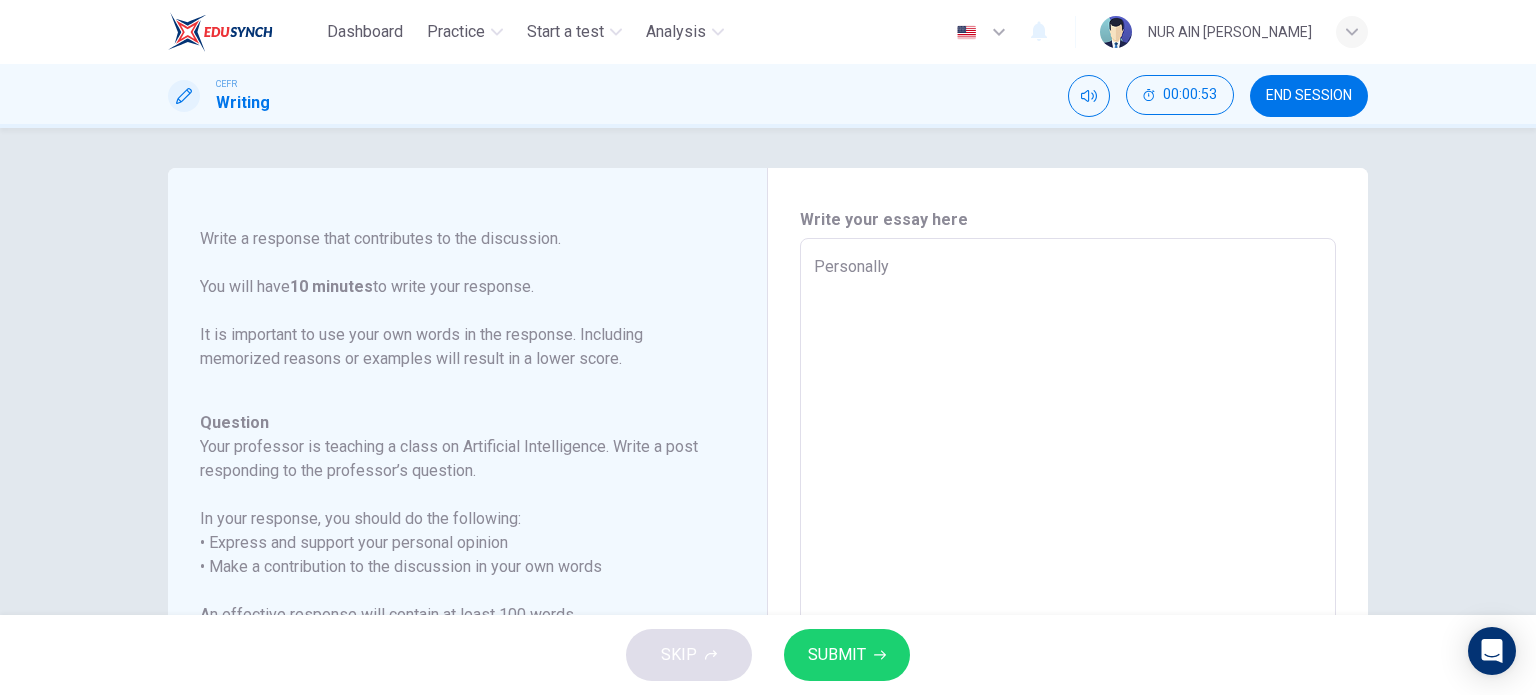 type on "x" 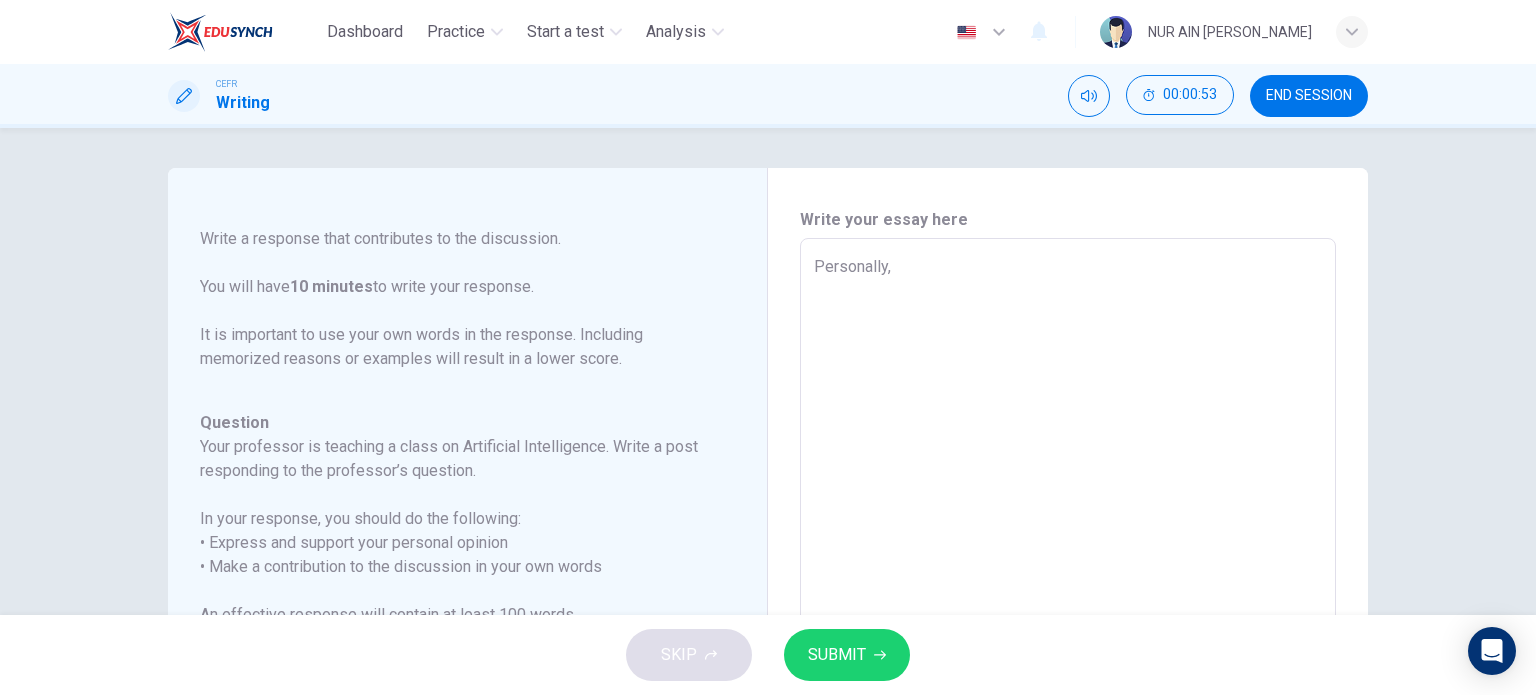 type on "x" 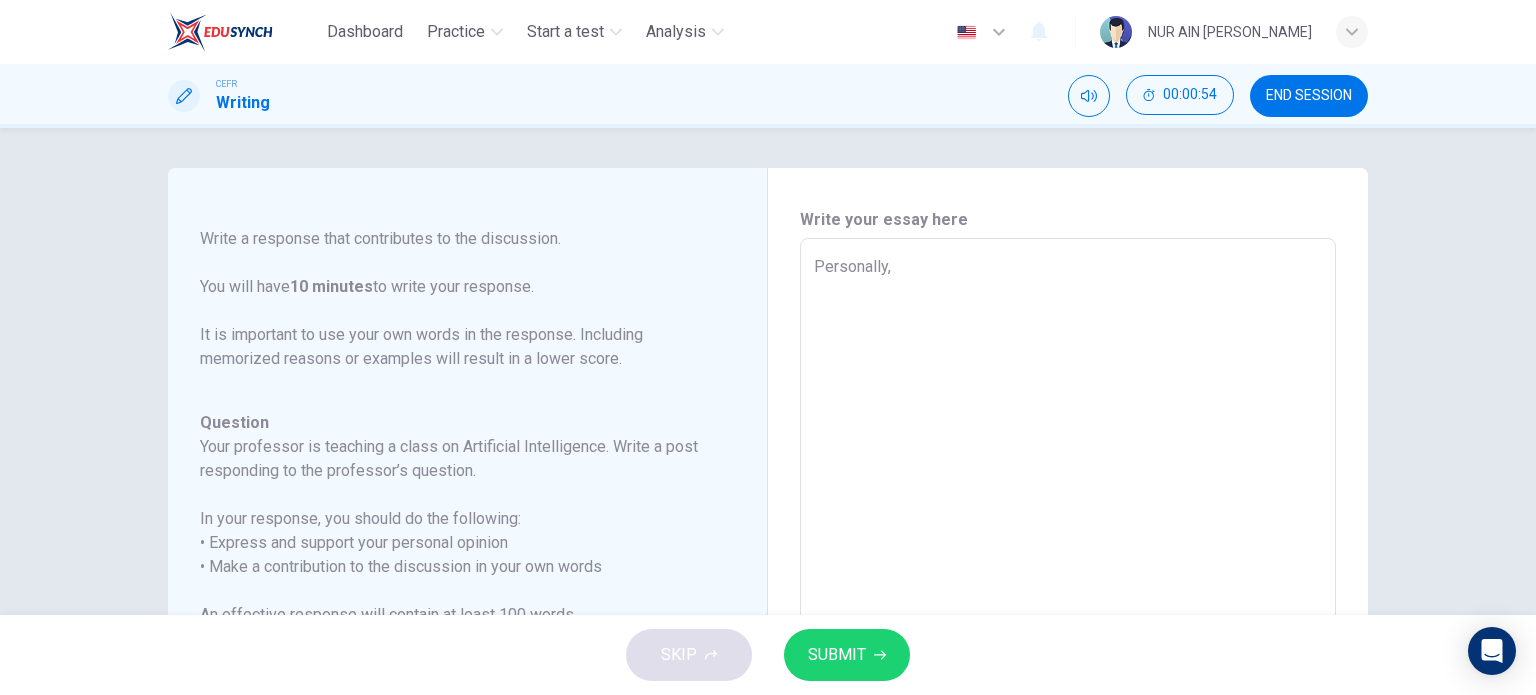 type on "Personally, I" 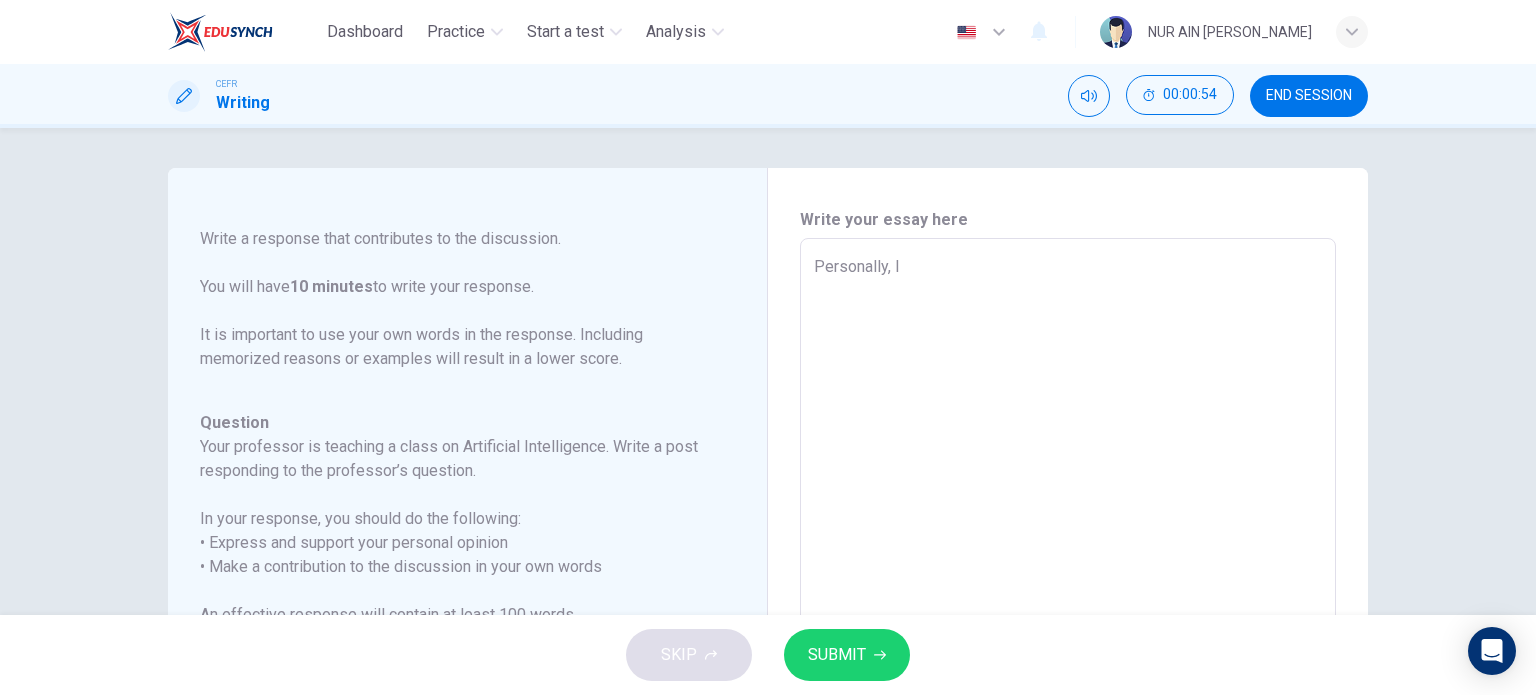 type on "x" 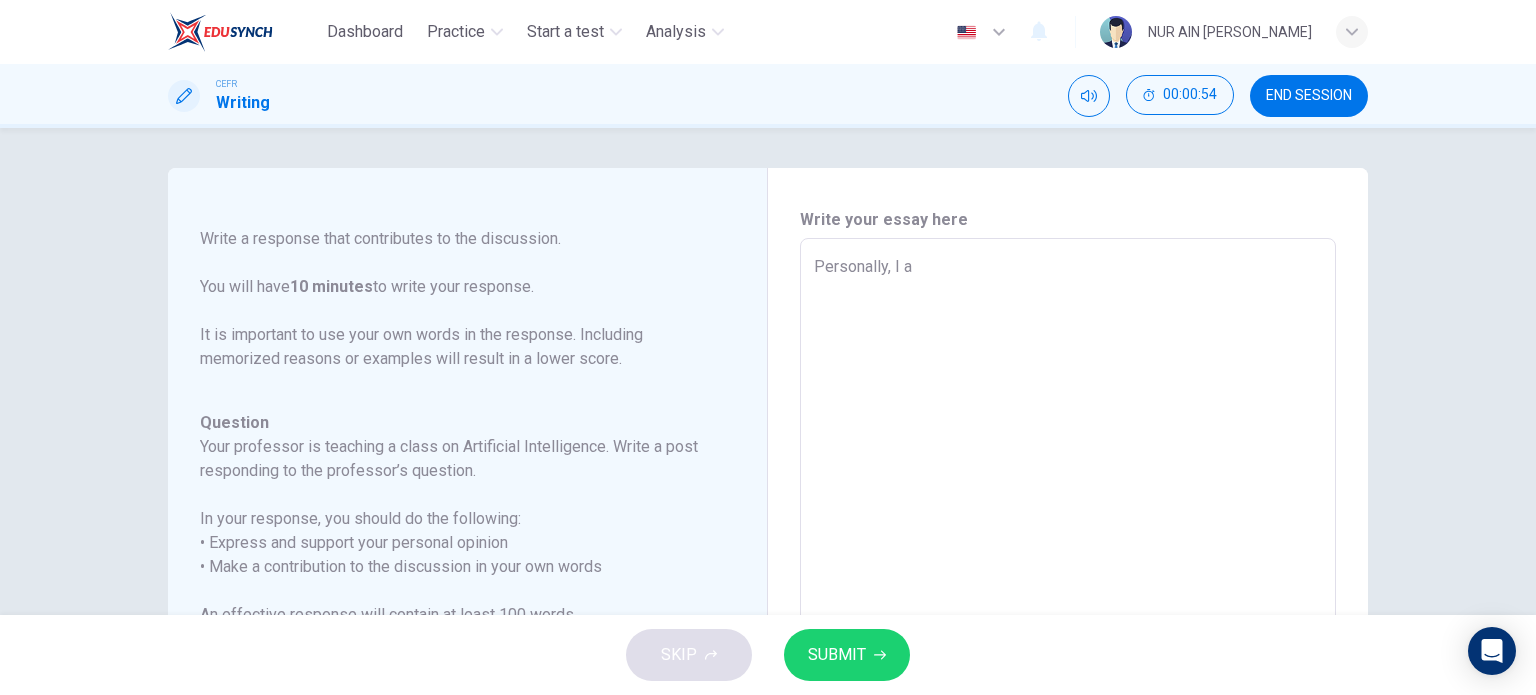 type on "x" 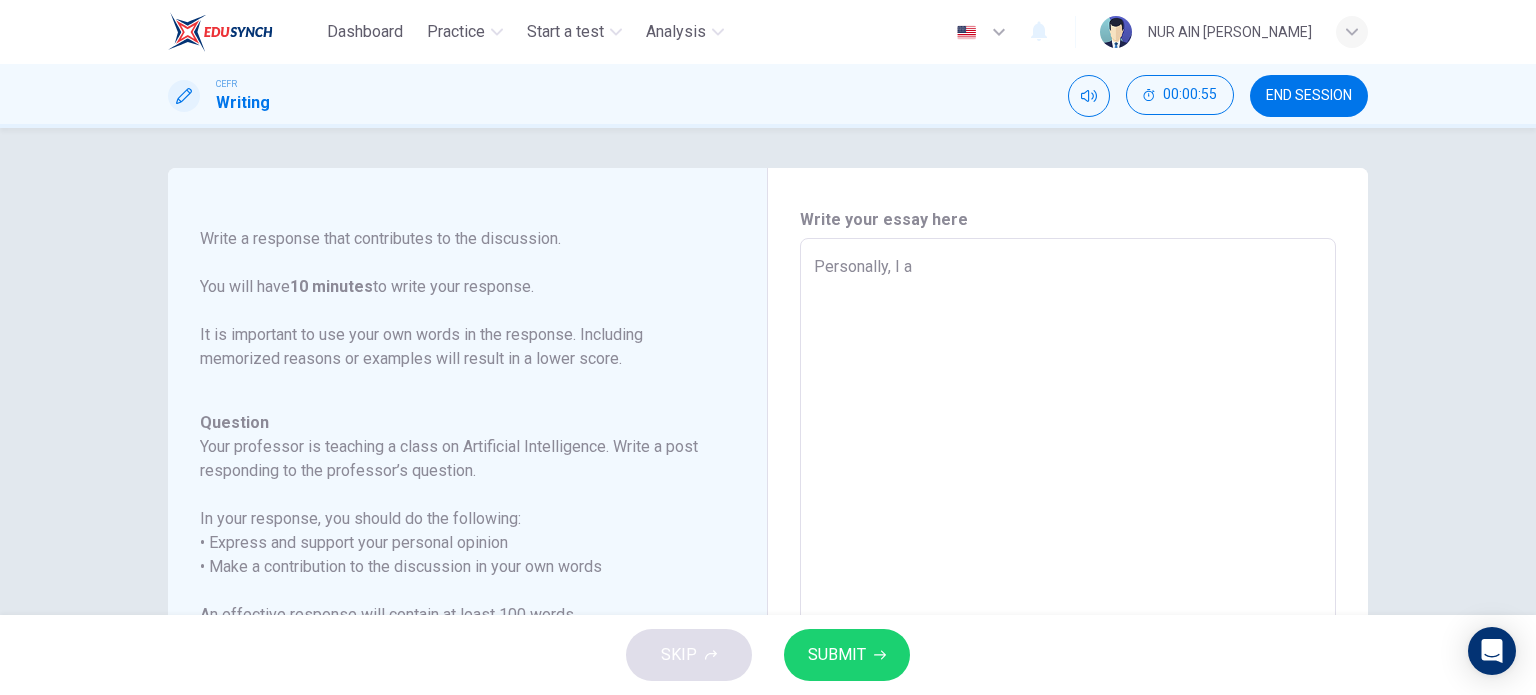 type on "Personally, I ag" 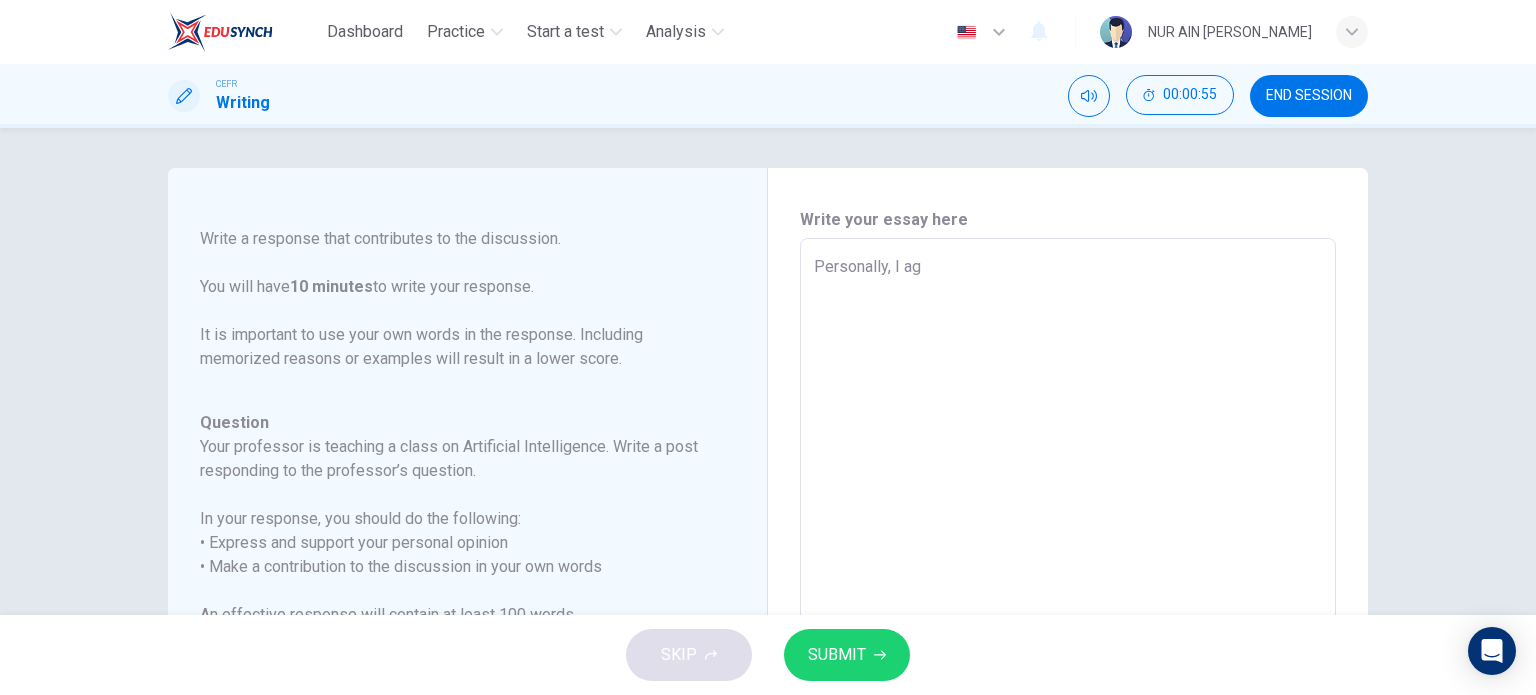 type on "x" 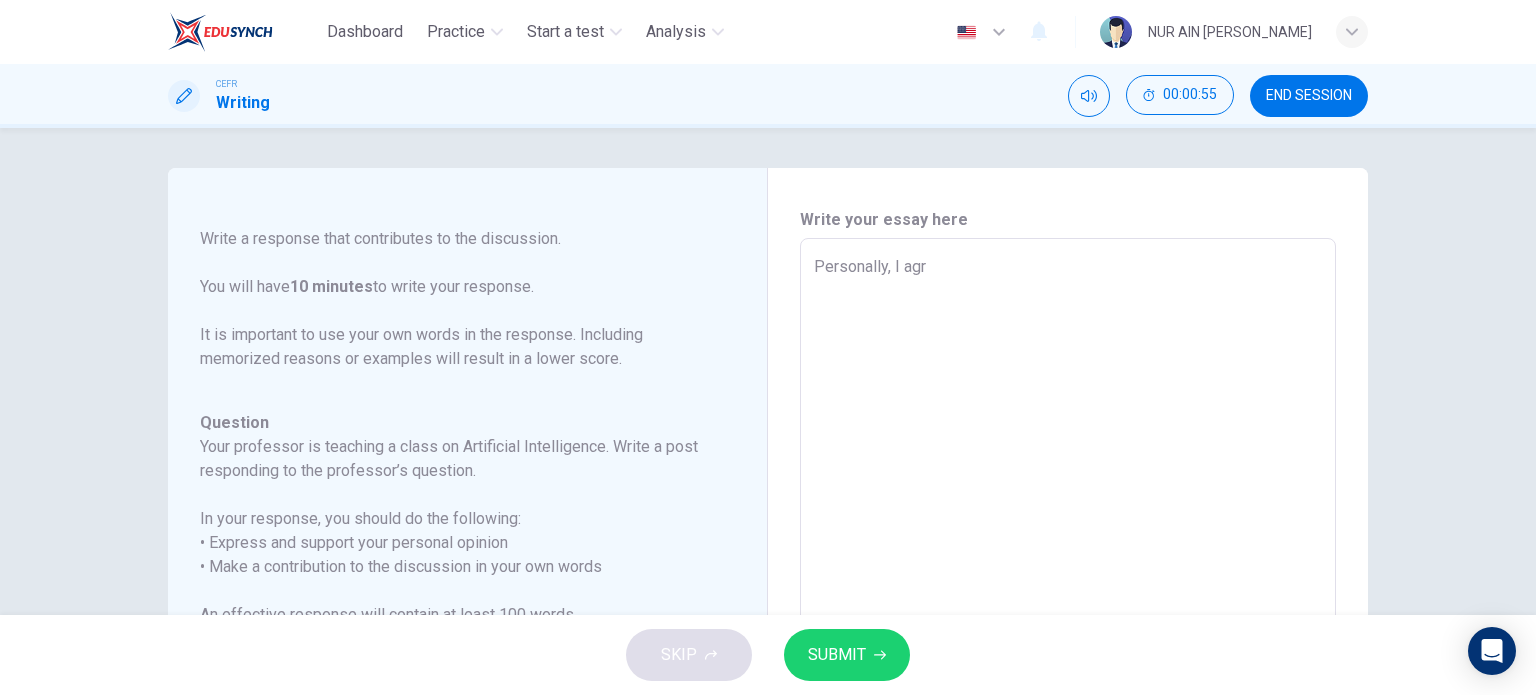 type on "x" 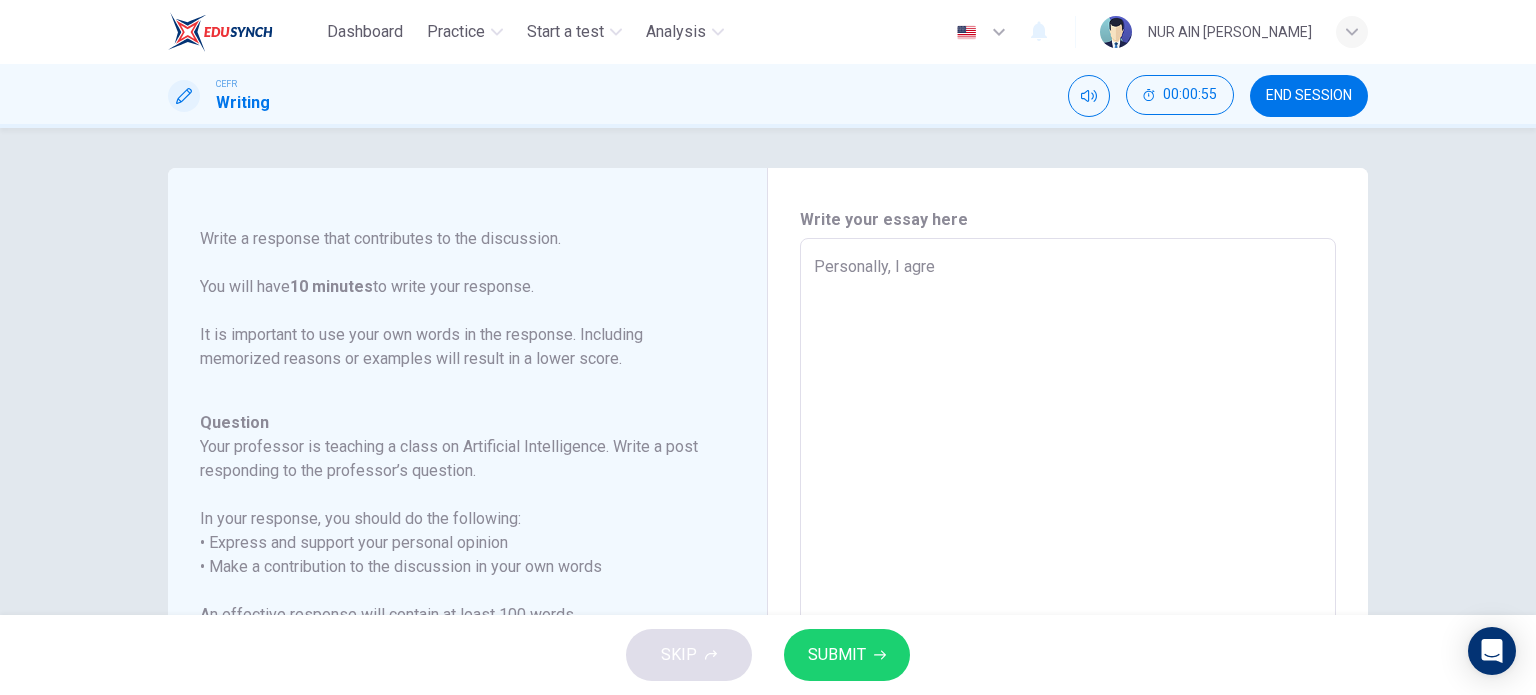 type on "x" 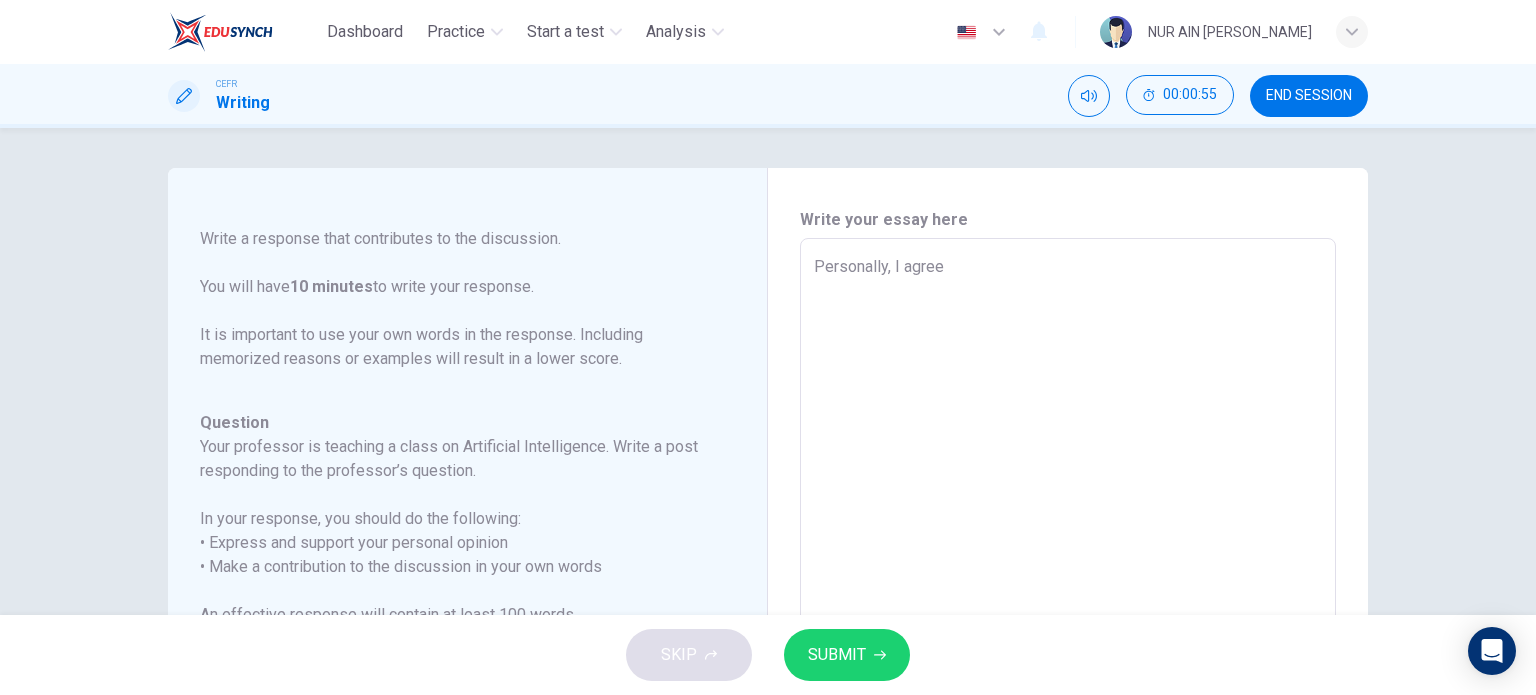 type on "x" 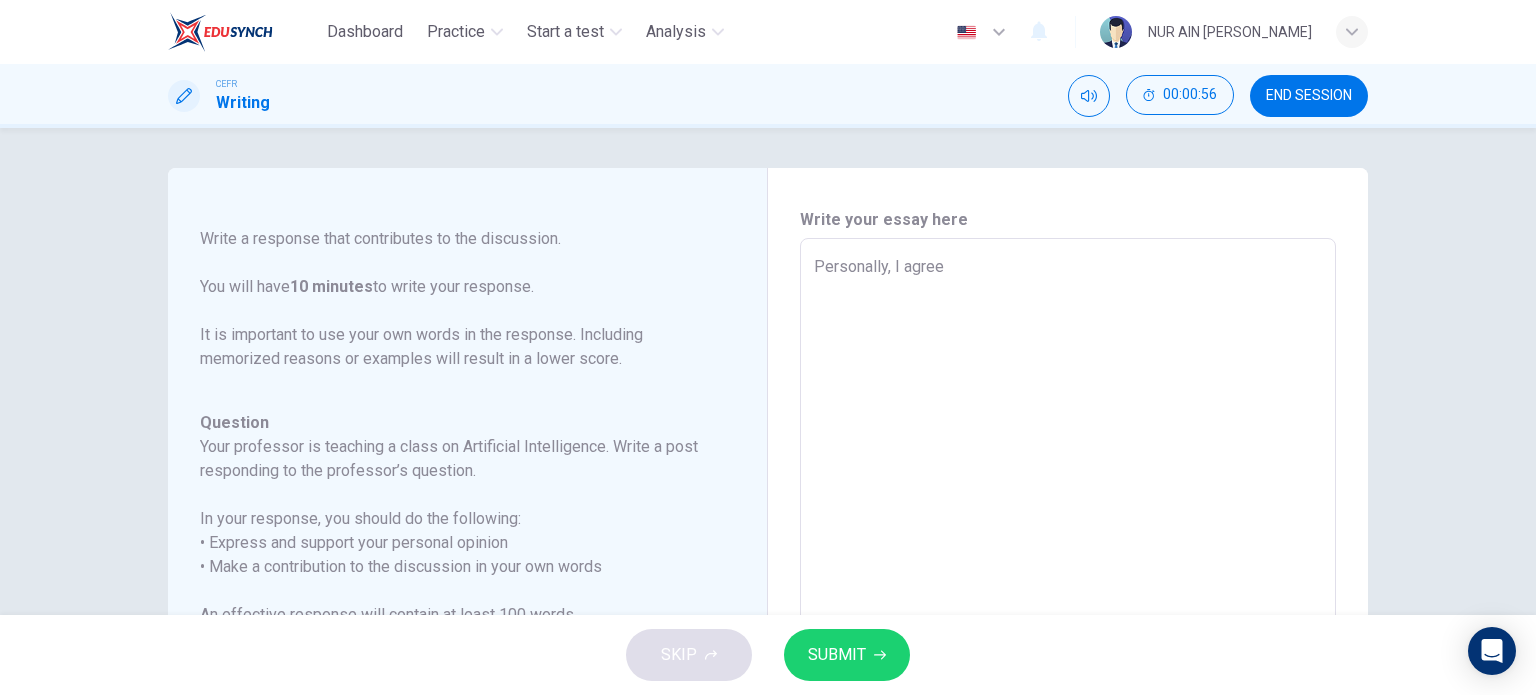 type on "Personally, I agree" 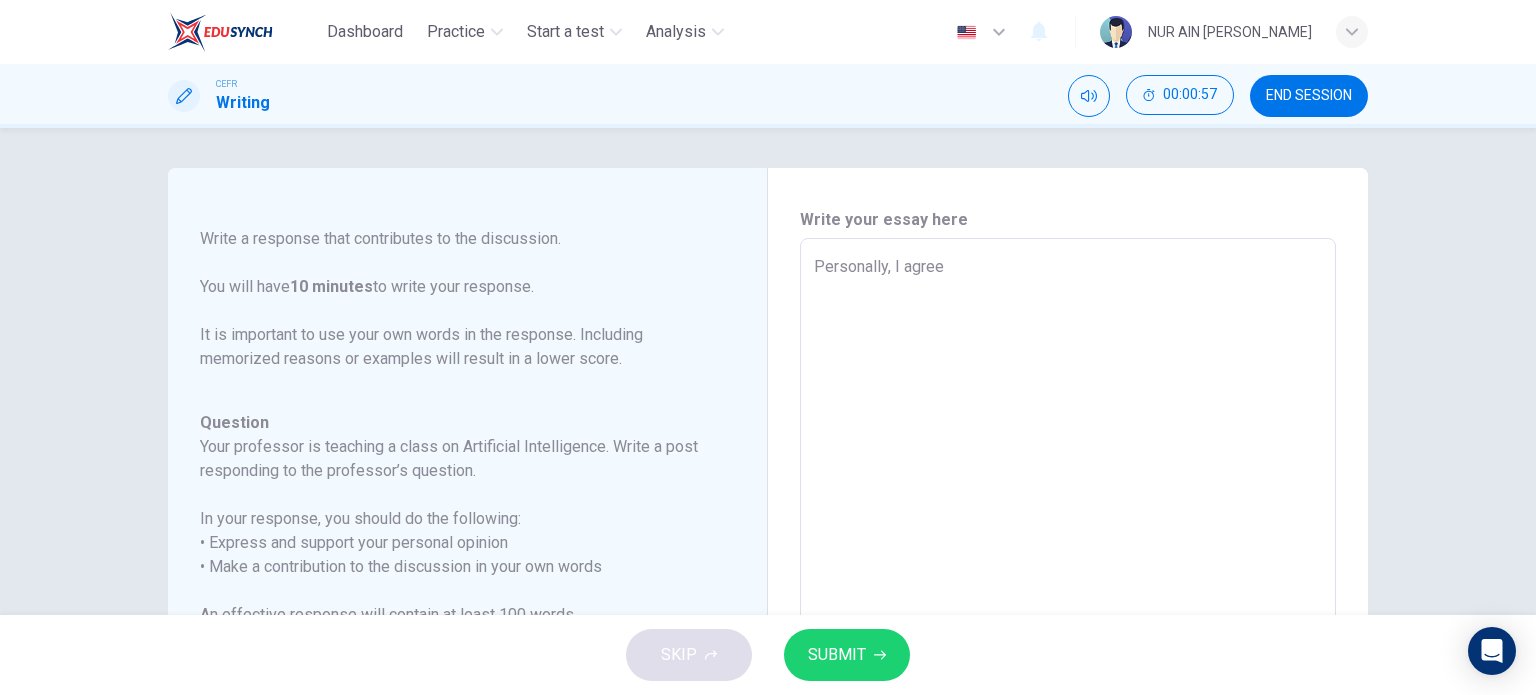 type on "Personally, I agree" 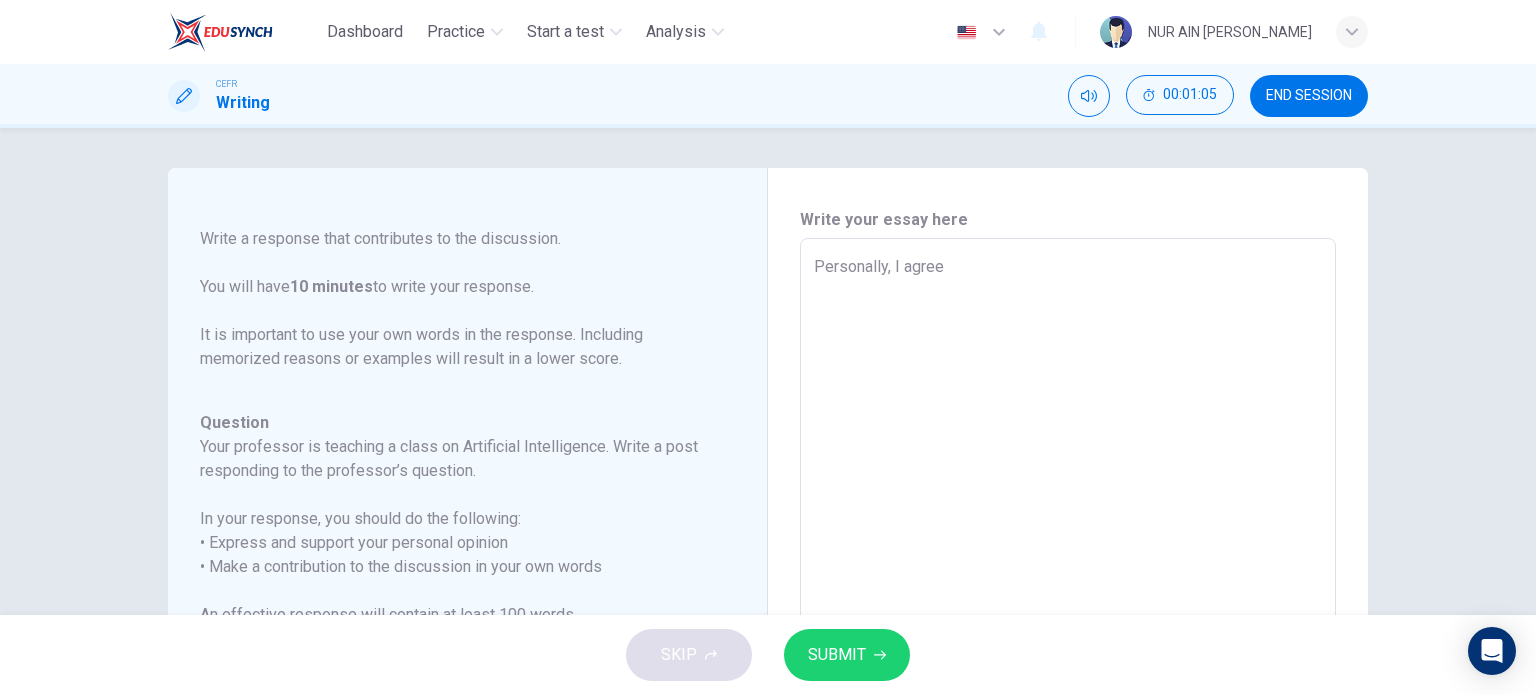 scroll, scrollTop: 0, scrollLeft: 0, axis: both 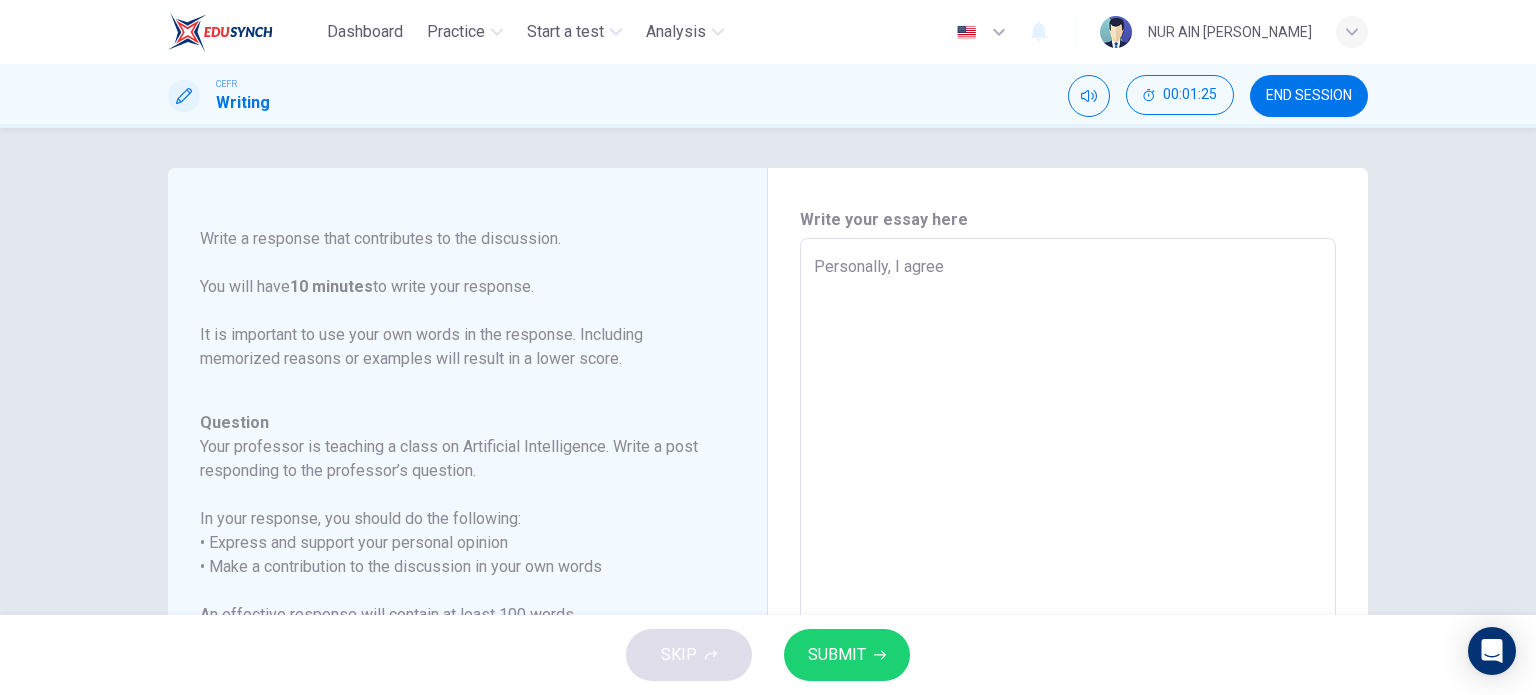 type on "x" 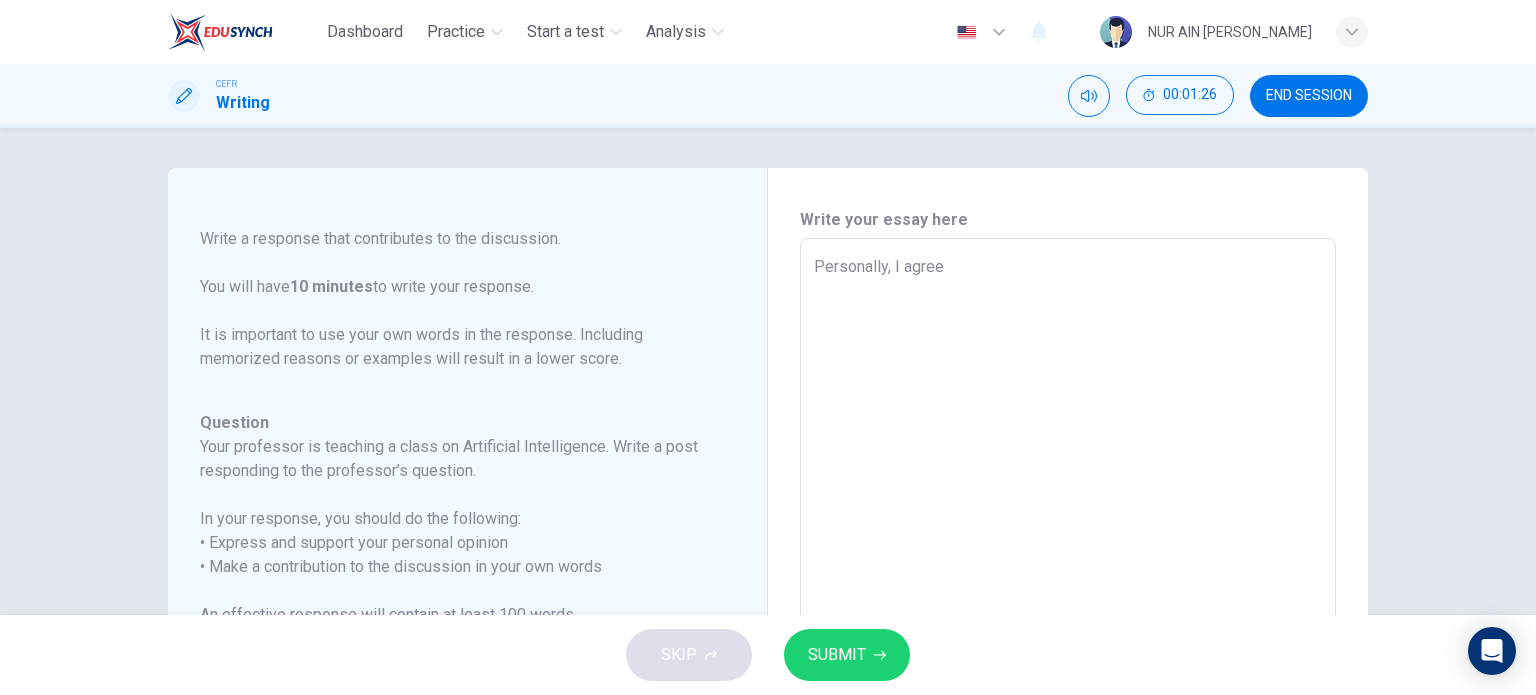 type on "Personally, I agree w" 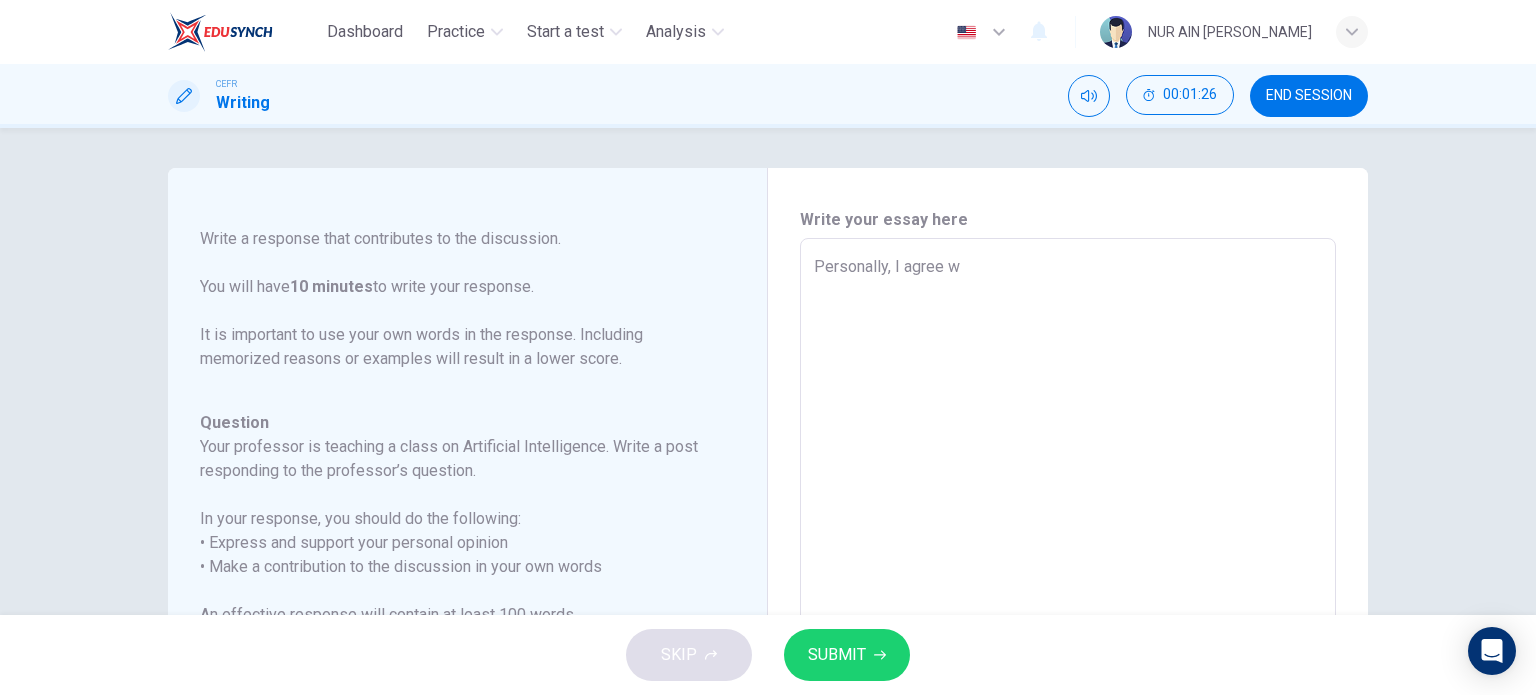 type on "x" 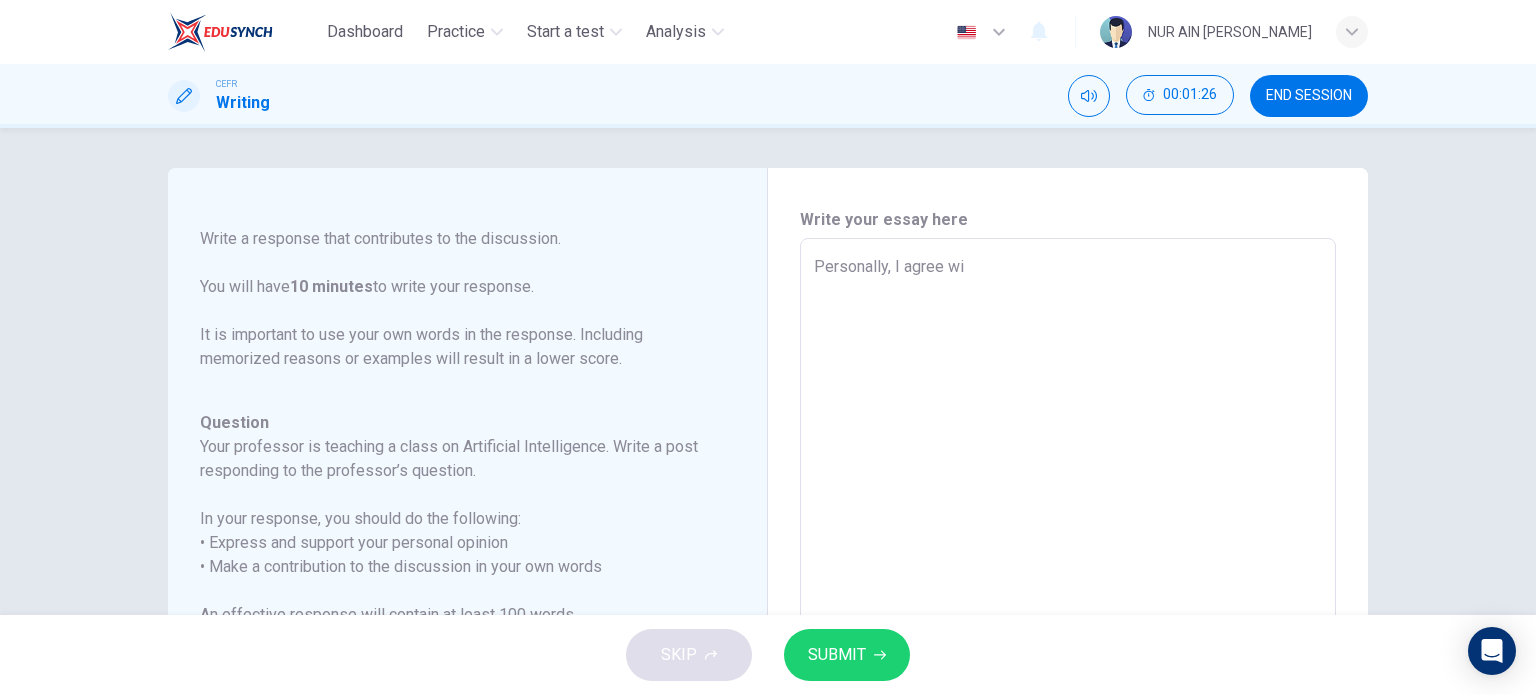 type on "x" 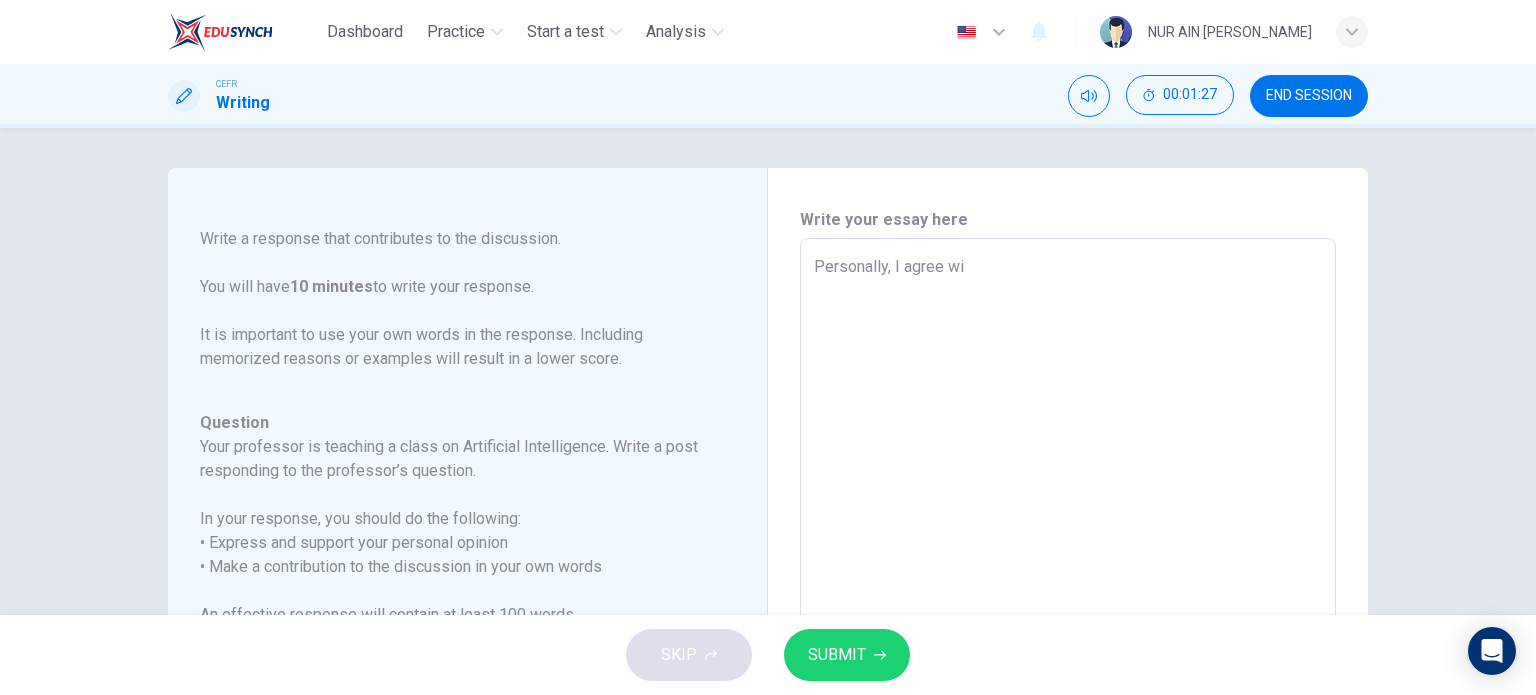type on "Personally, I agree wit" 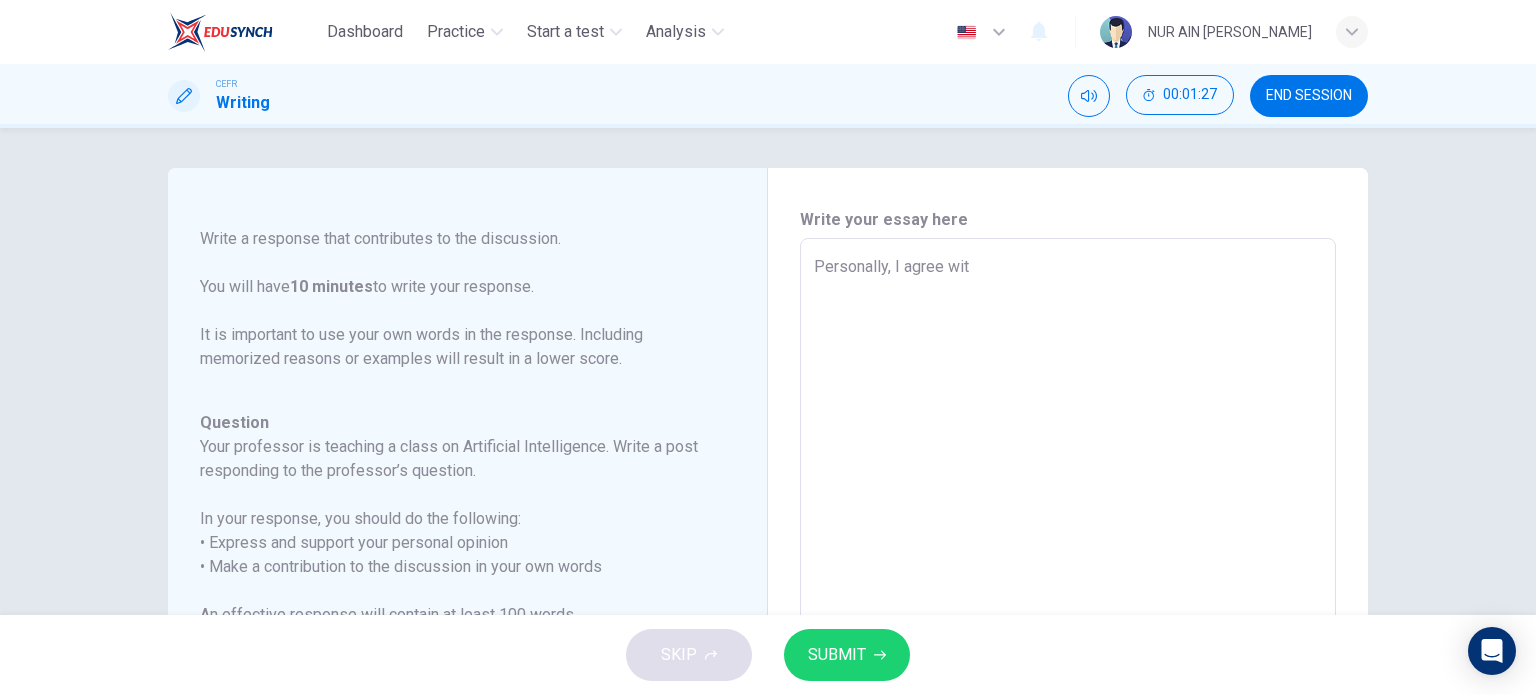 type on "x" 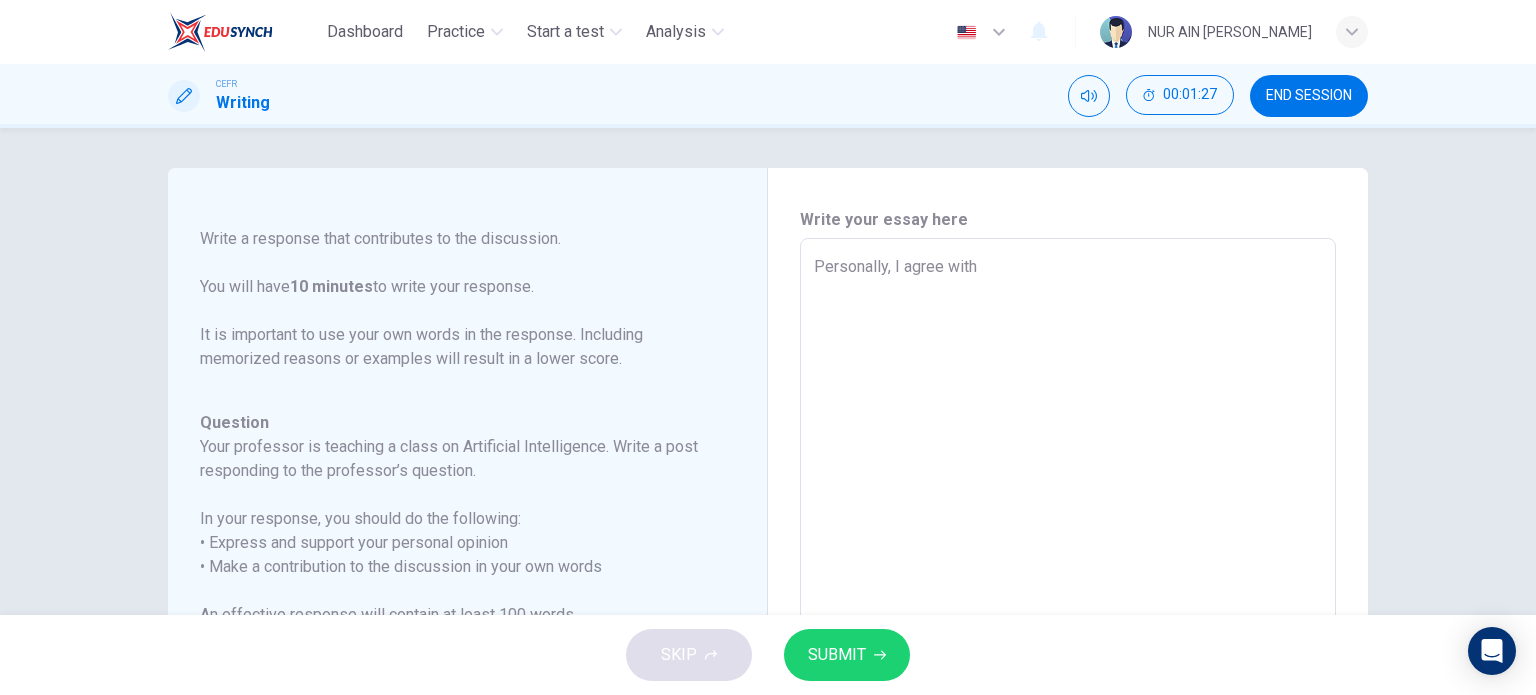 type on "x" 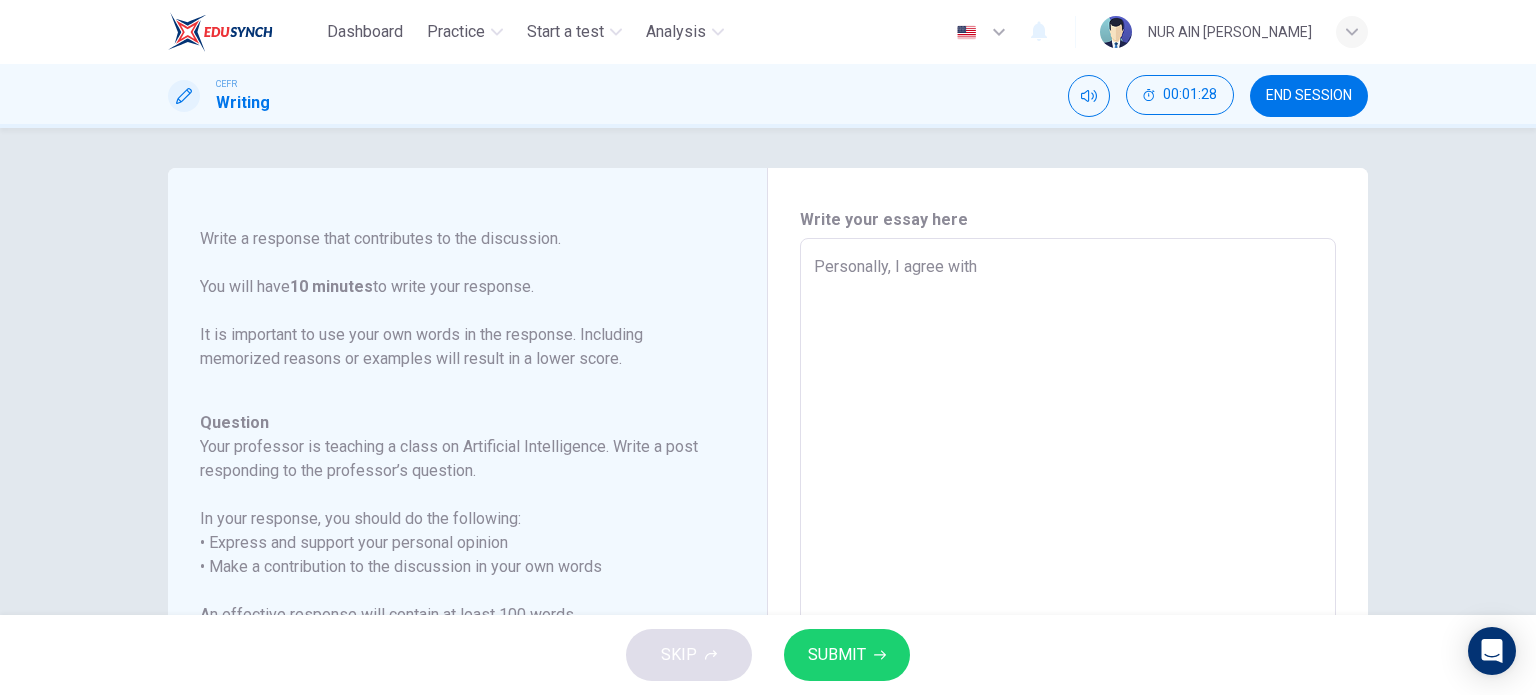 type on "Personally, I agree with E" 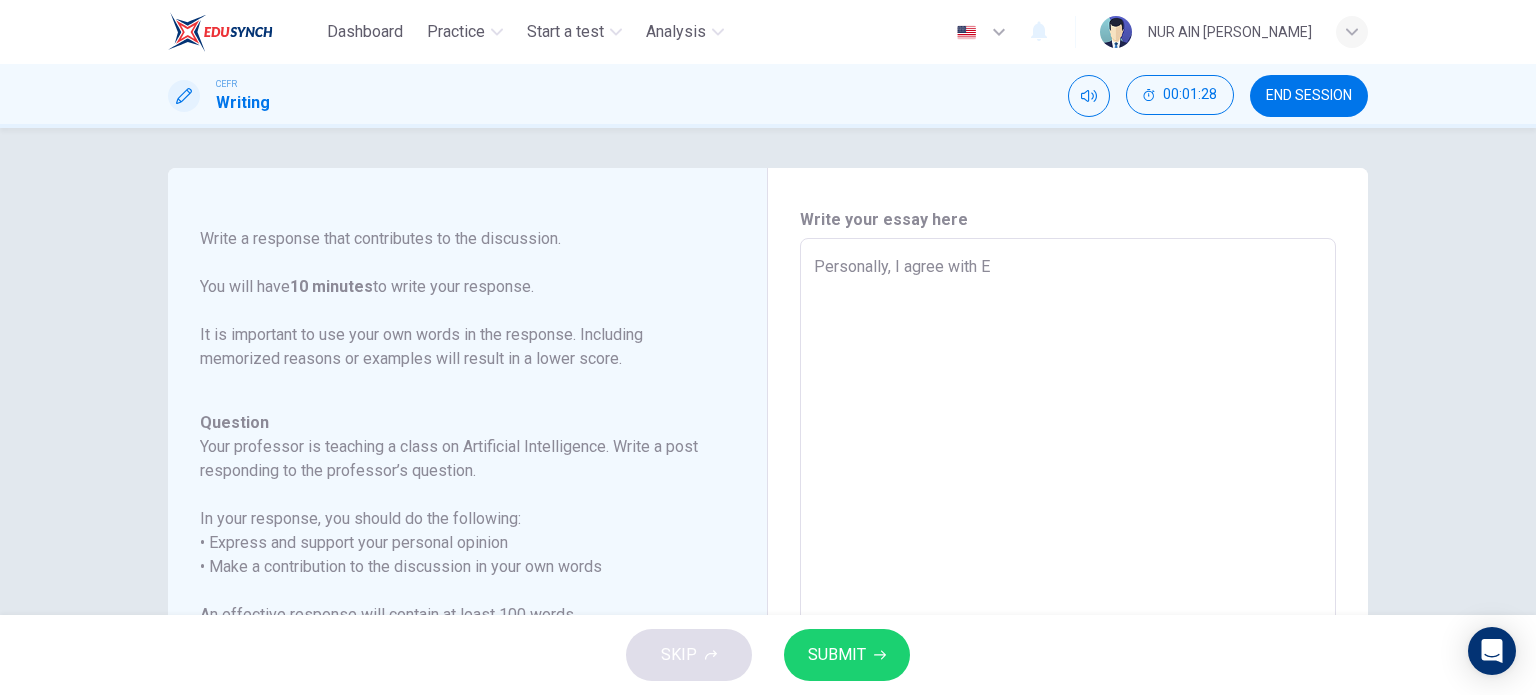 type on "x" 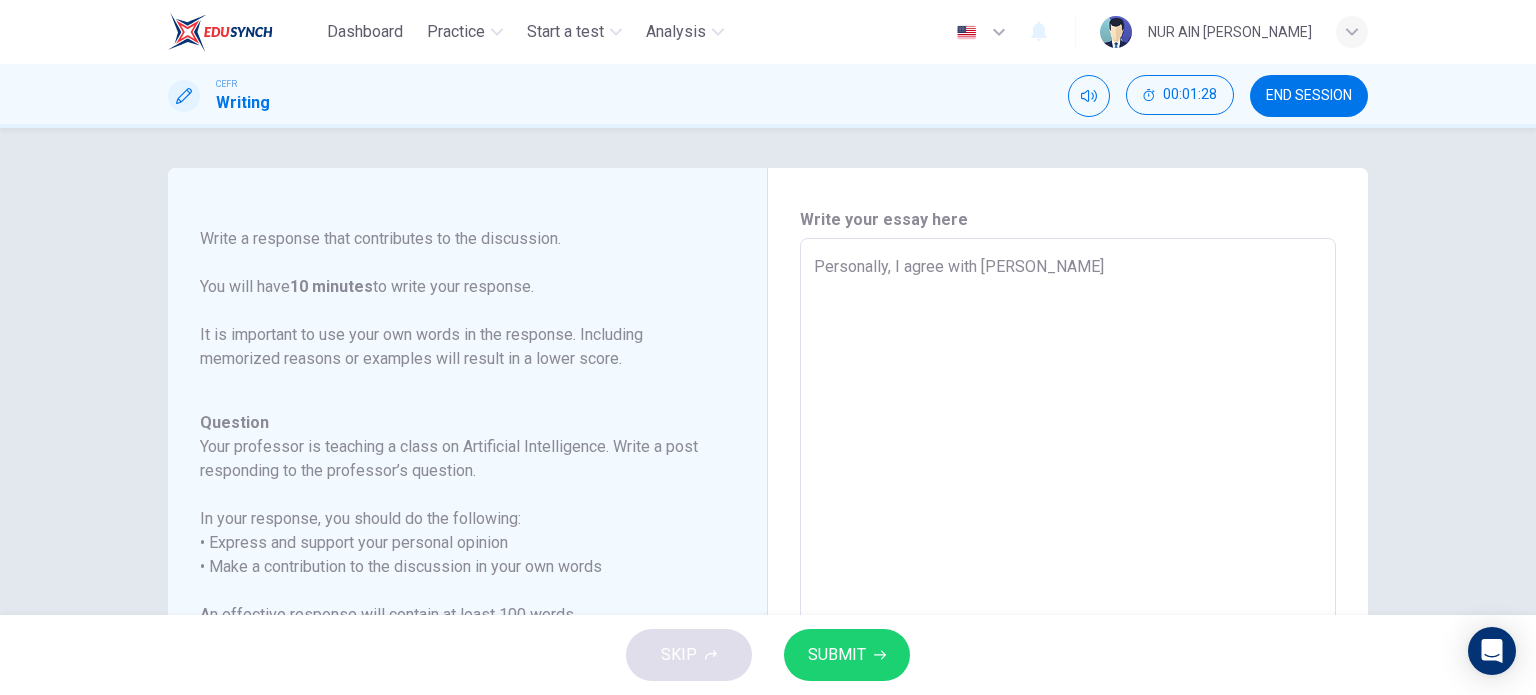 type on "x" 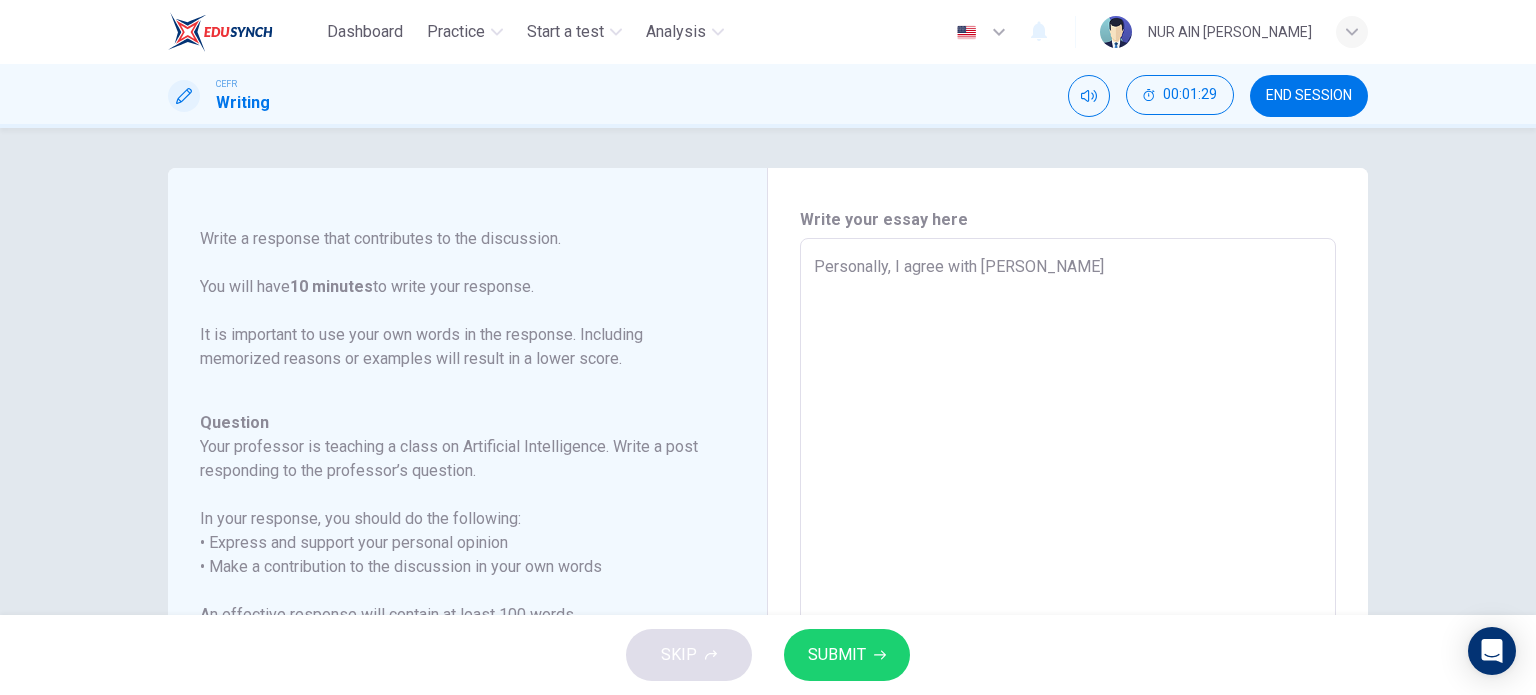 type on "Personally, I agree with [PERSON_NAME]" 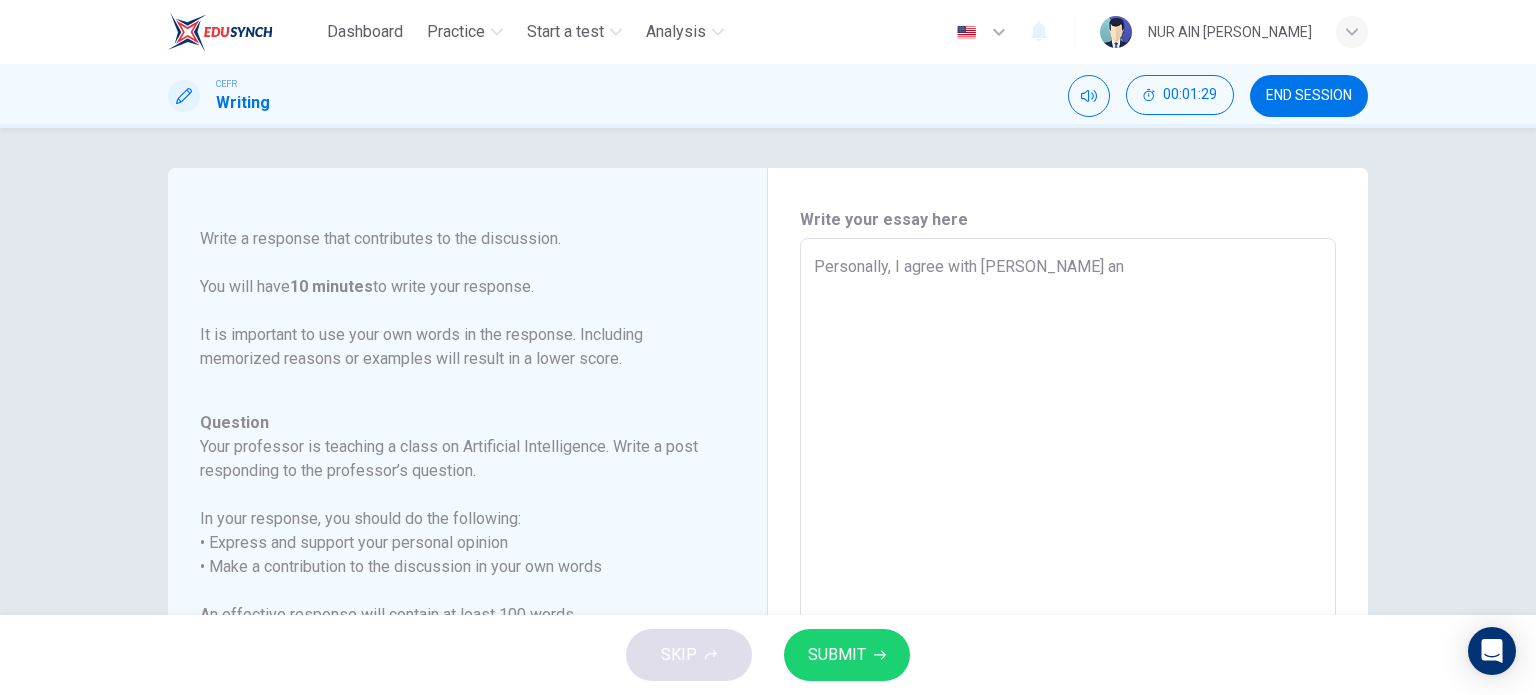 type on "x" 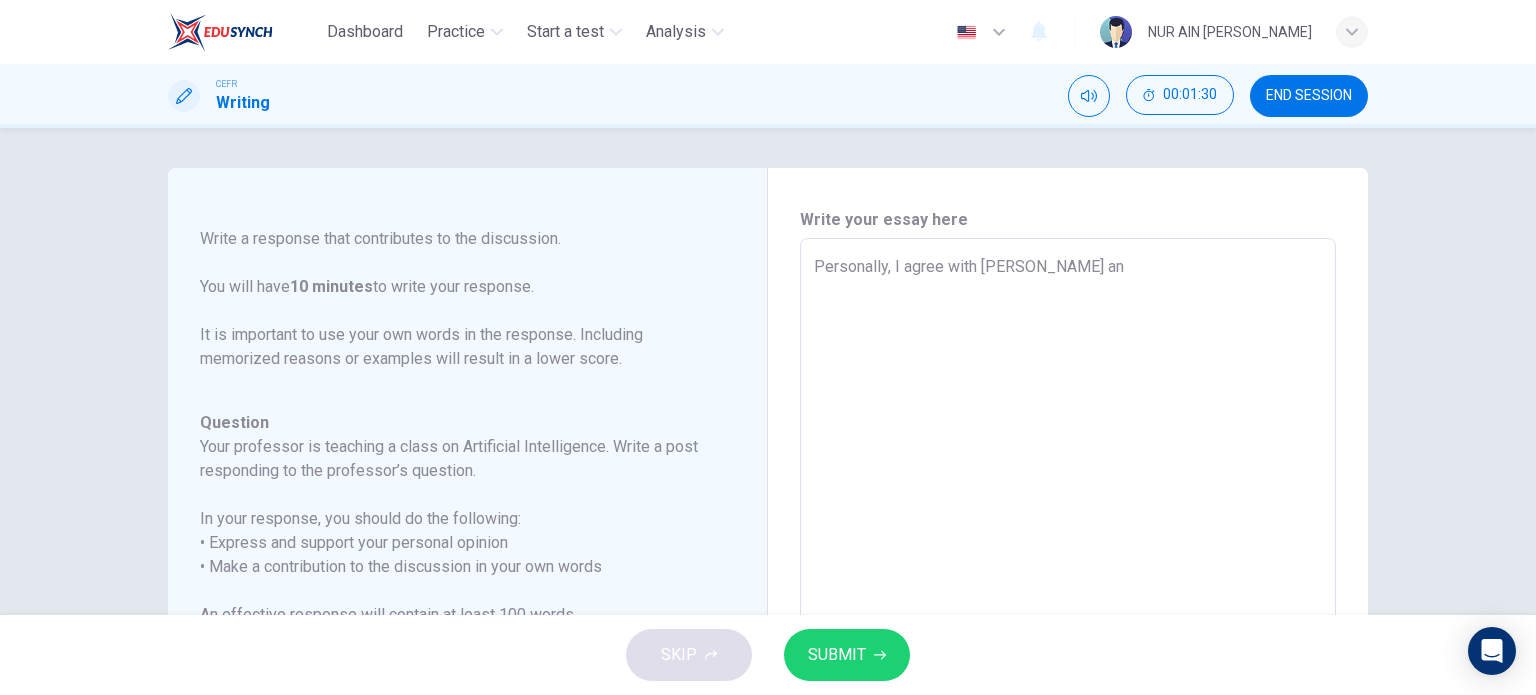 type on "Personally, I agree with [PERSON_NAME] and" 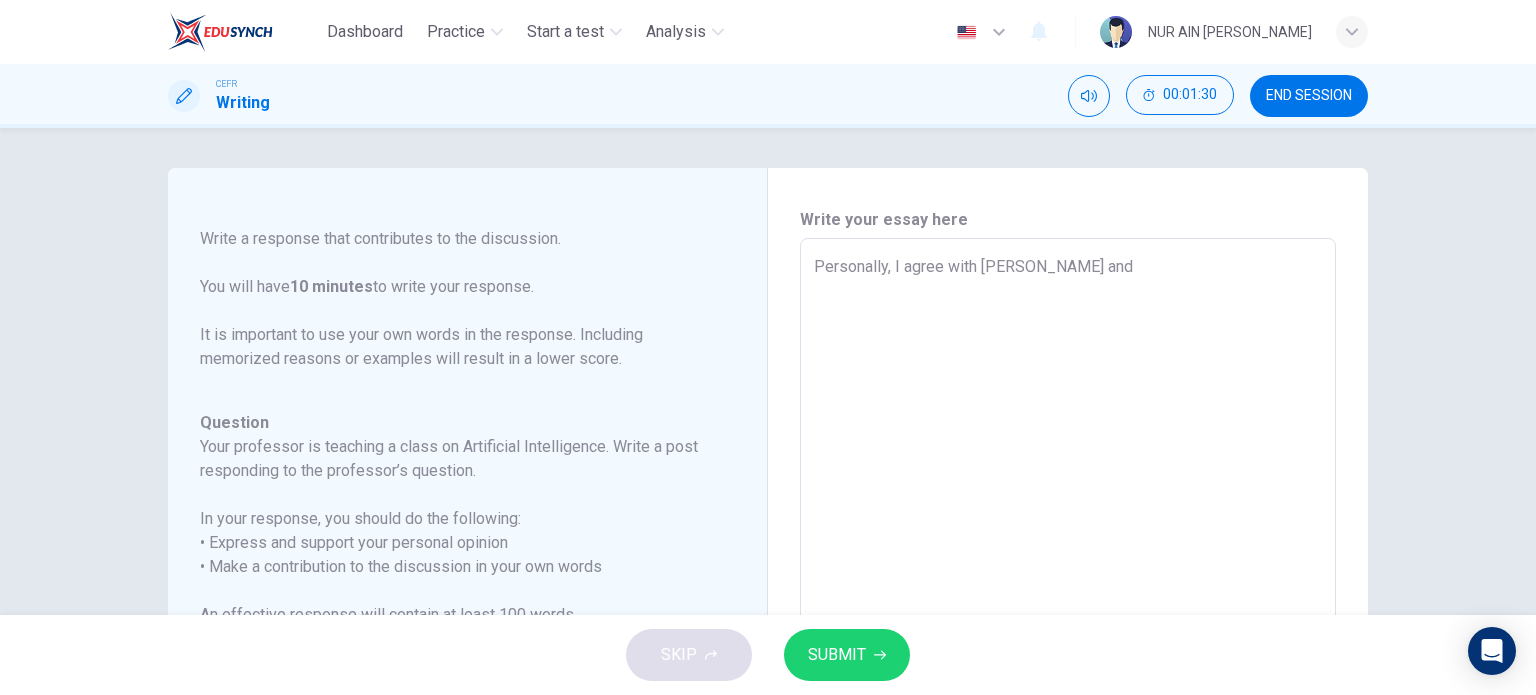 type on "x" 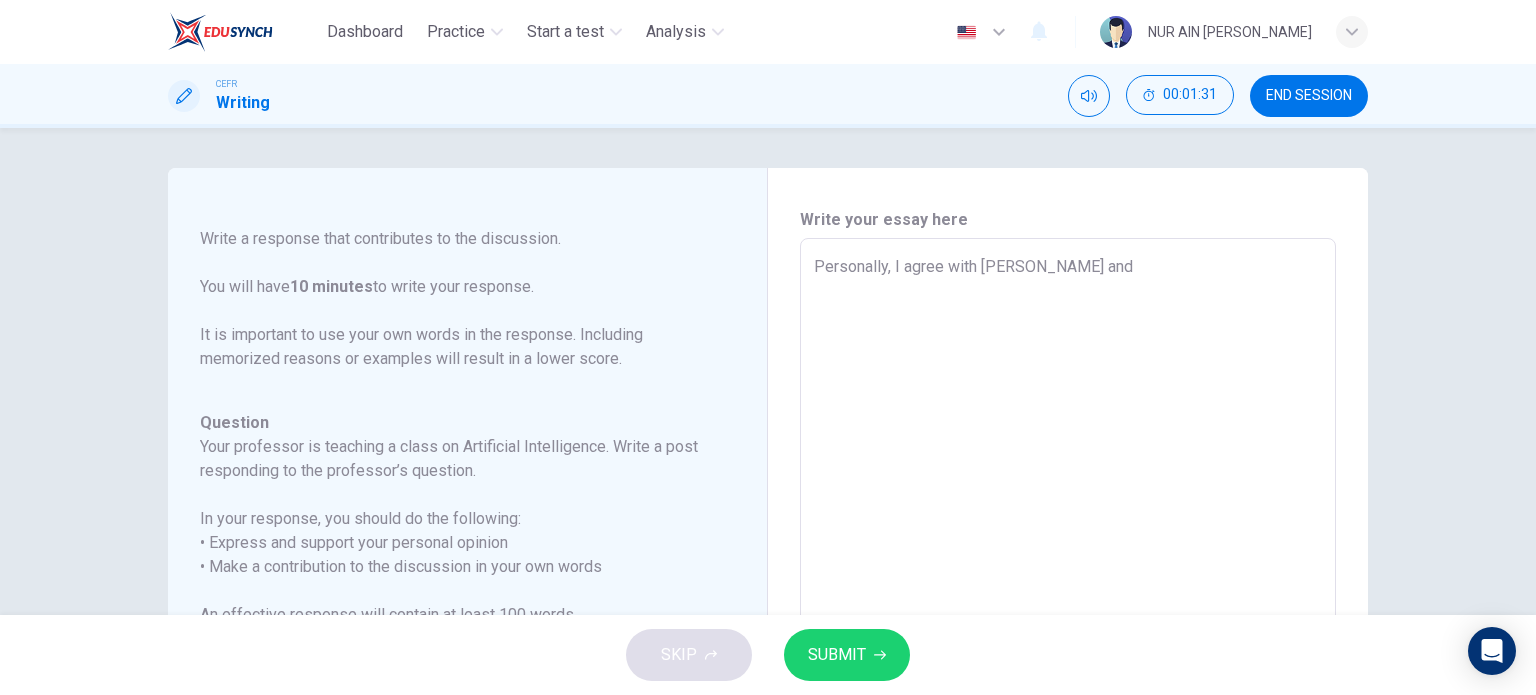 type on "Personally, I agree with [PERSON_NAME] and C" 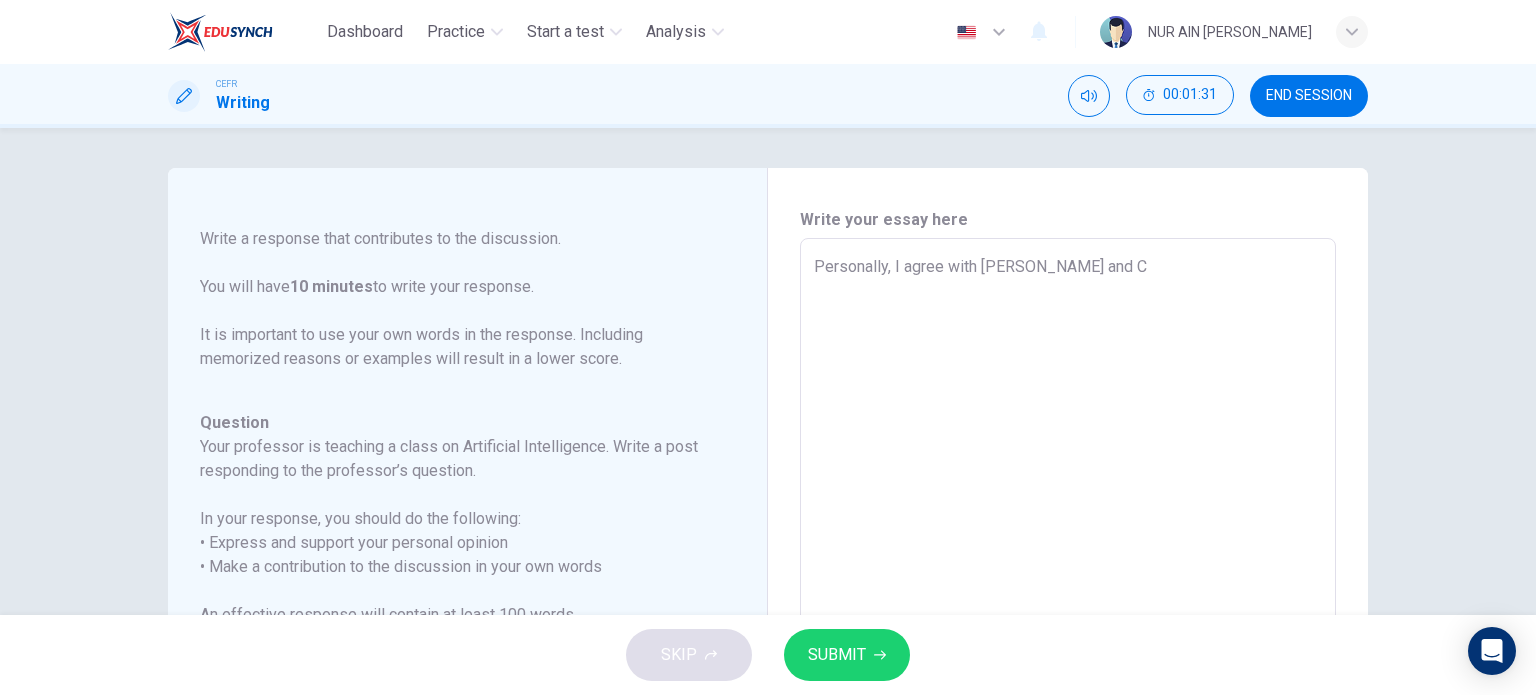 type on "x" 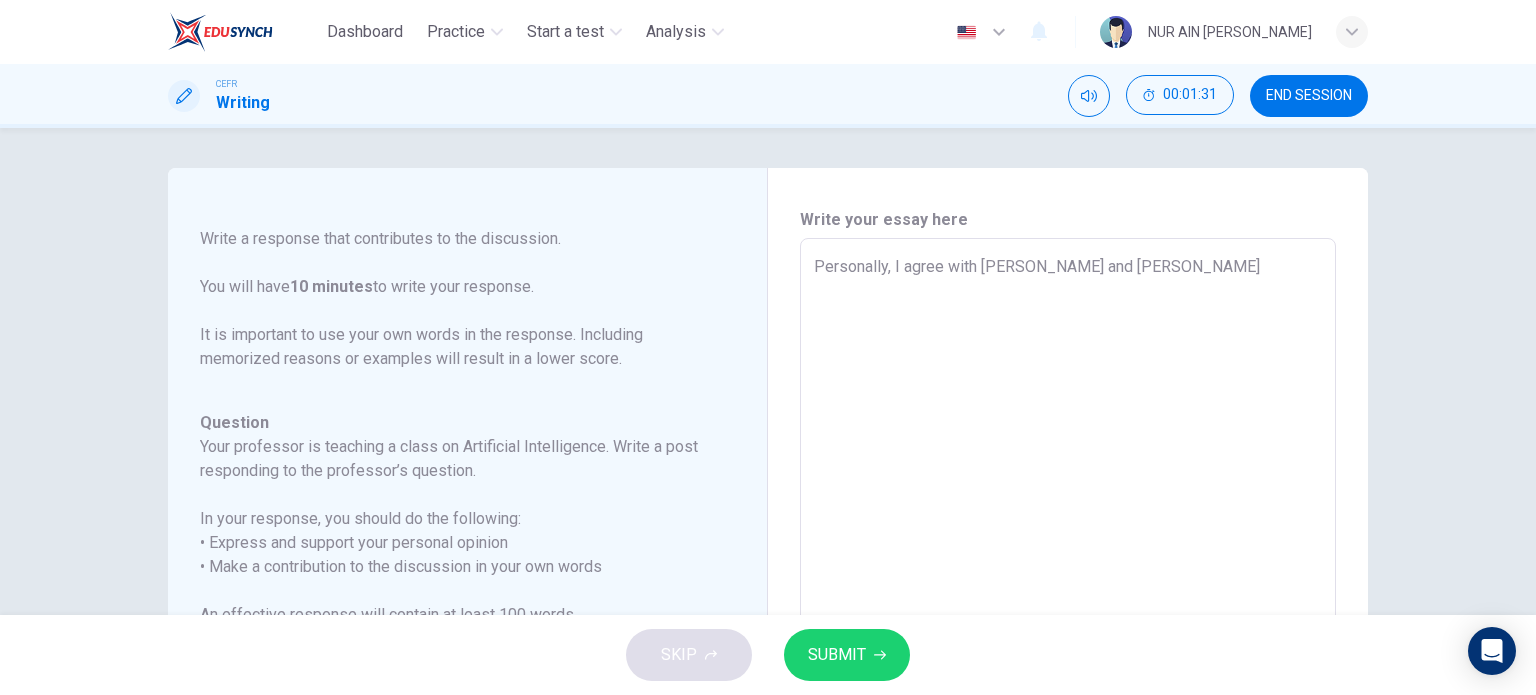 type on "x" 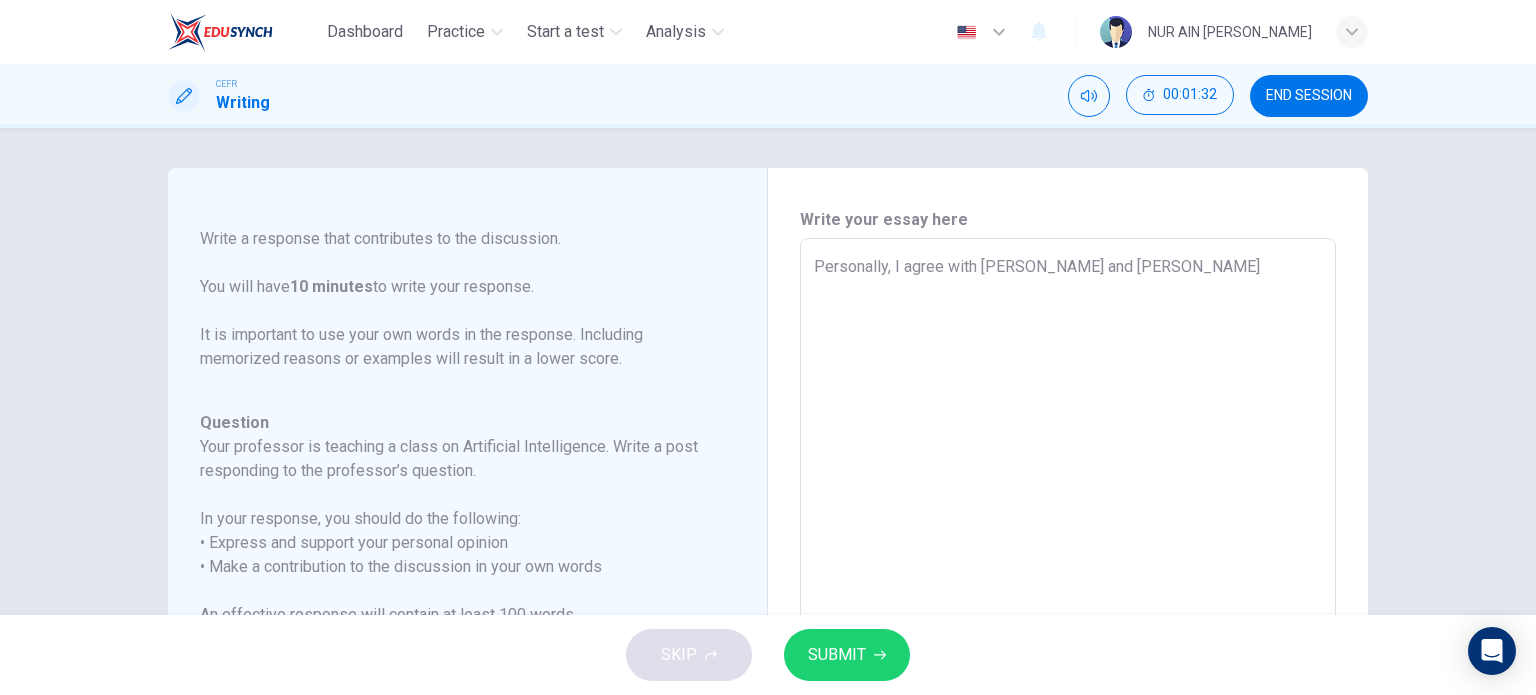 type on "Personally, I agree with [PERSON_NAME] and [PERSON_NAME]" 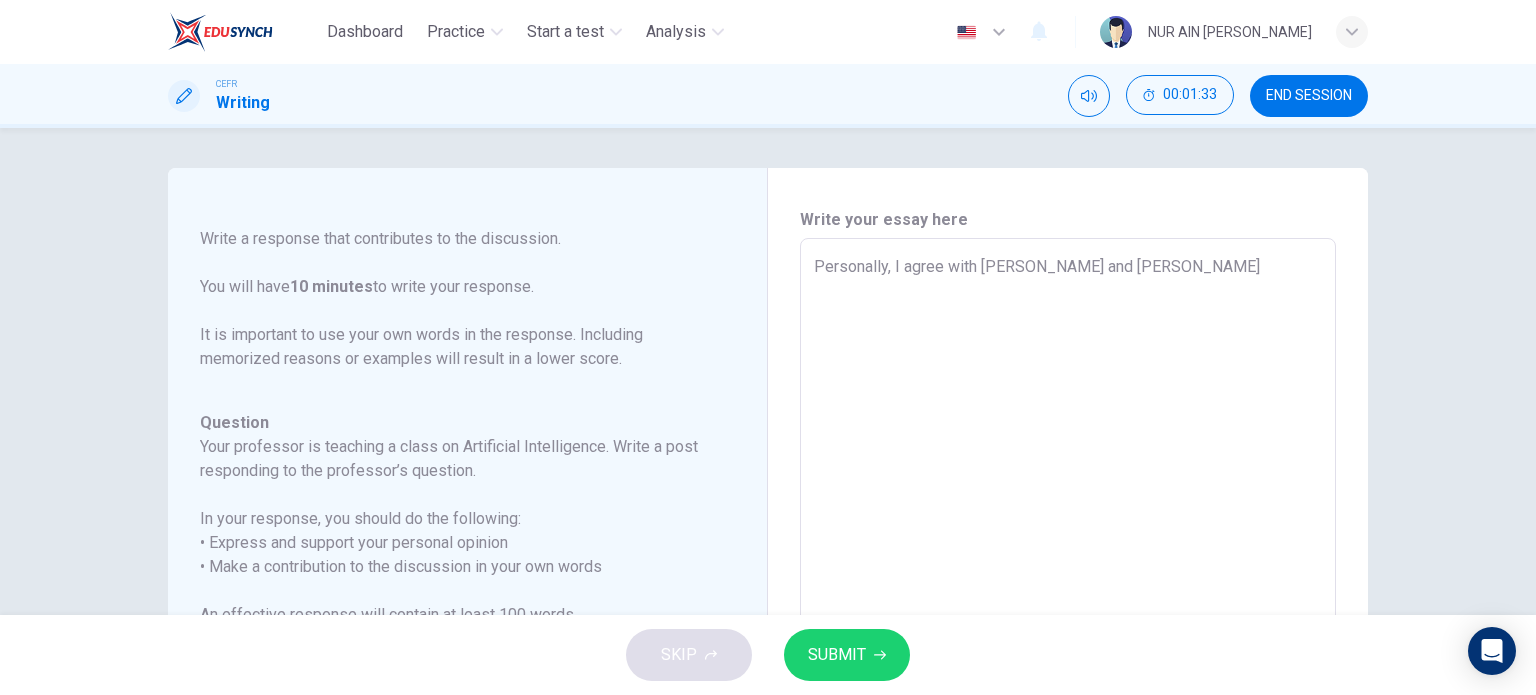 type on "Personally, I agree with [PERSON_NAME] and [PERSON_NAME]" 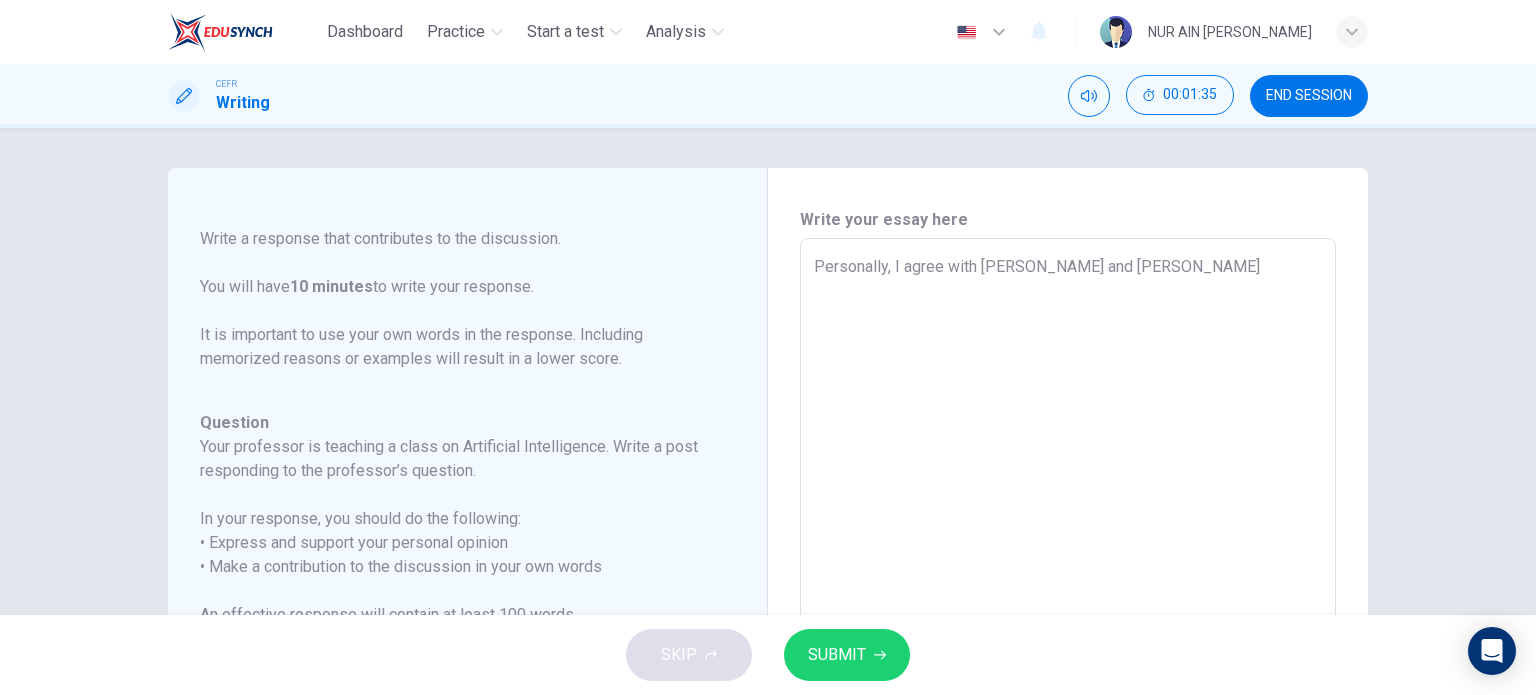 type on "Personally, I agree with [PERSON_NAME] and [PERSON_NAME]" 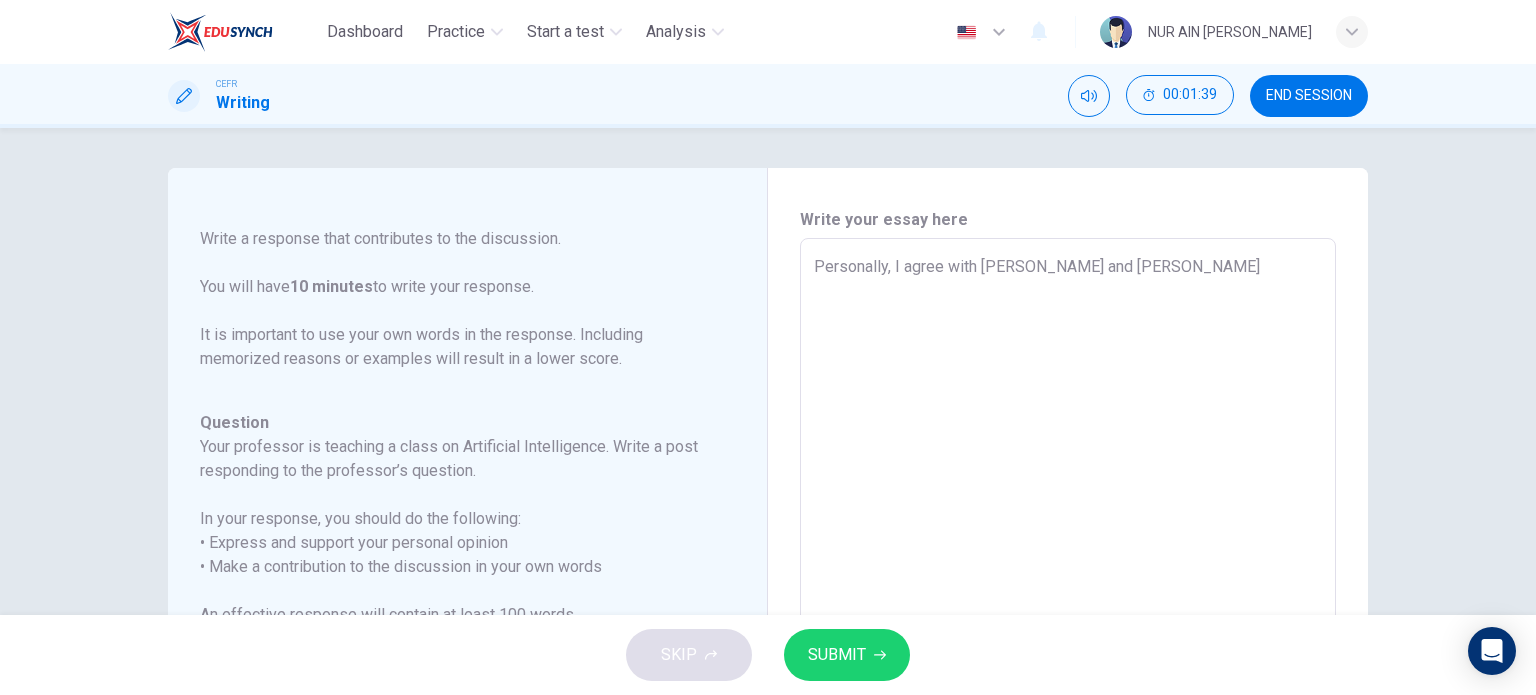type on "Personally, I agree with [PERSON_NAME] and [PERSON_NAME]" 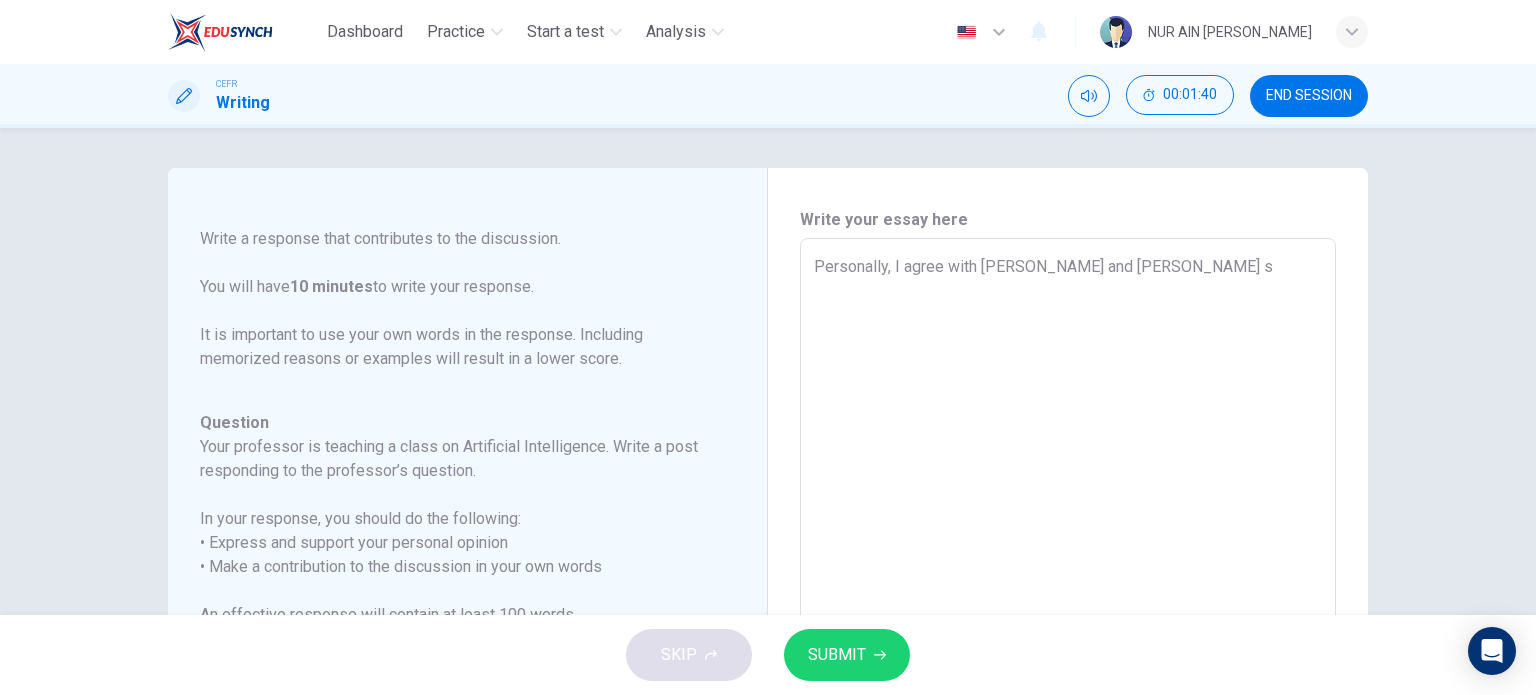 type on "Personally, I agree with [PERSON_NAME] and [PERSON_NAME]" 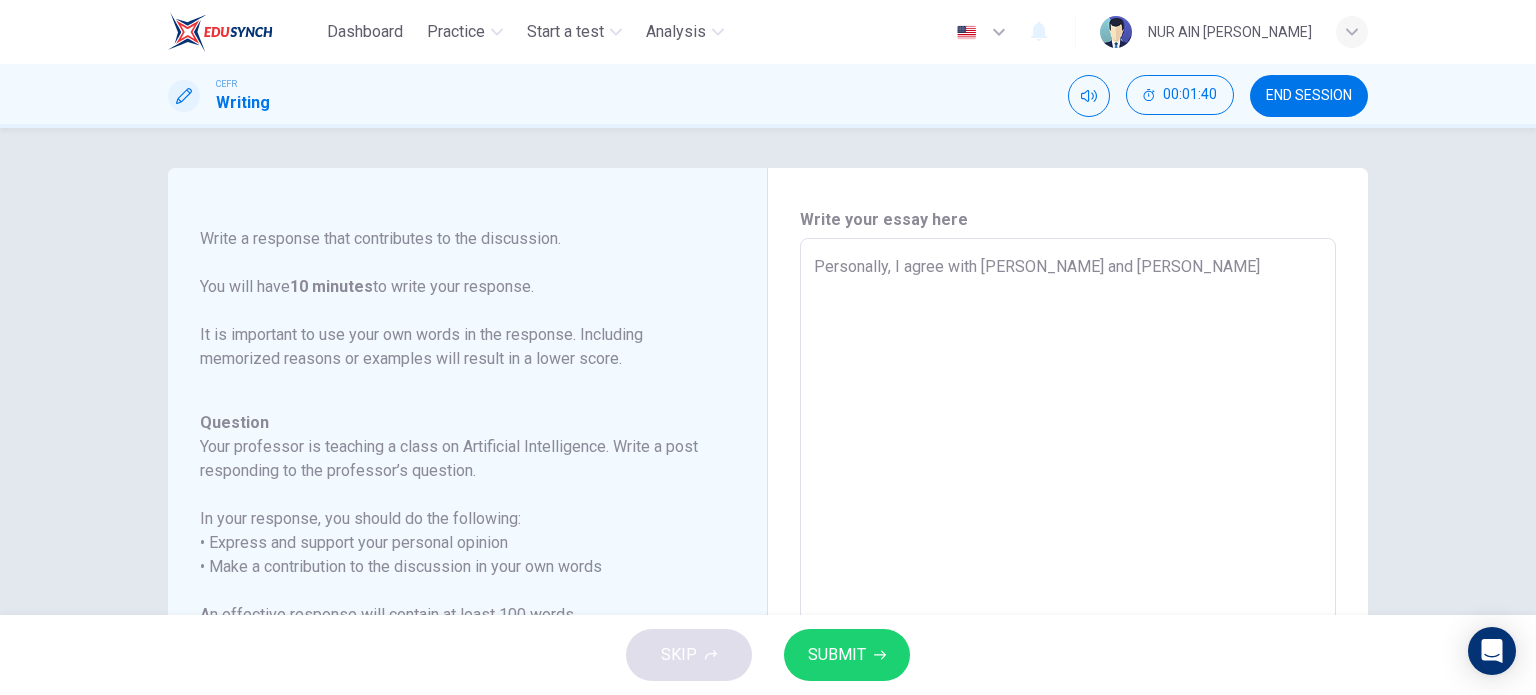 type on "x" 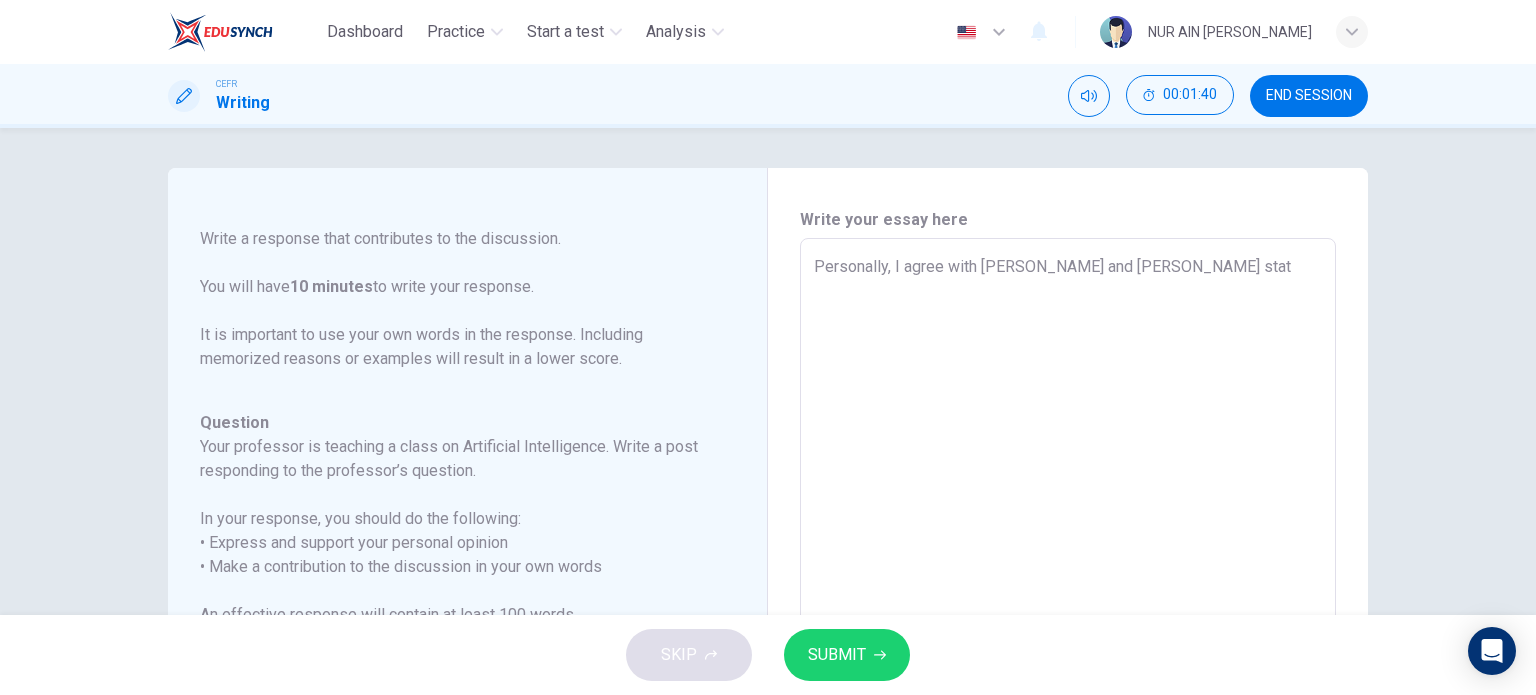 type on "x" 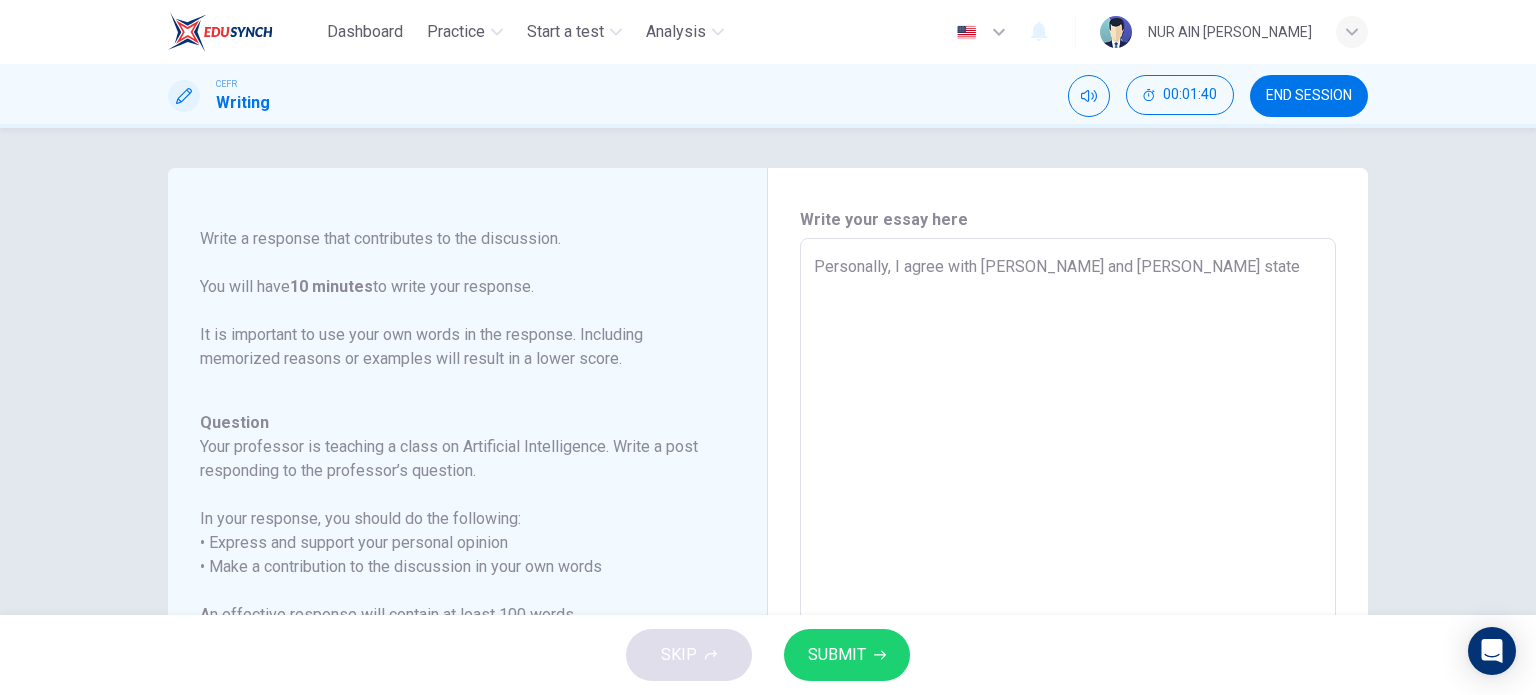 type on "x" 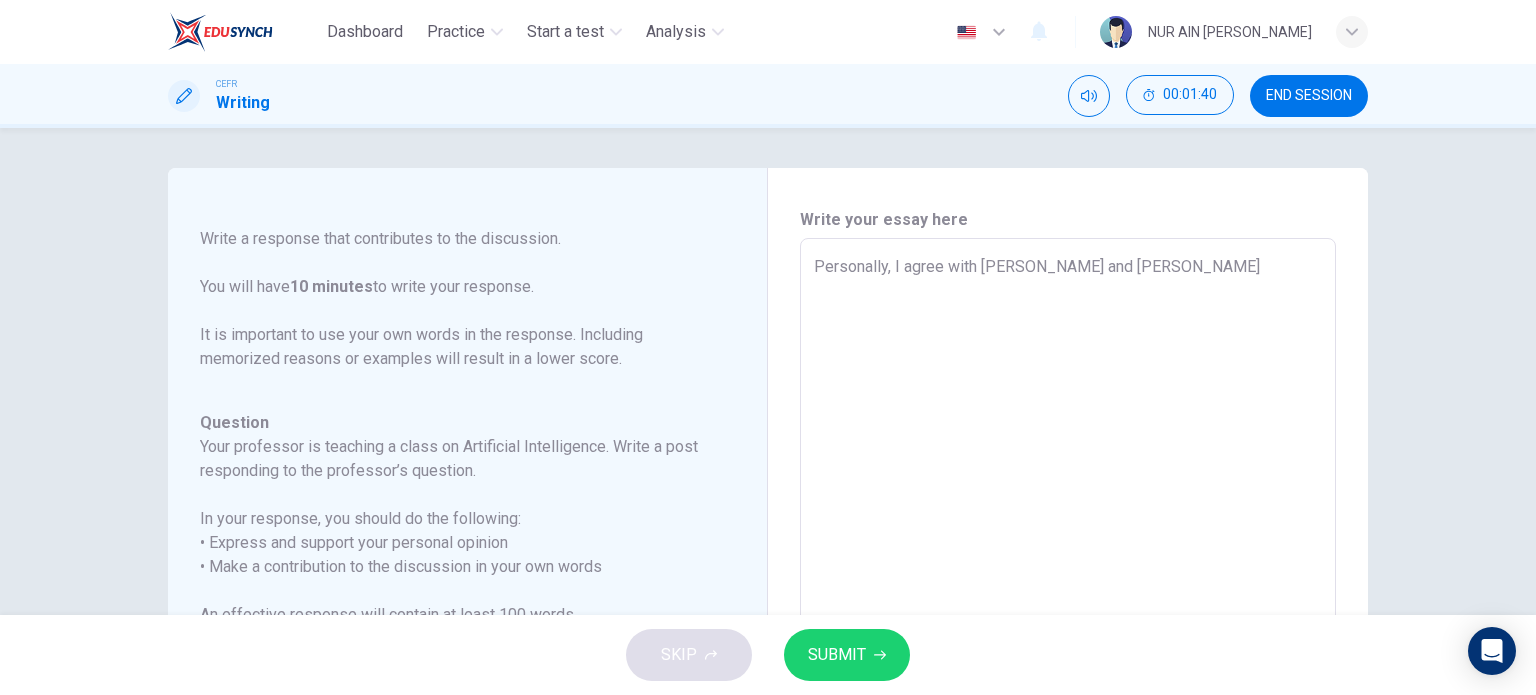 type on "x" 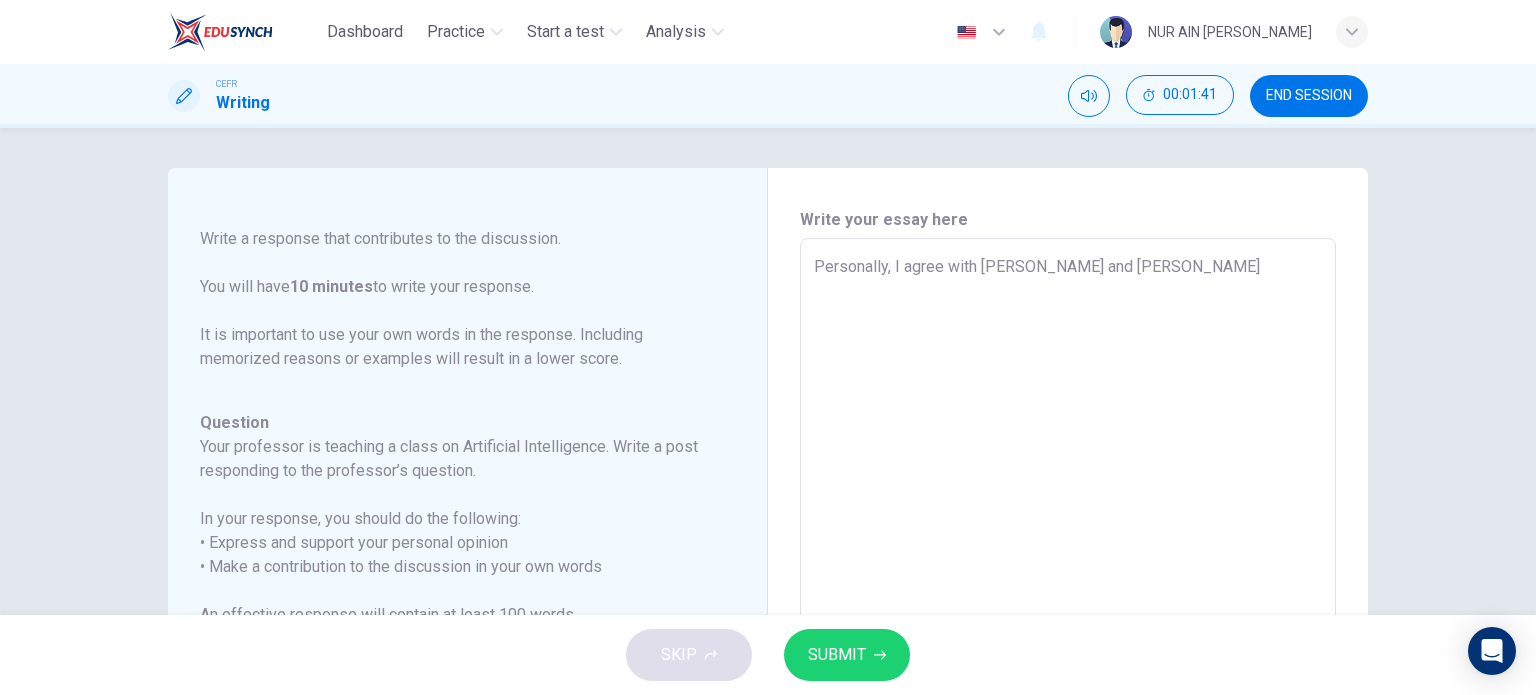 type on "Personally, I agree with [PERSON_NAME] and [PERSON_NAME] stateme" 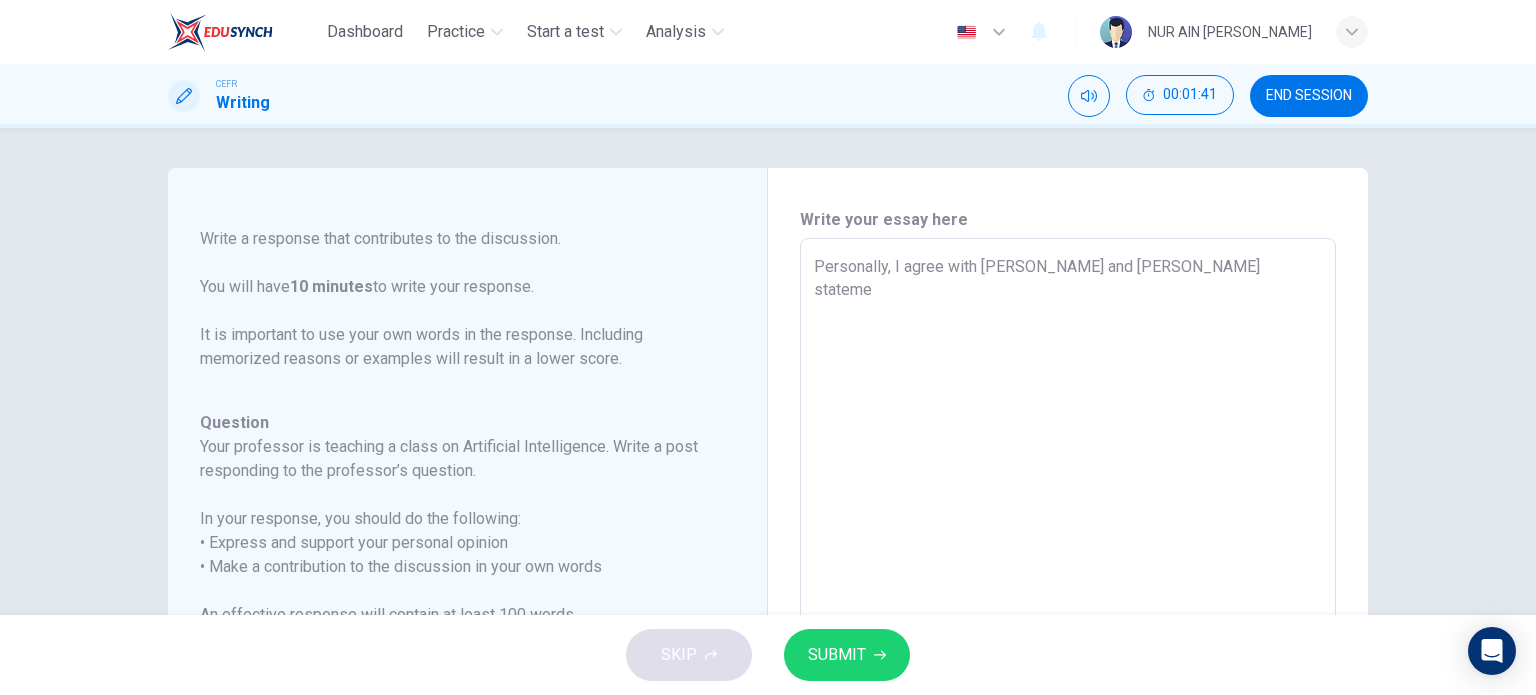 type on "Personally, I agree with [PERSON_NAME] and [PERSON_NAME] statemen" 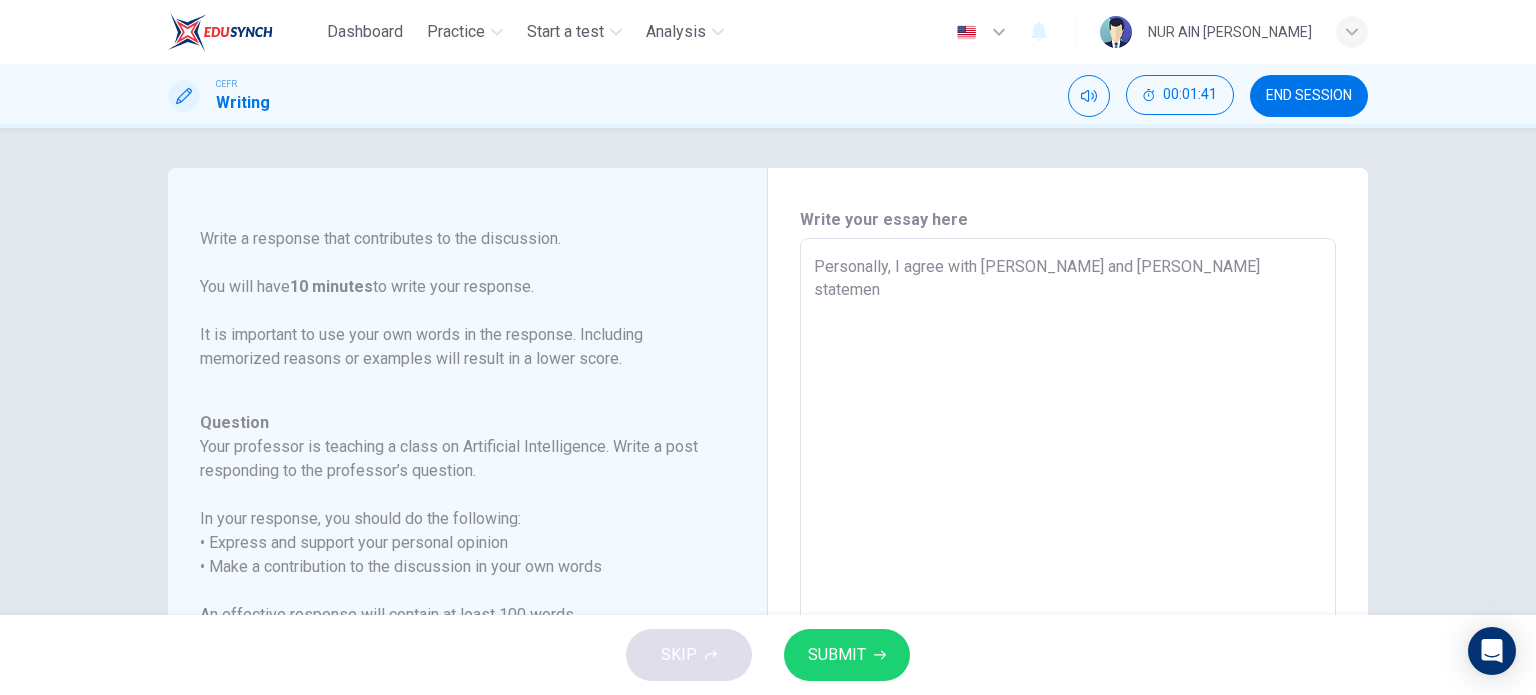 type on "x" 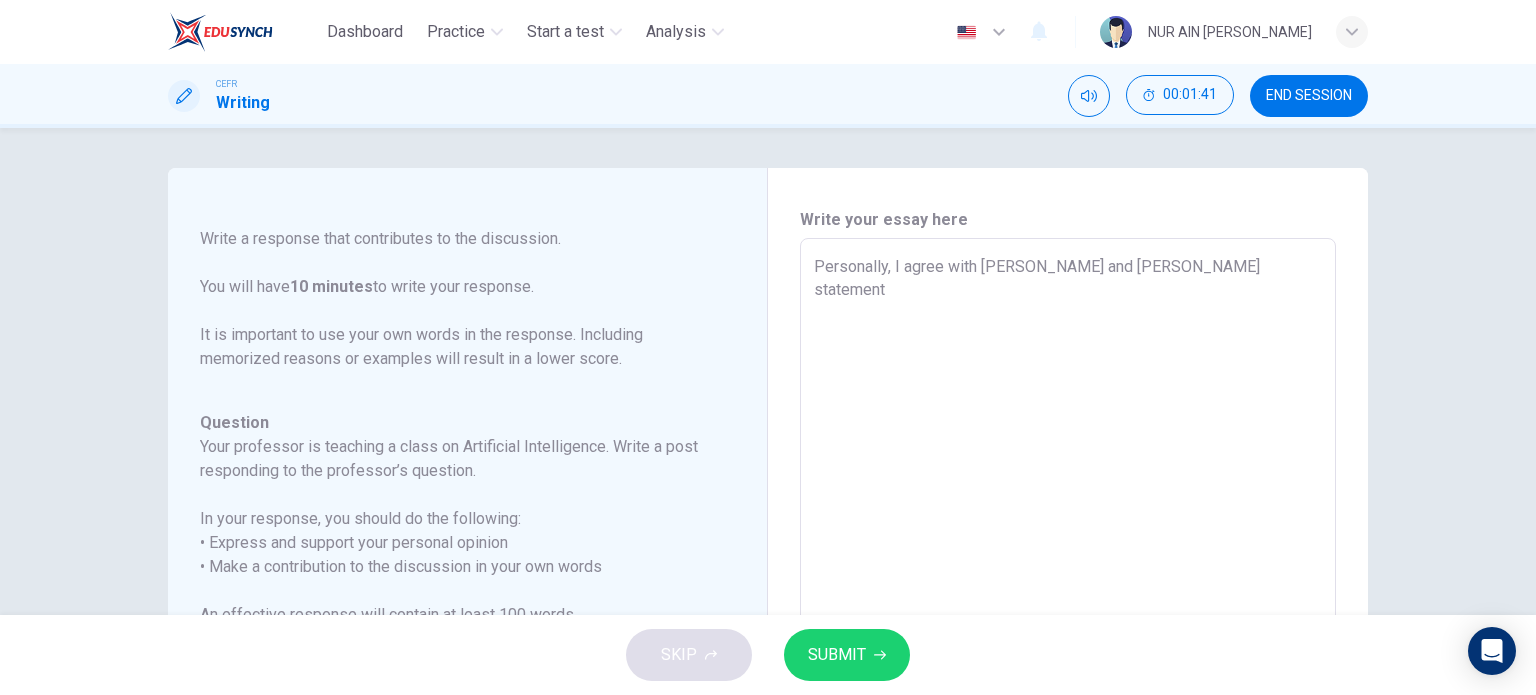 type on "x" 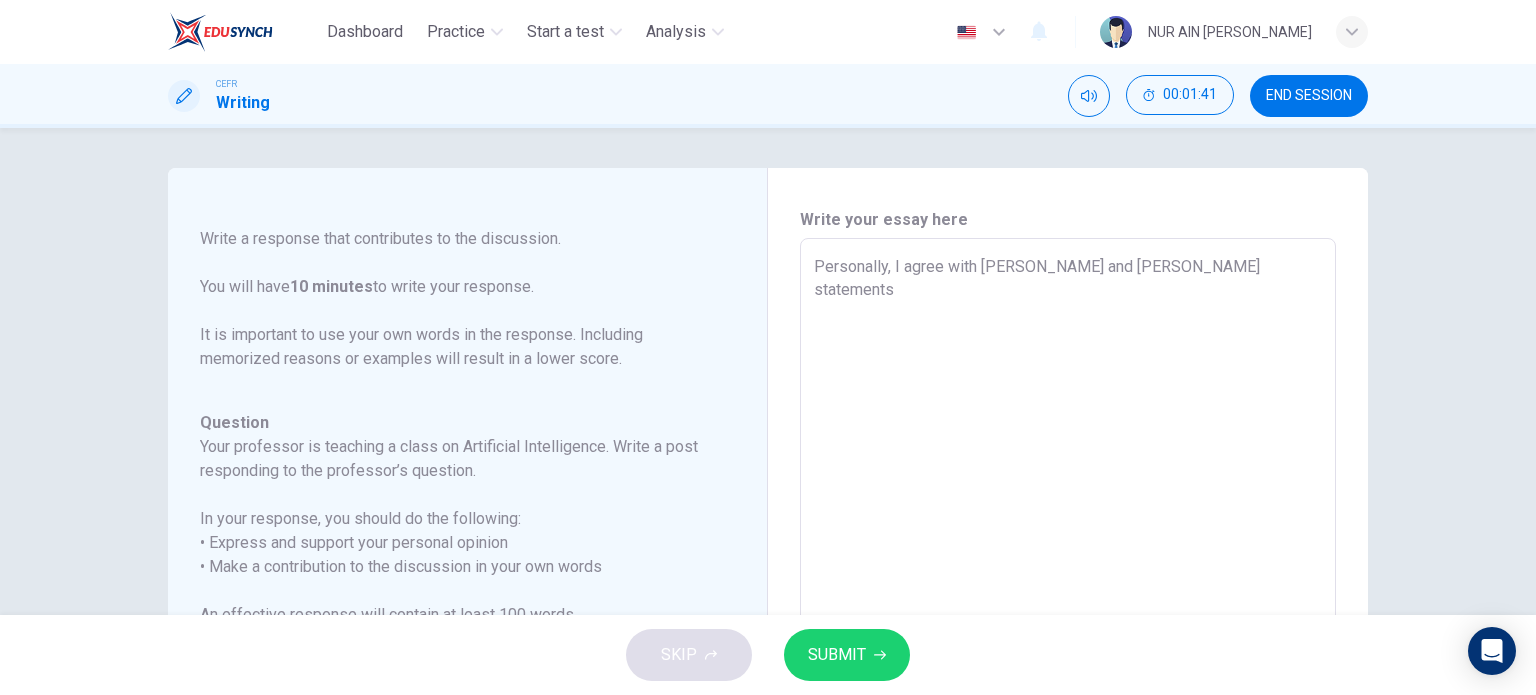 type on "x" 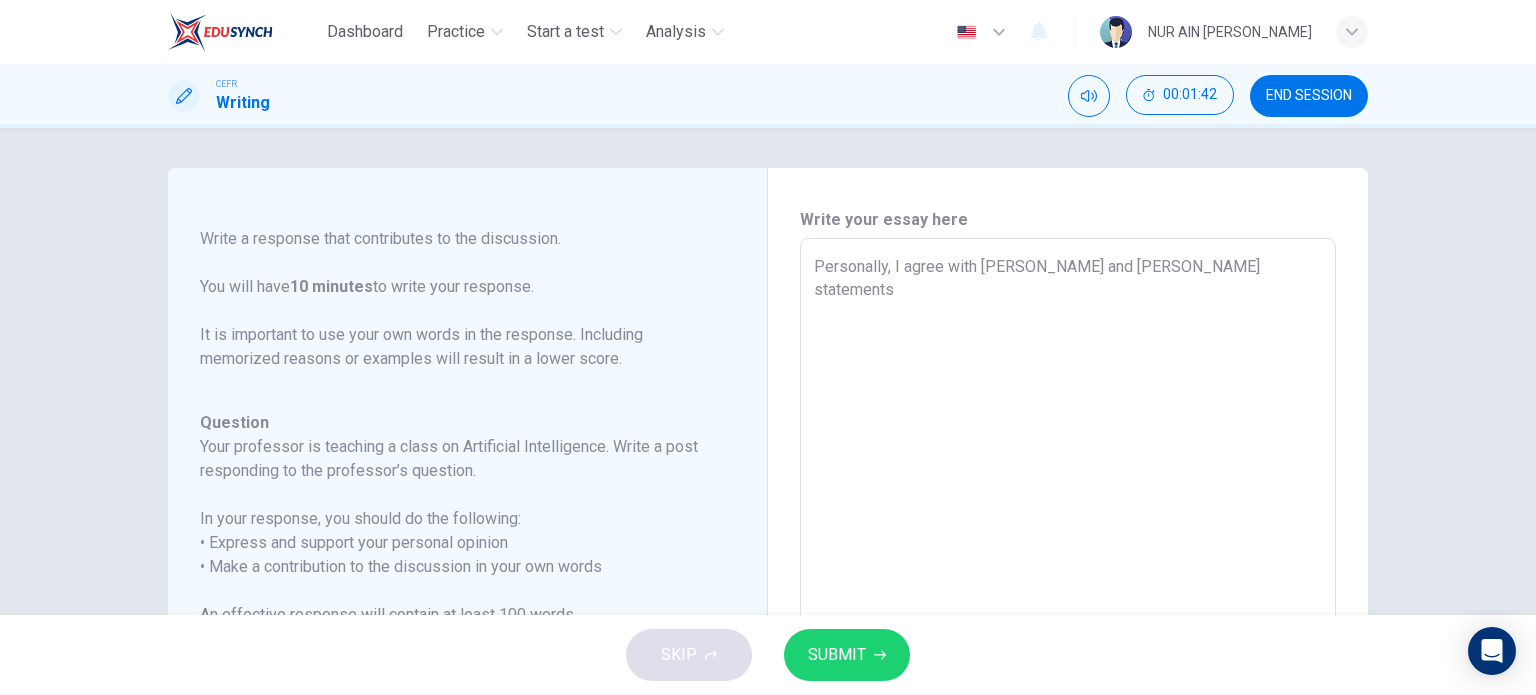 type on "Personally, I agree with [PERSON_NAME] and [PERSON_NAME] statements" 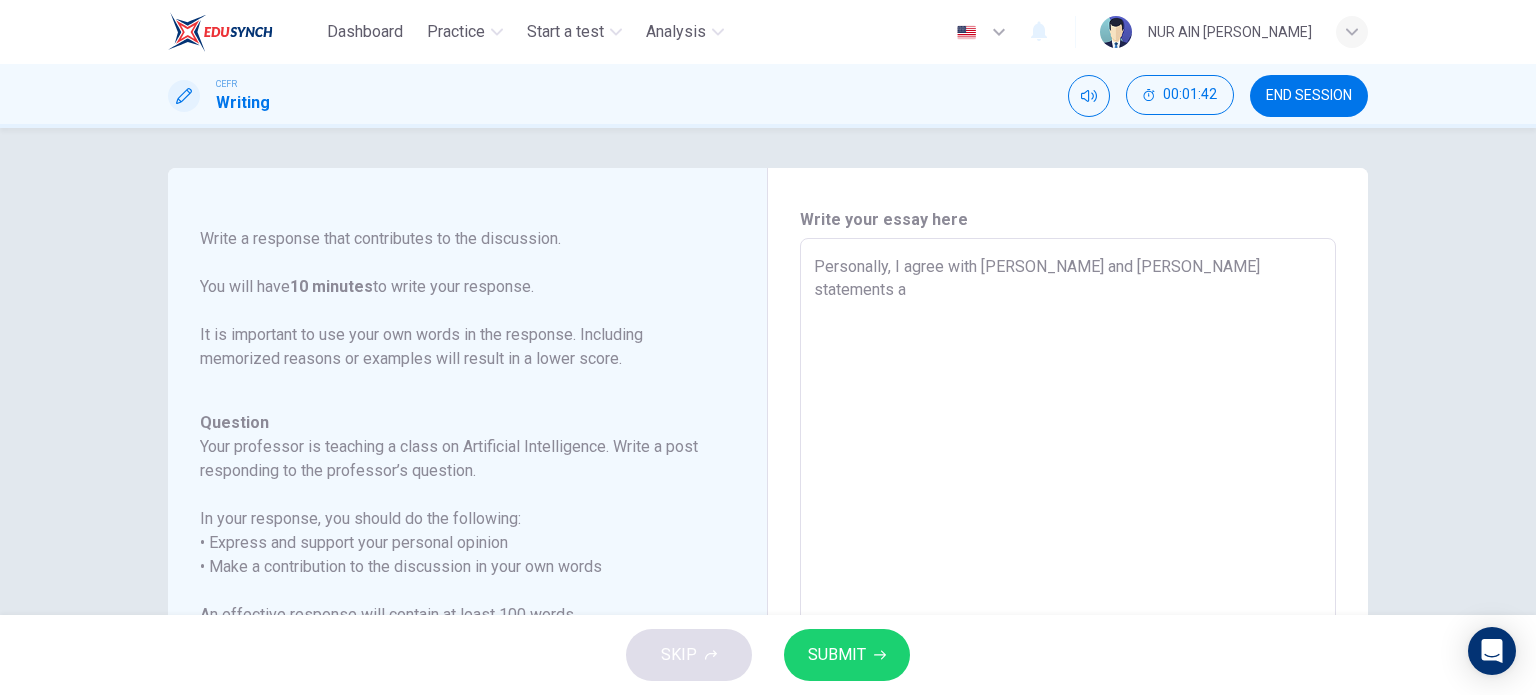 type on "x" 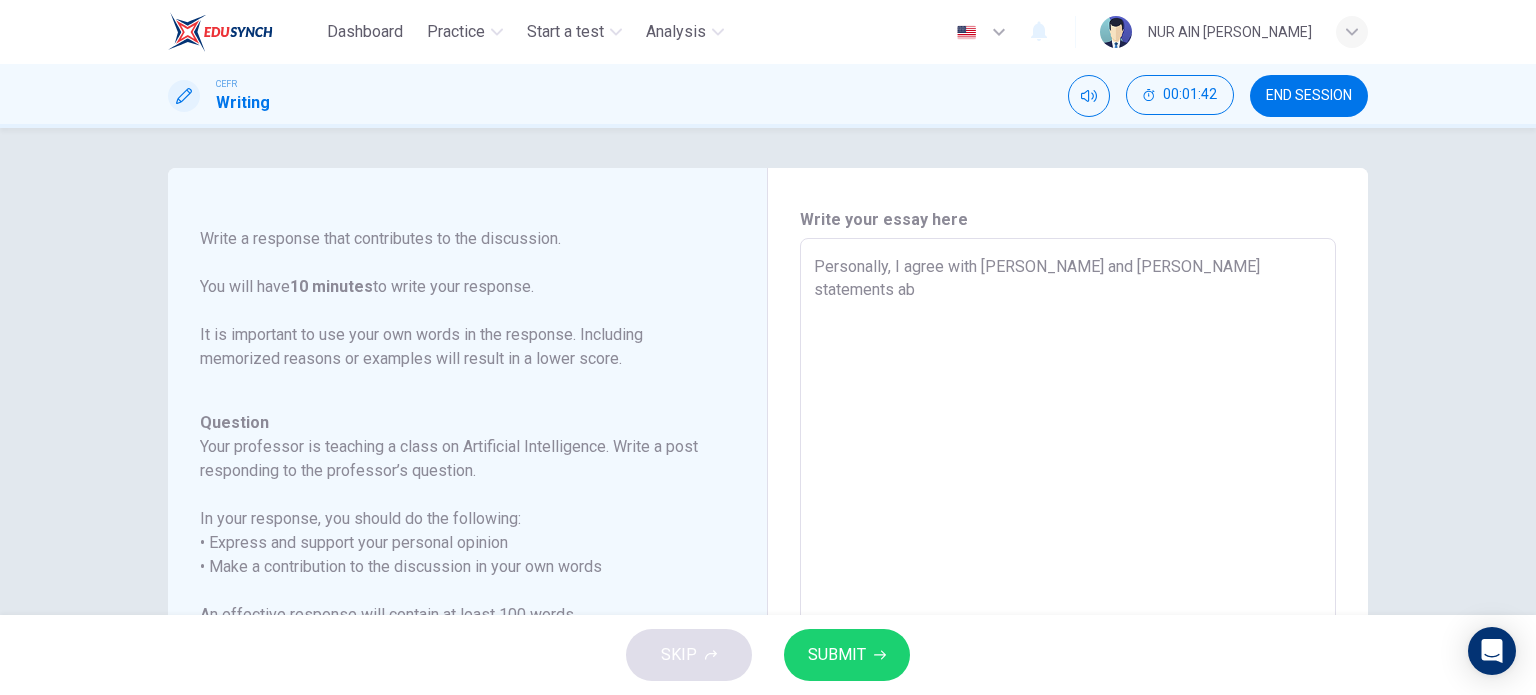 type on "x" 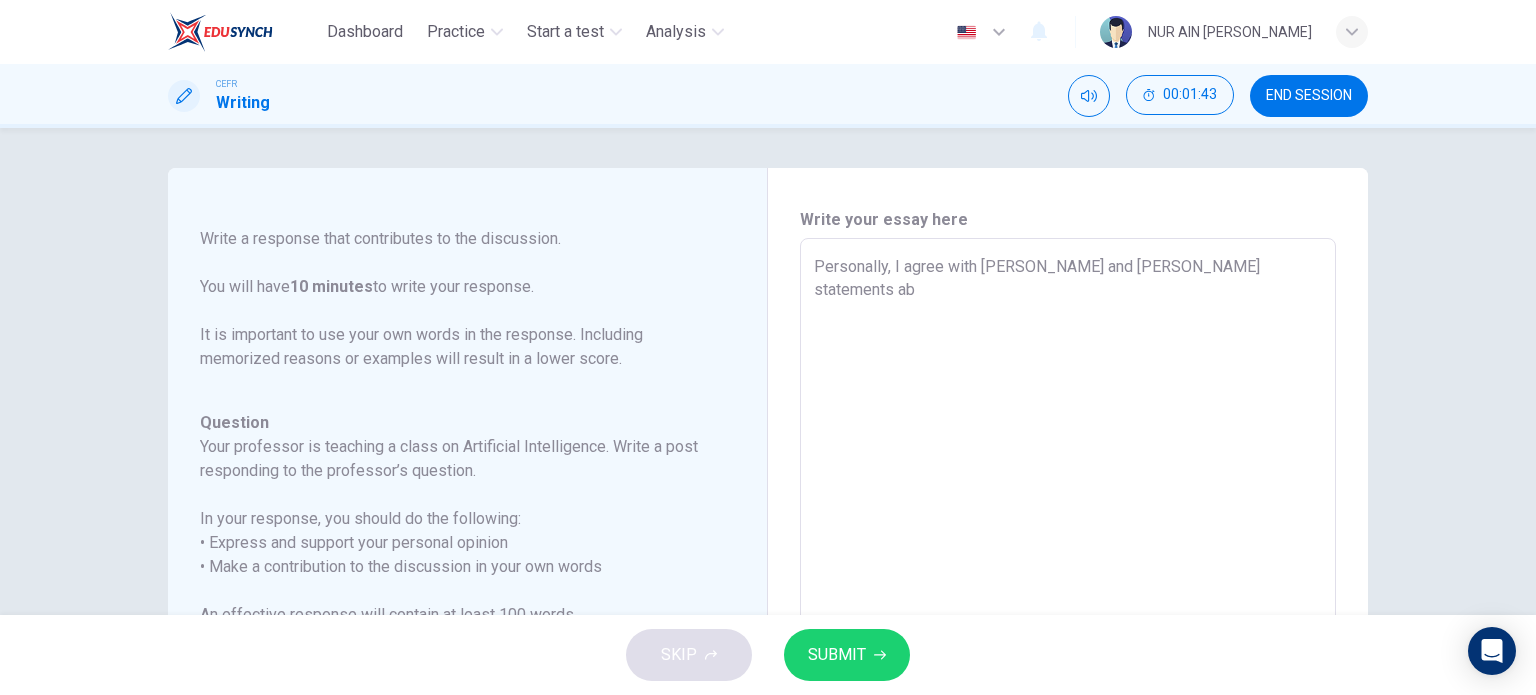 type on "Personally, I agree with [PERSON_NAME] and [PERSON_NAME] statements abo" 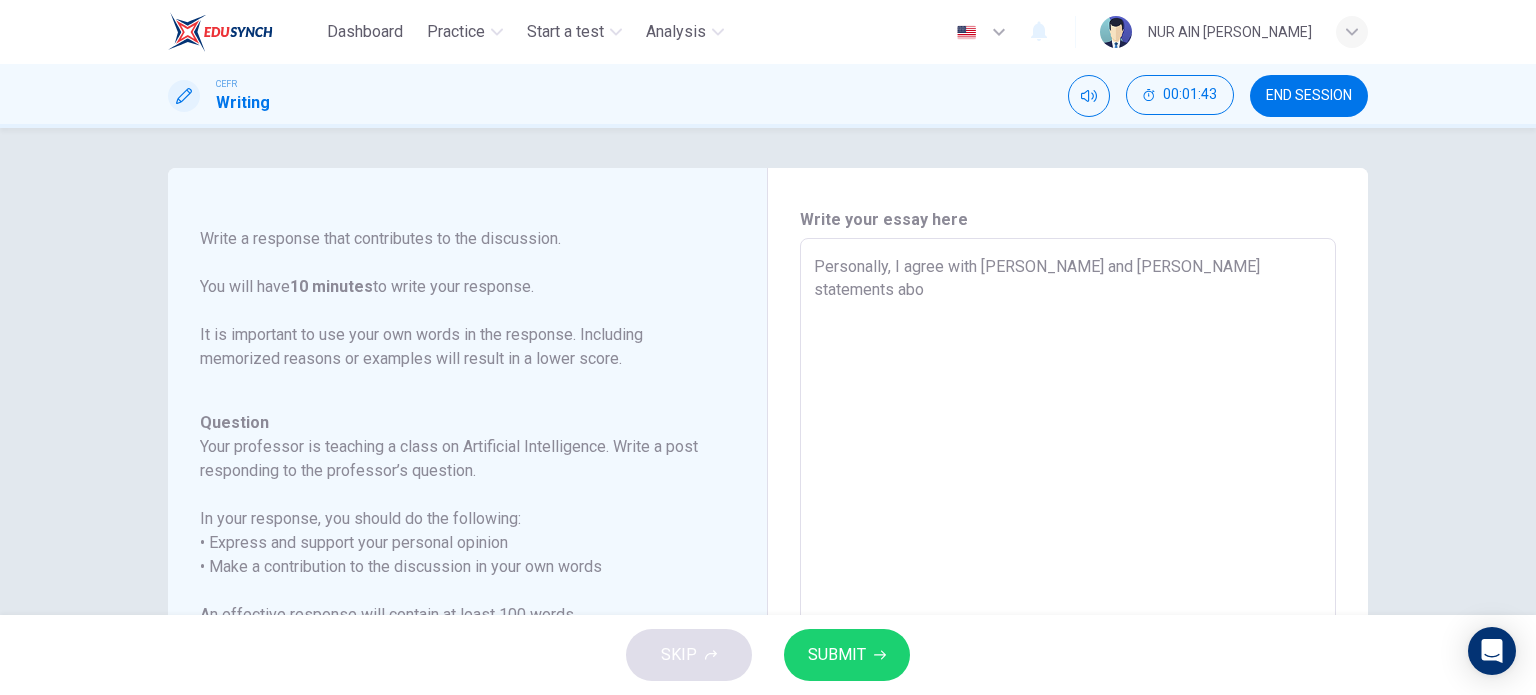 type on "x" 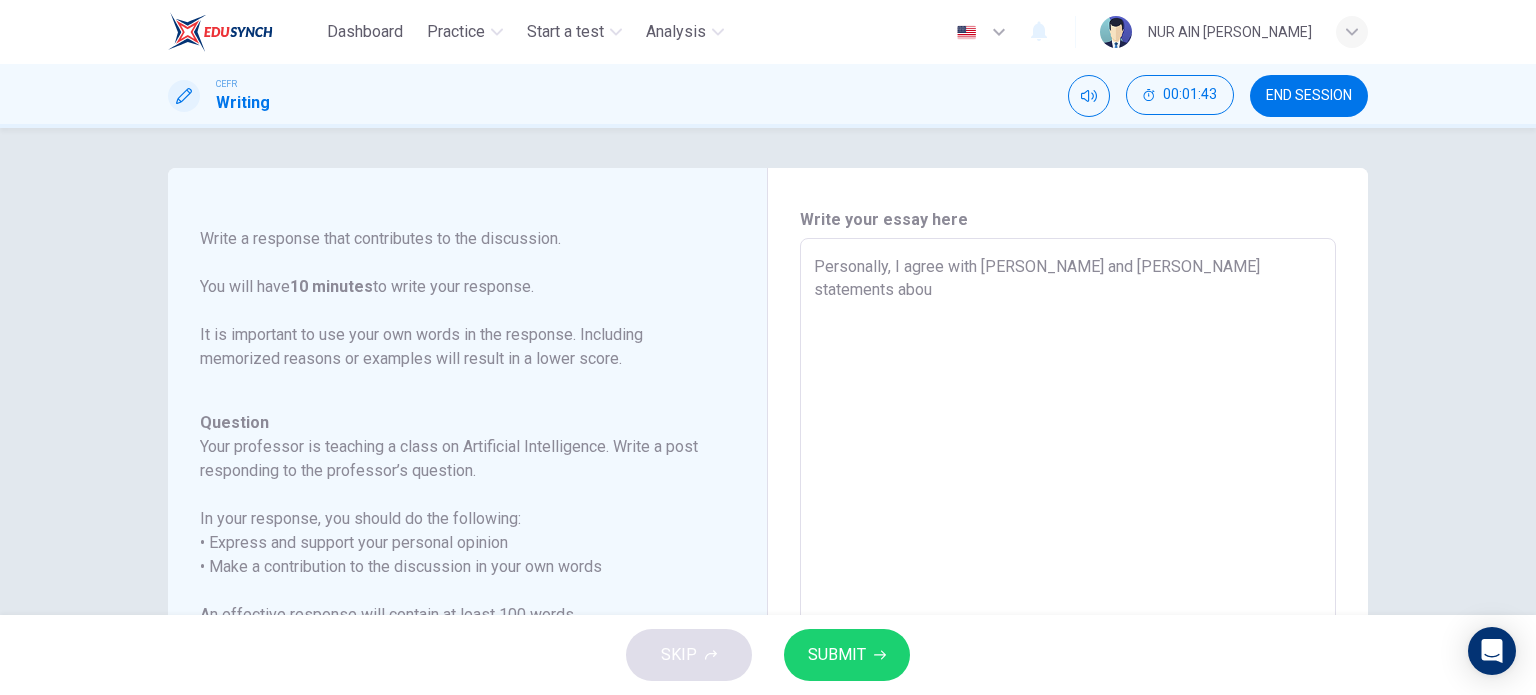 type on "x" 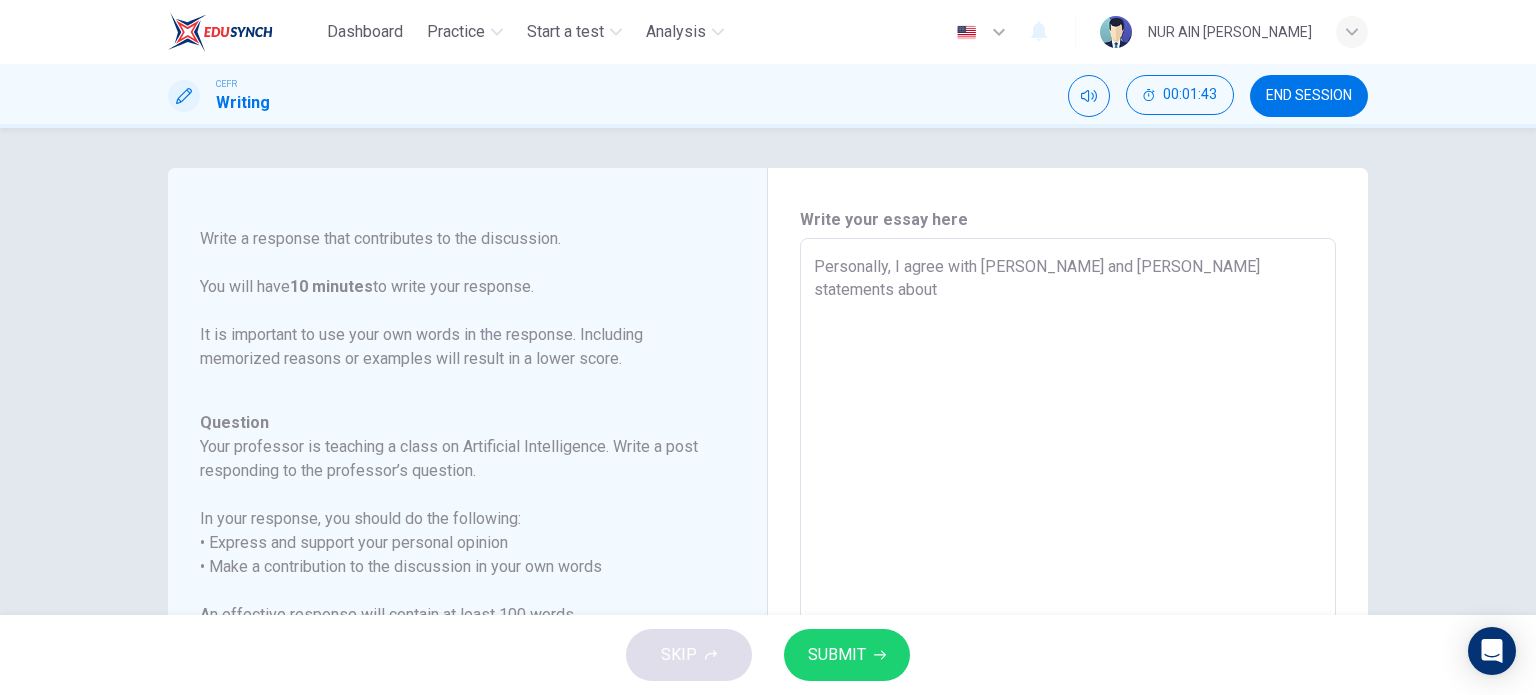 type on "x" 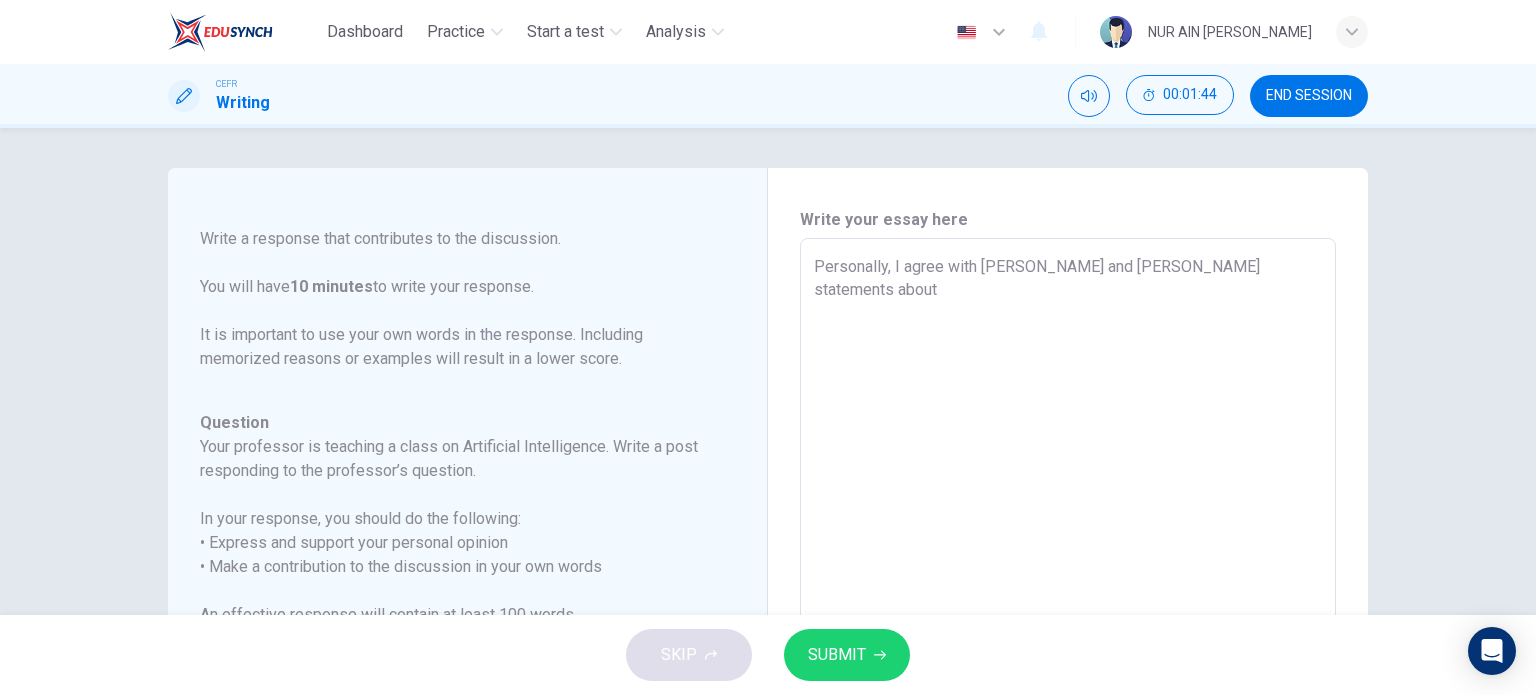 type on "Personally, I agree with [PERSON_NAME] and [PERSON_NAME] statements about p" 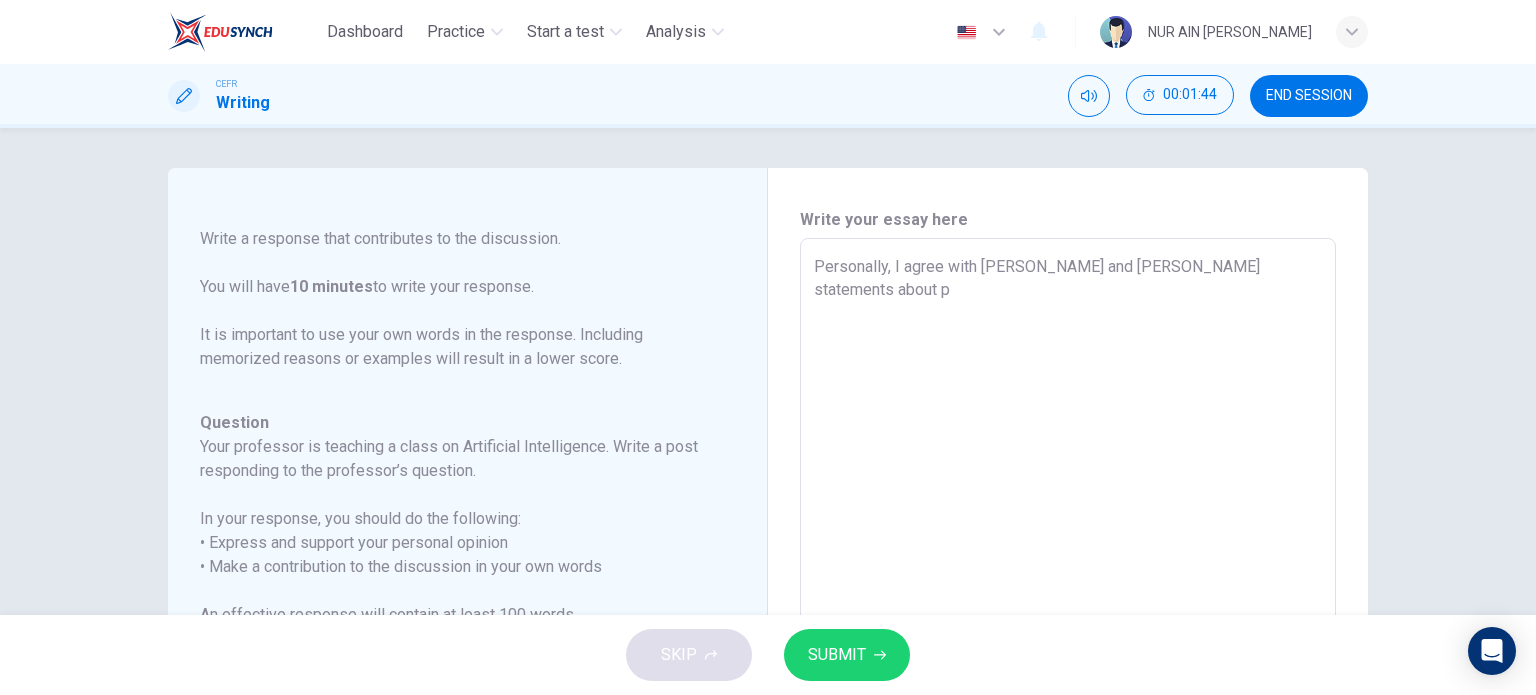 type on "x" 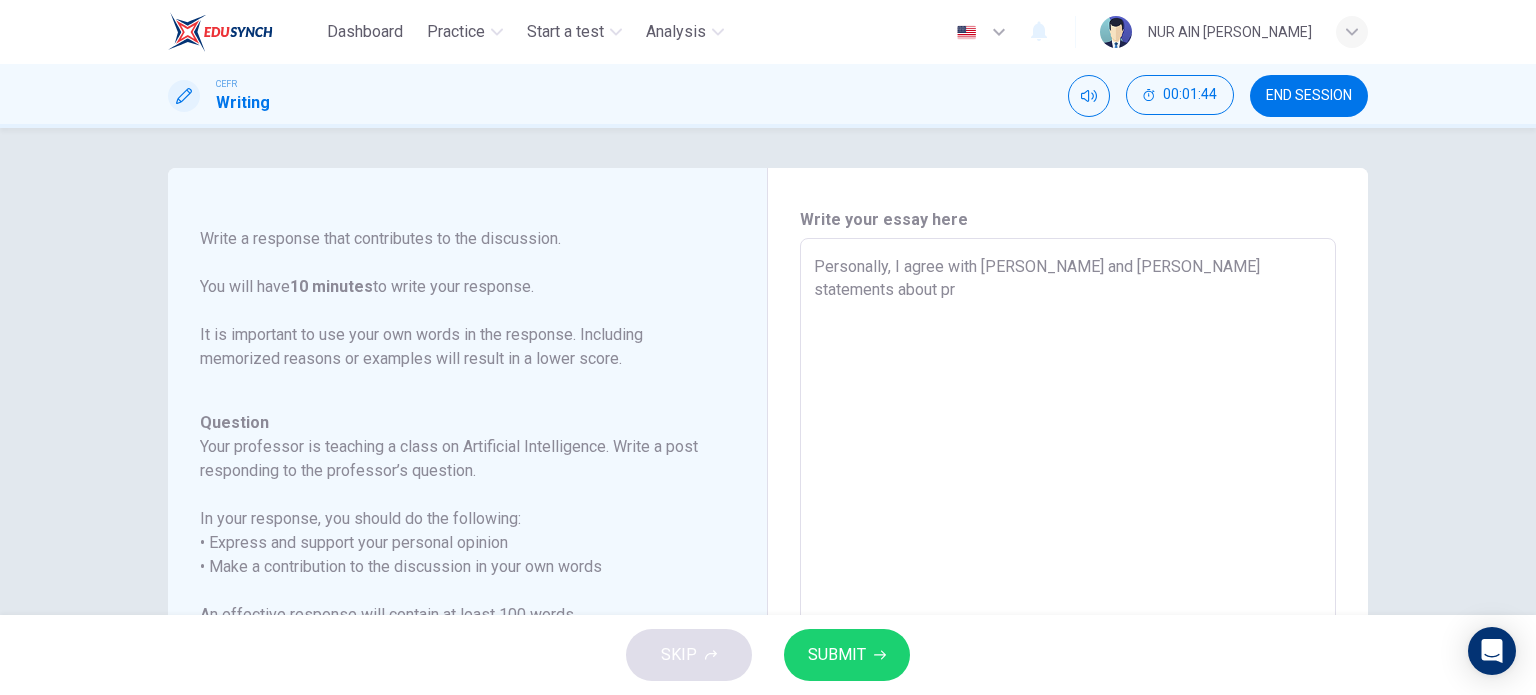 type on "x" 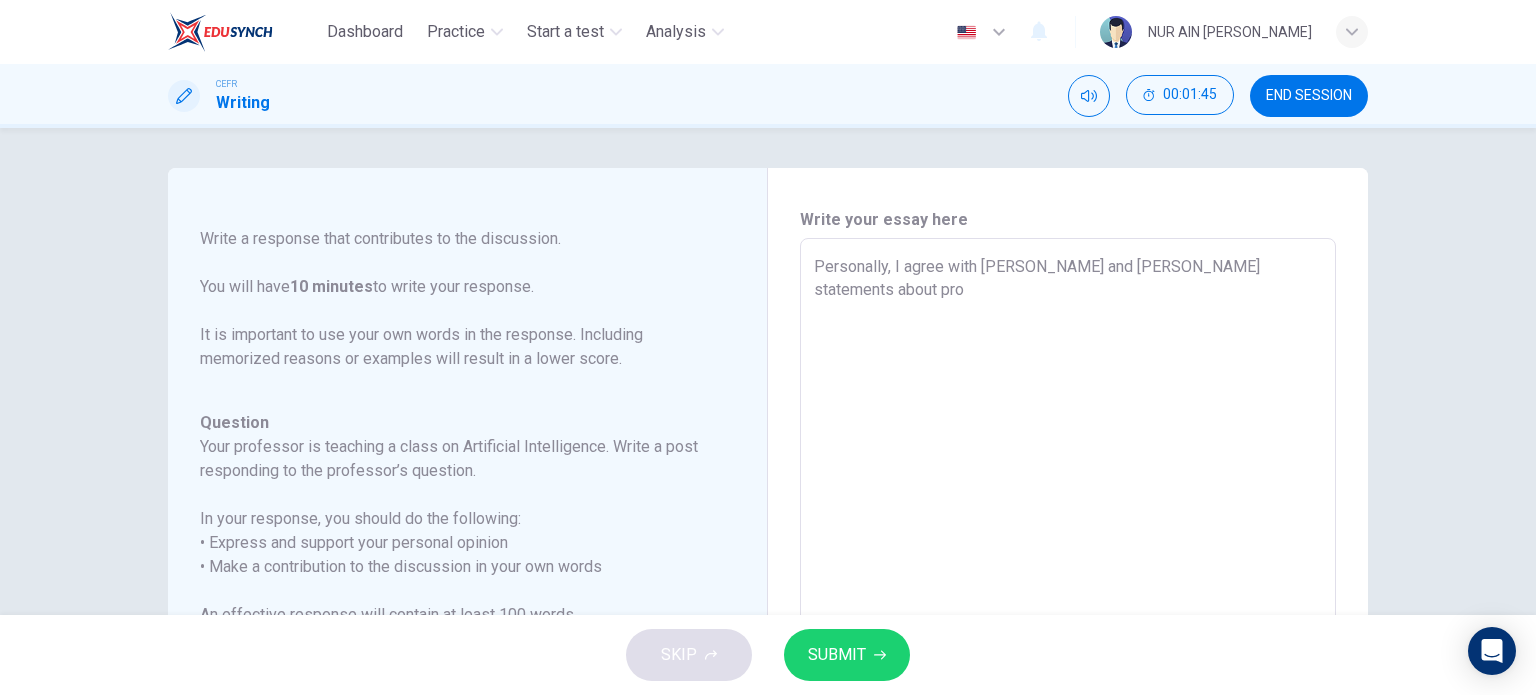 type on "Personally, I agree with [PERSON_NAME] and [PERSON_NAME] statements about pros" 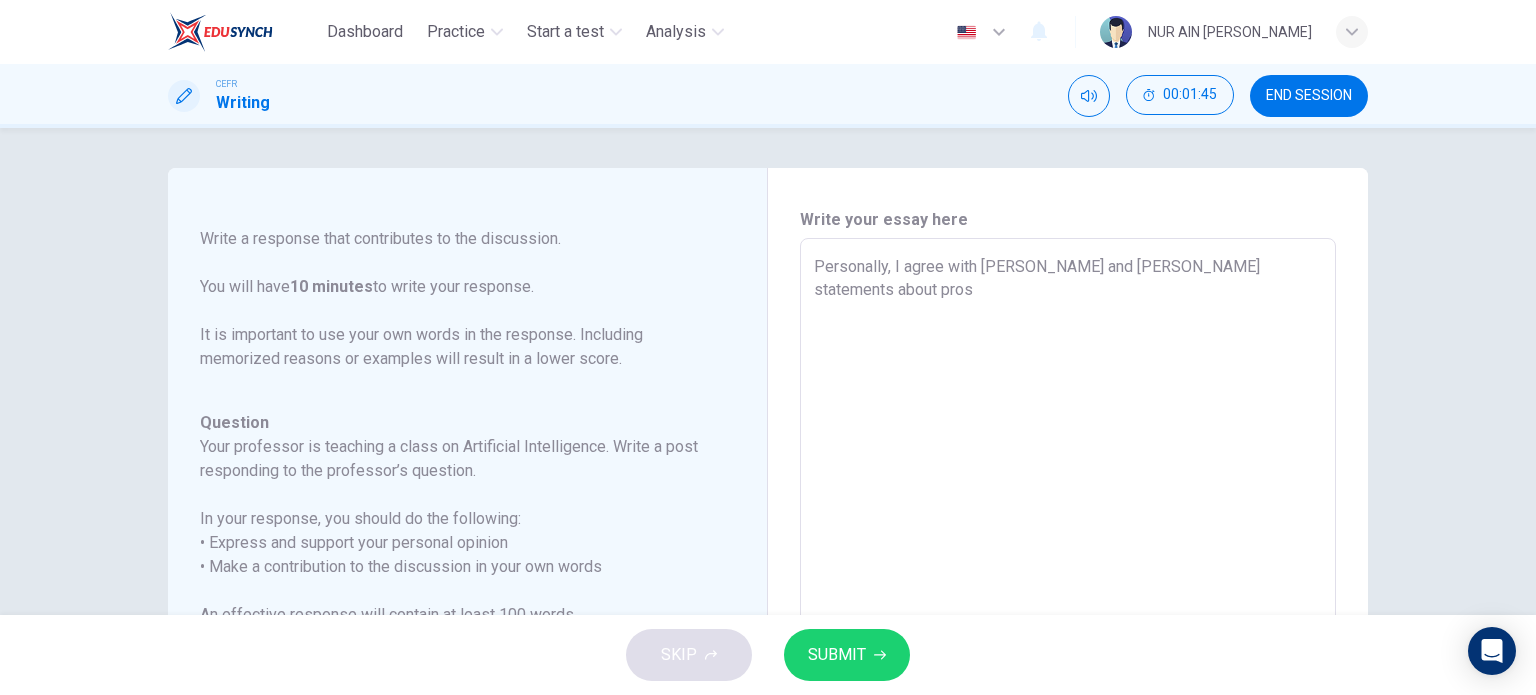 type on "Personally, I agree with [PERSON_NAME] and [PERSON_NAME] statements about pros" 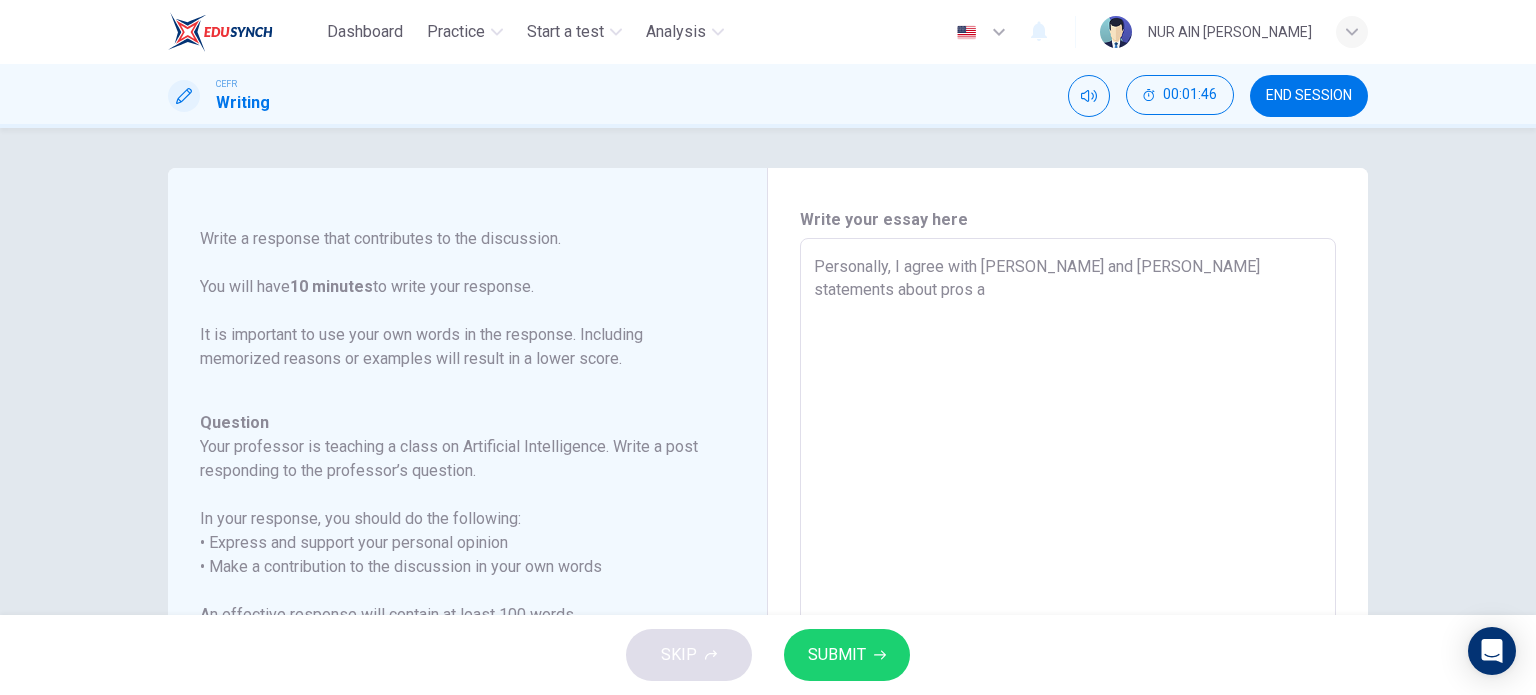 type on "Personally, I agree with [PERSON_NAME] and [PERSON_NAME] statements about pros an" 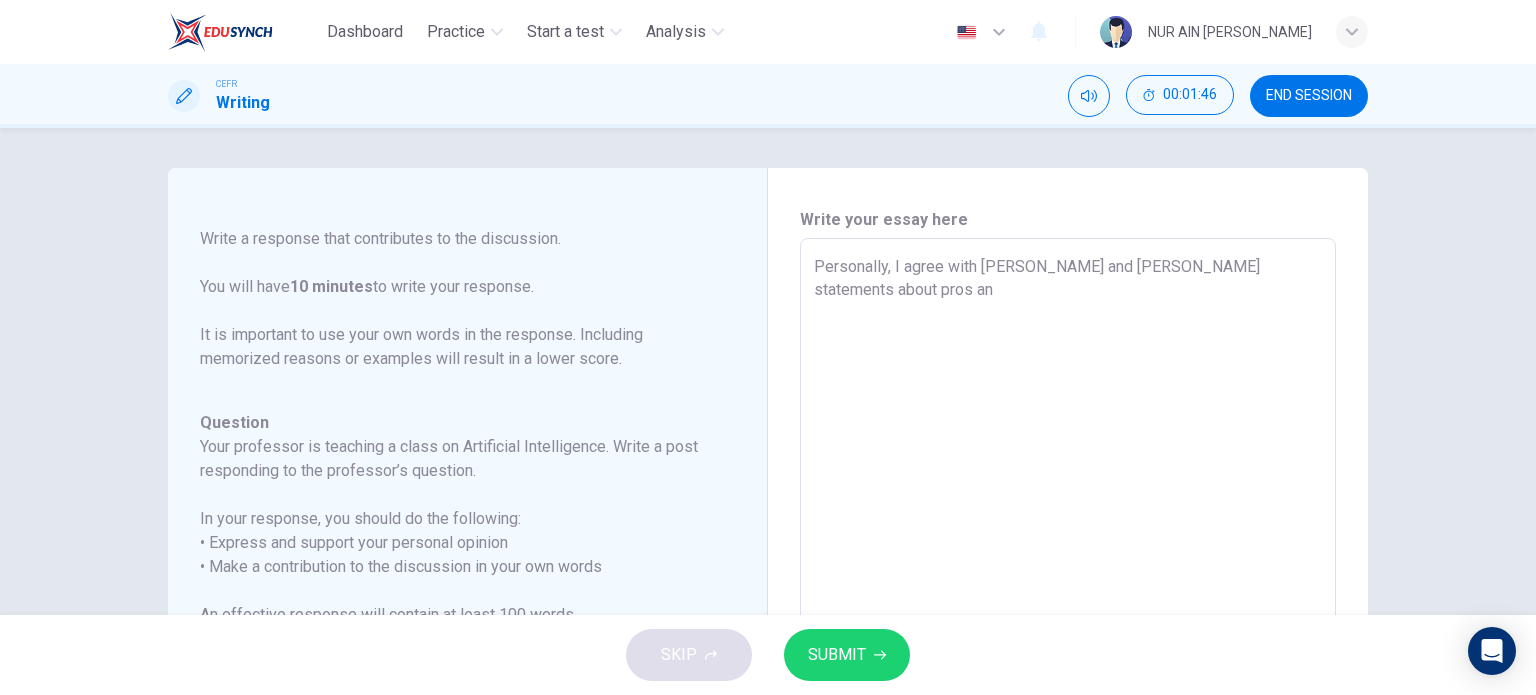 type on "Personally, I agree with [PERSON_NAME] and [PERSON_NAME] statements about pros and" 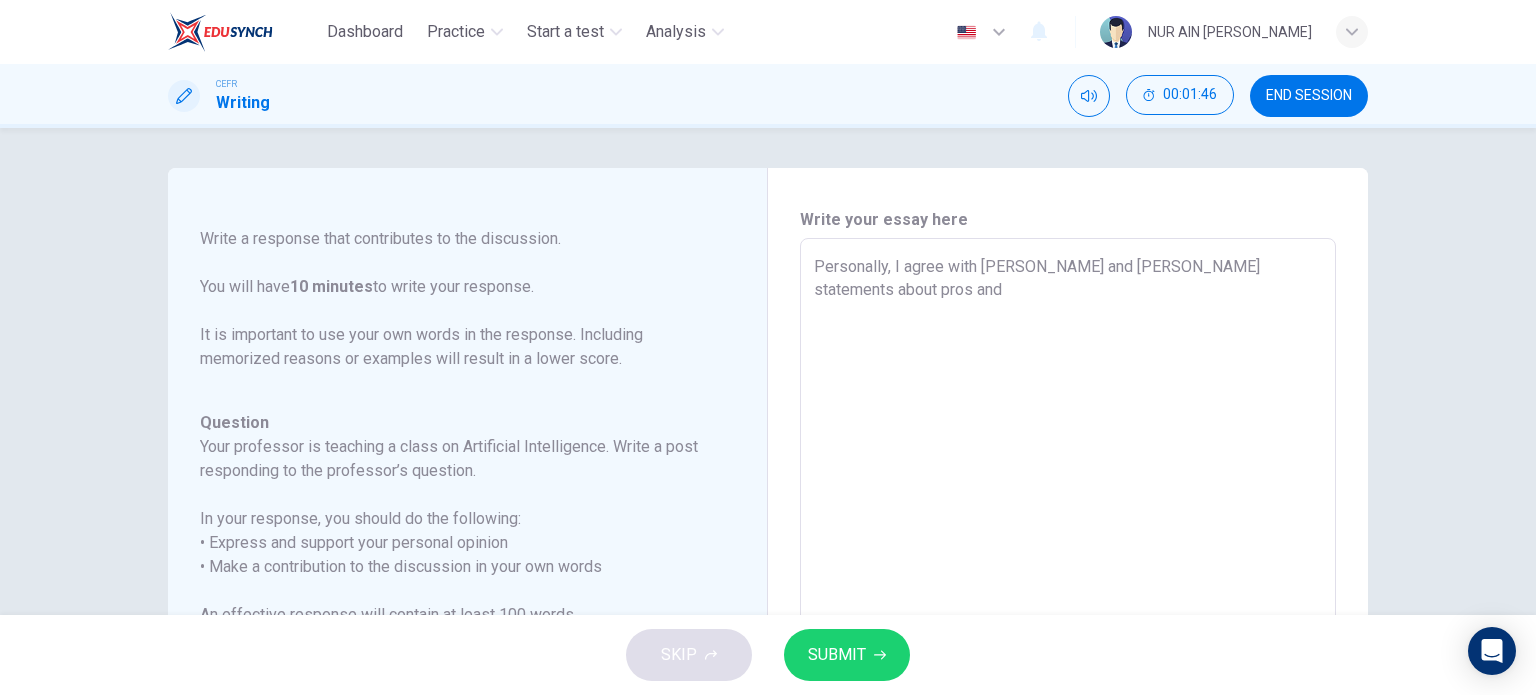 type on "x" 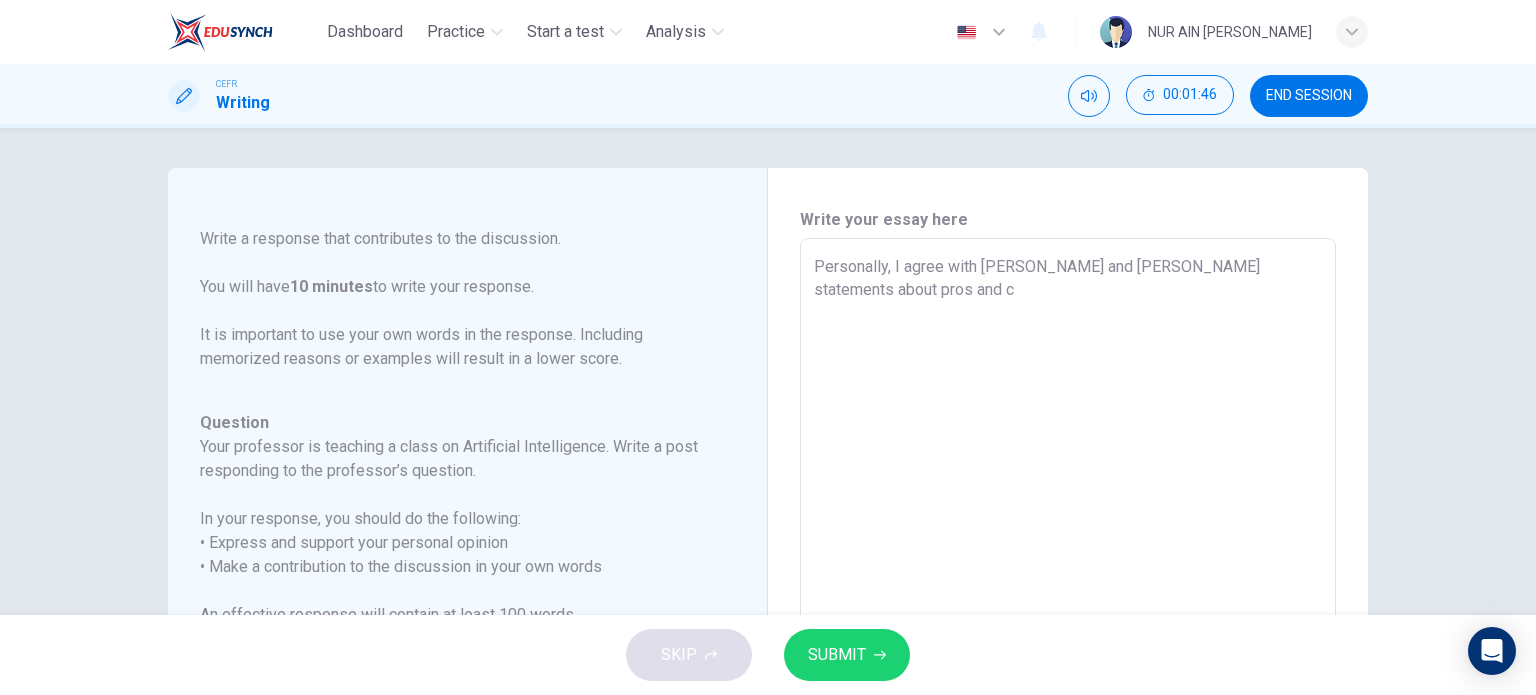 type on "x" 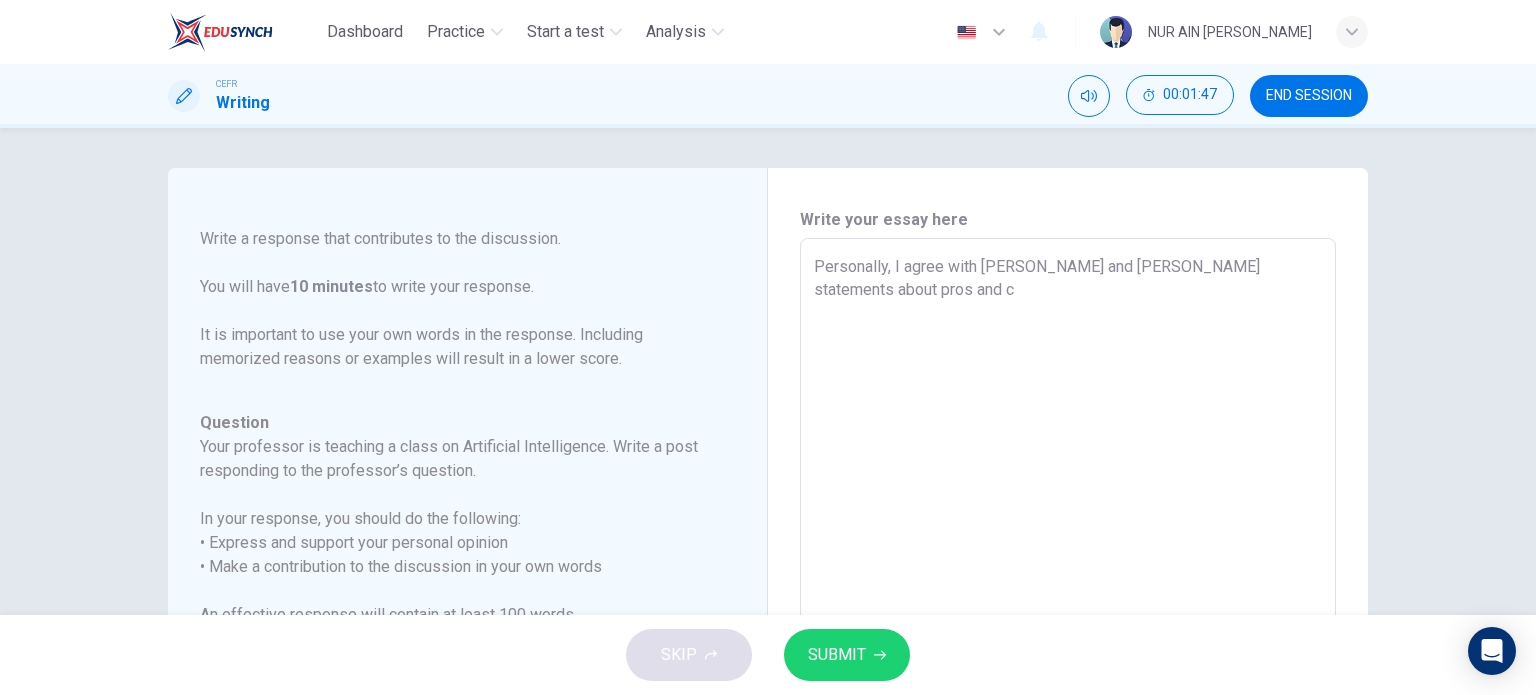type on "Personally, I agree with [PERSON_NAME] and [PERSON_NAME] statements about pros and co" 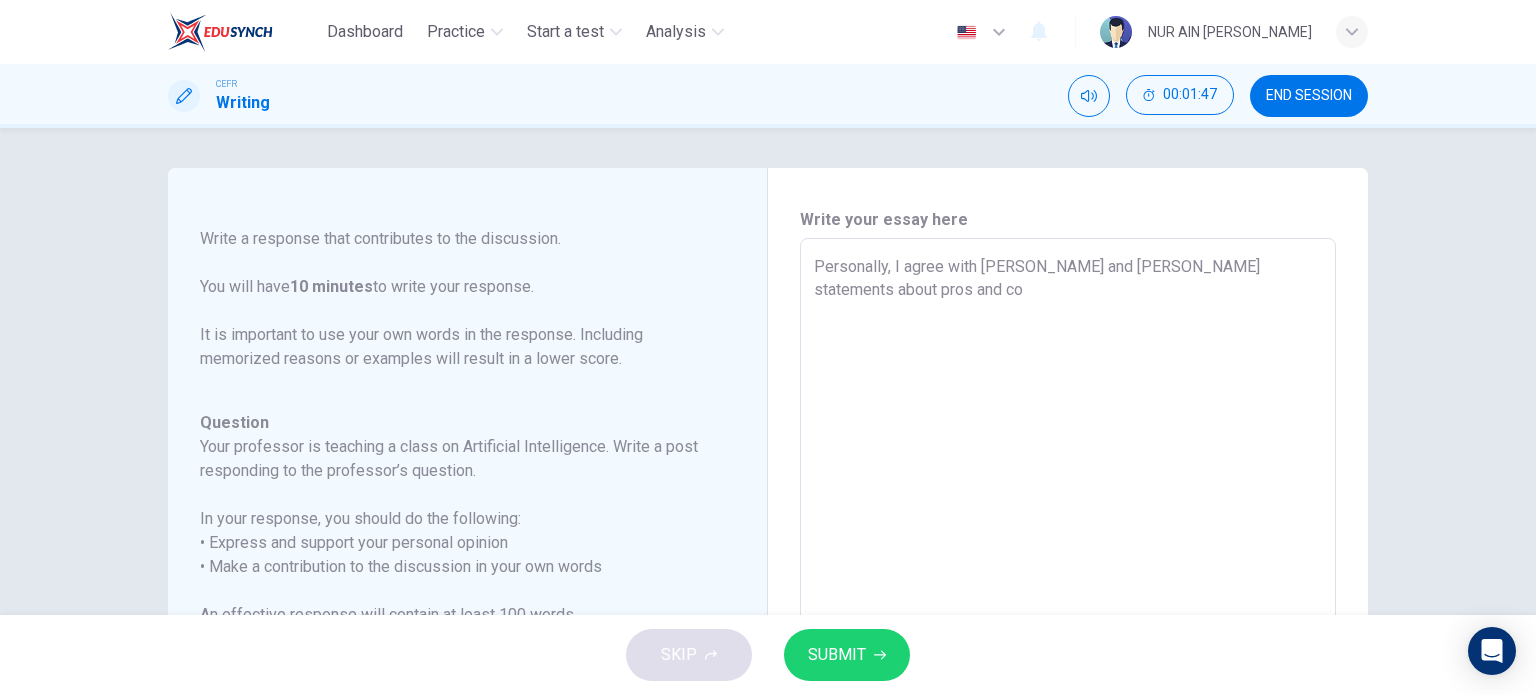 type on "x" 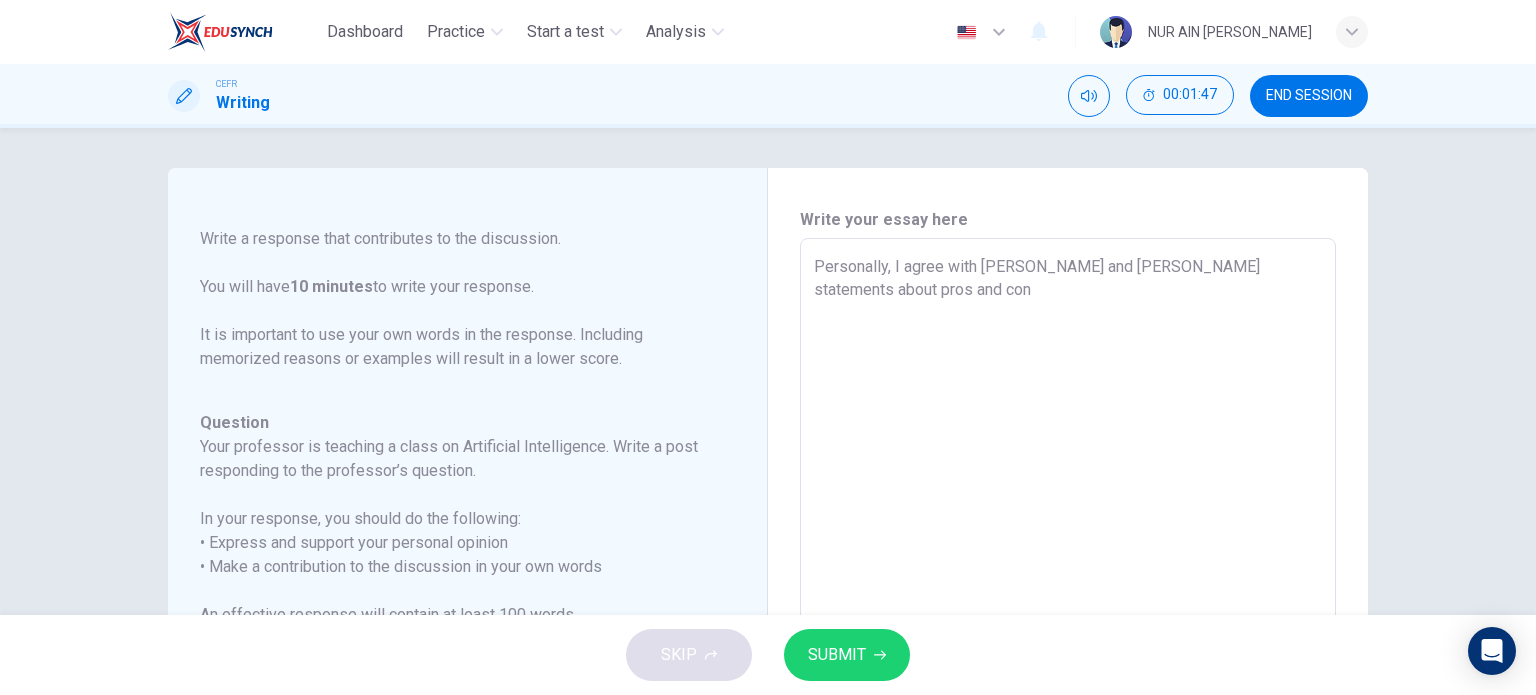type on "x" 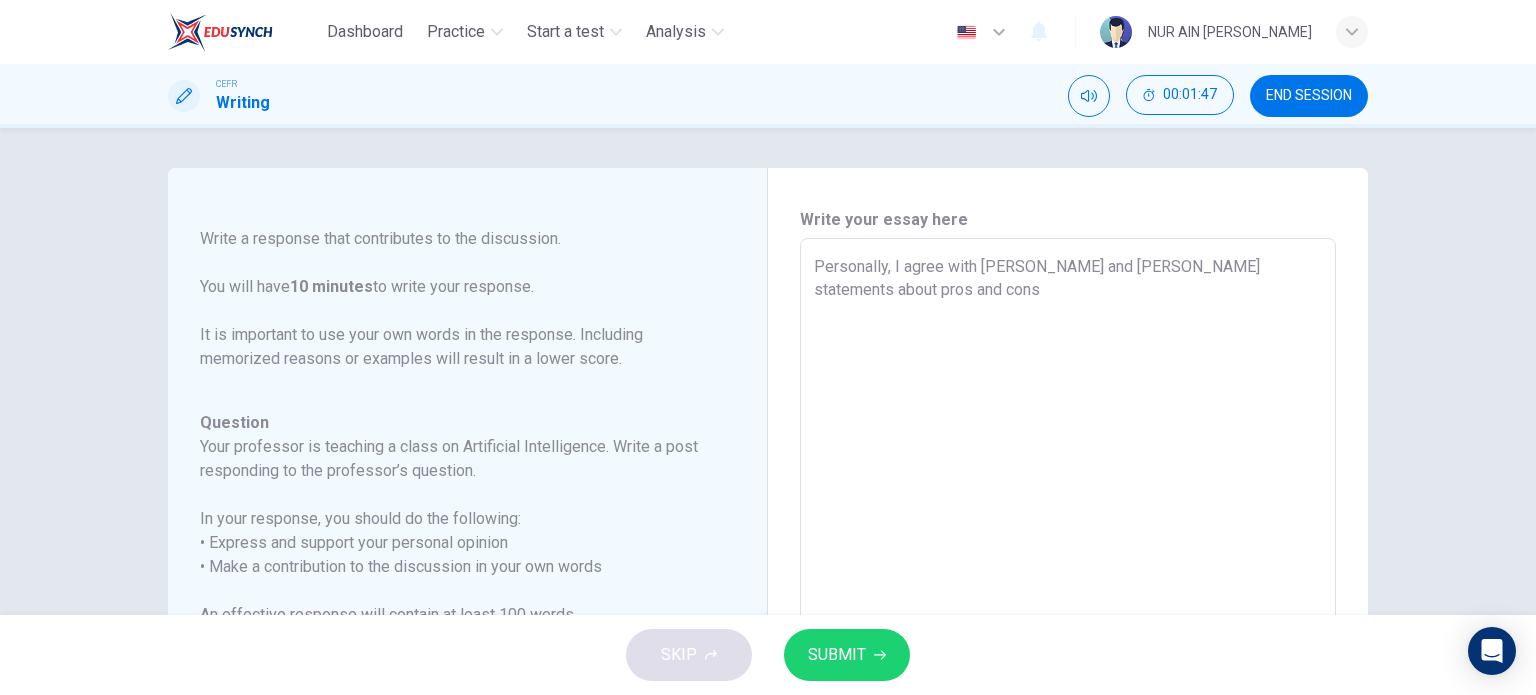 type on "x" 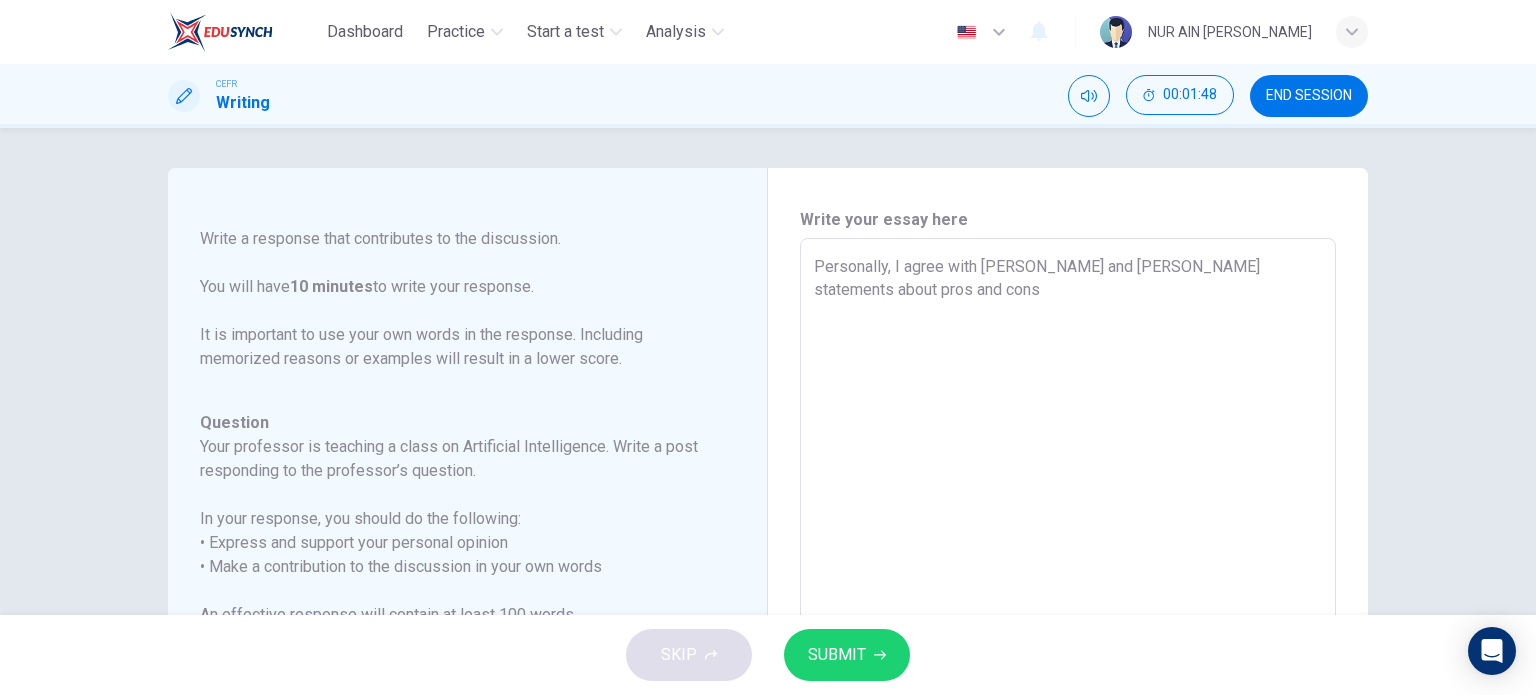 type on "Personally, I agree with [PERSON_NAME] and [PERSON_NAME] statements about pros and cons o" 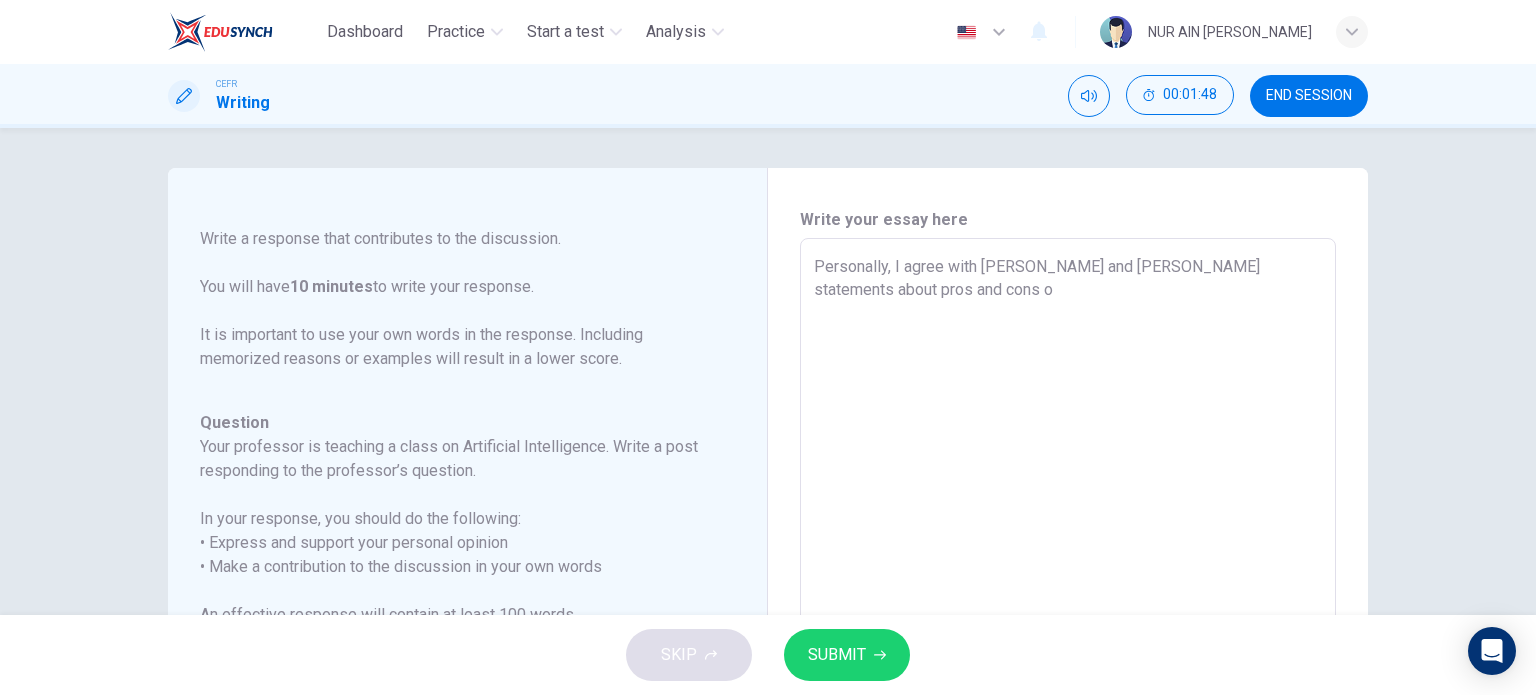 type on "Personally, I agree with [PERSON_NAME] and [PERSON_NAME] statements about pros and cons of" 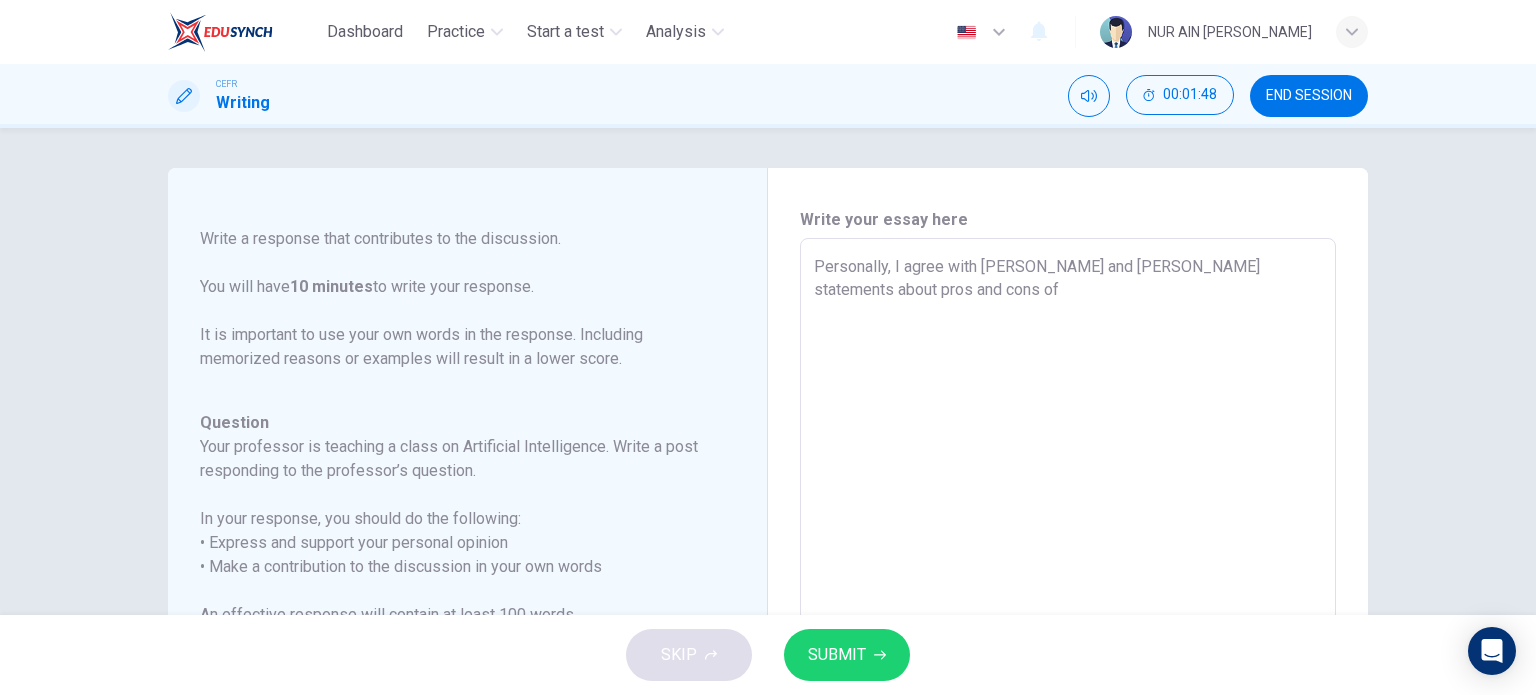 type on "x" 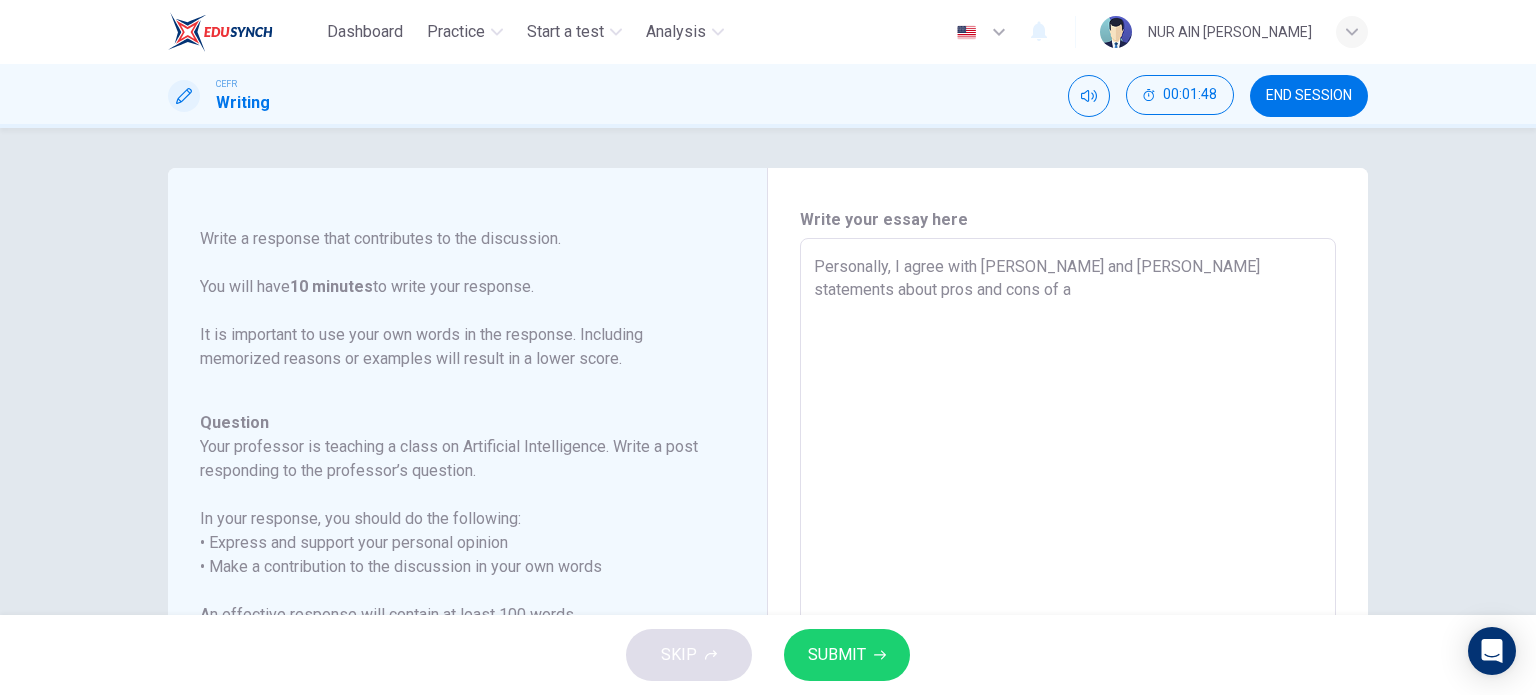 type on "x" 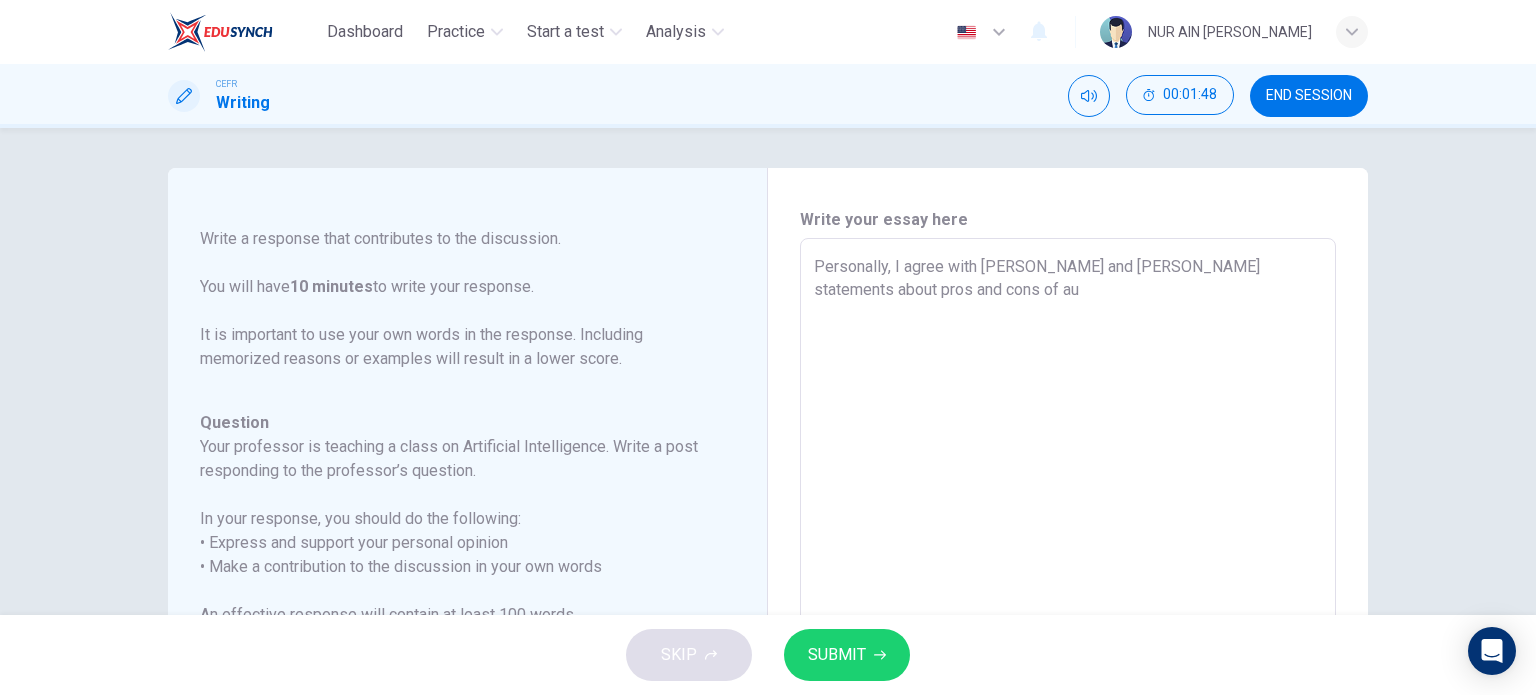 type on "x" 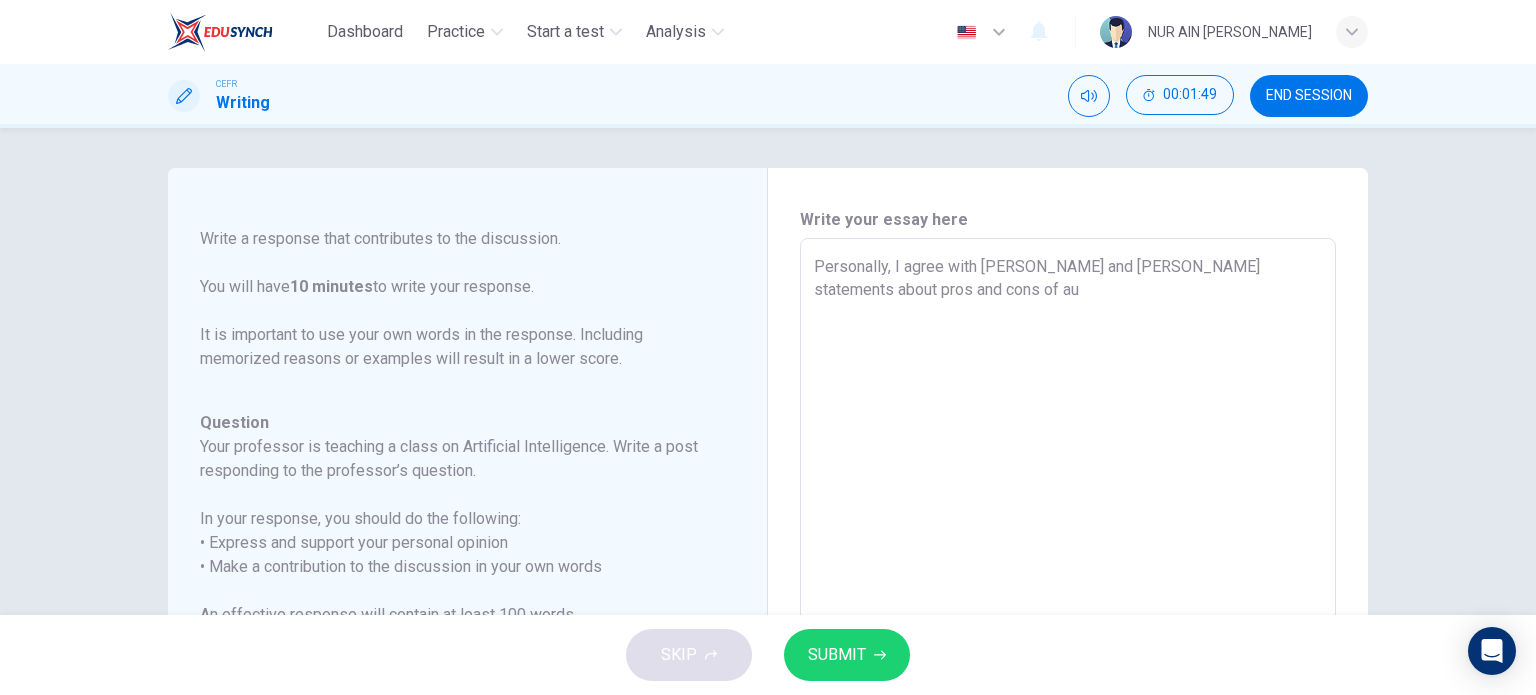 type on "Personally, I agree with [PERSON_NAME] and [PERSON_NAME] statements about pros and cons of aut" 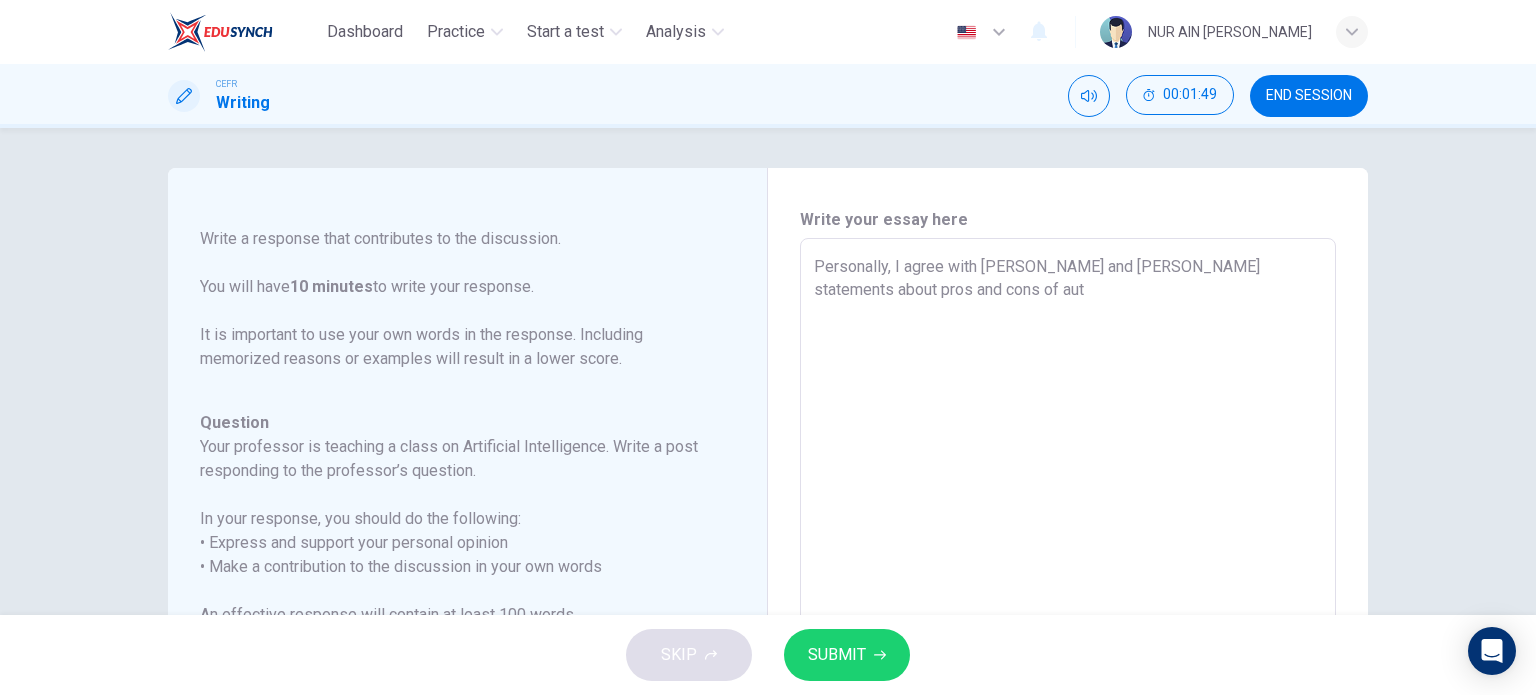 type on "x" 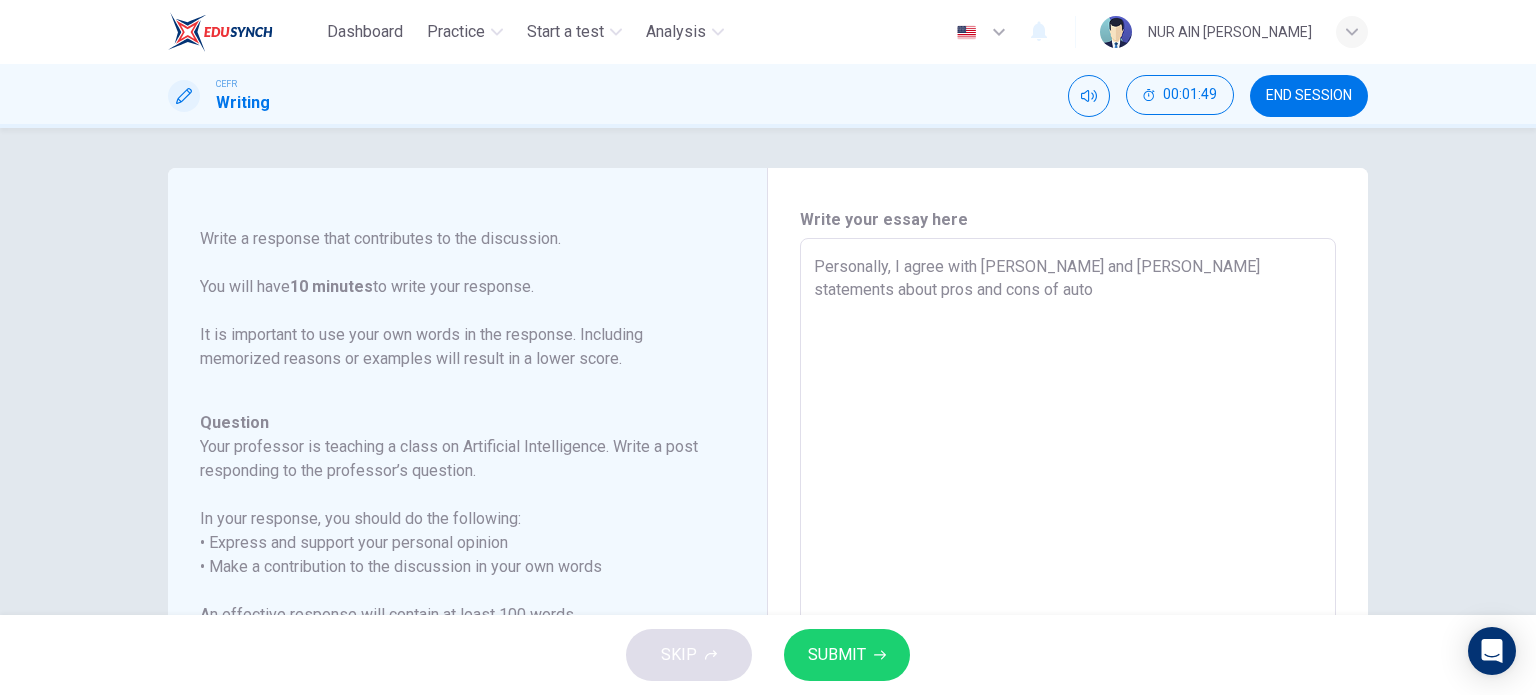 type on "x" 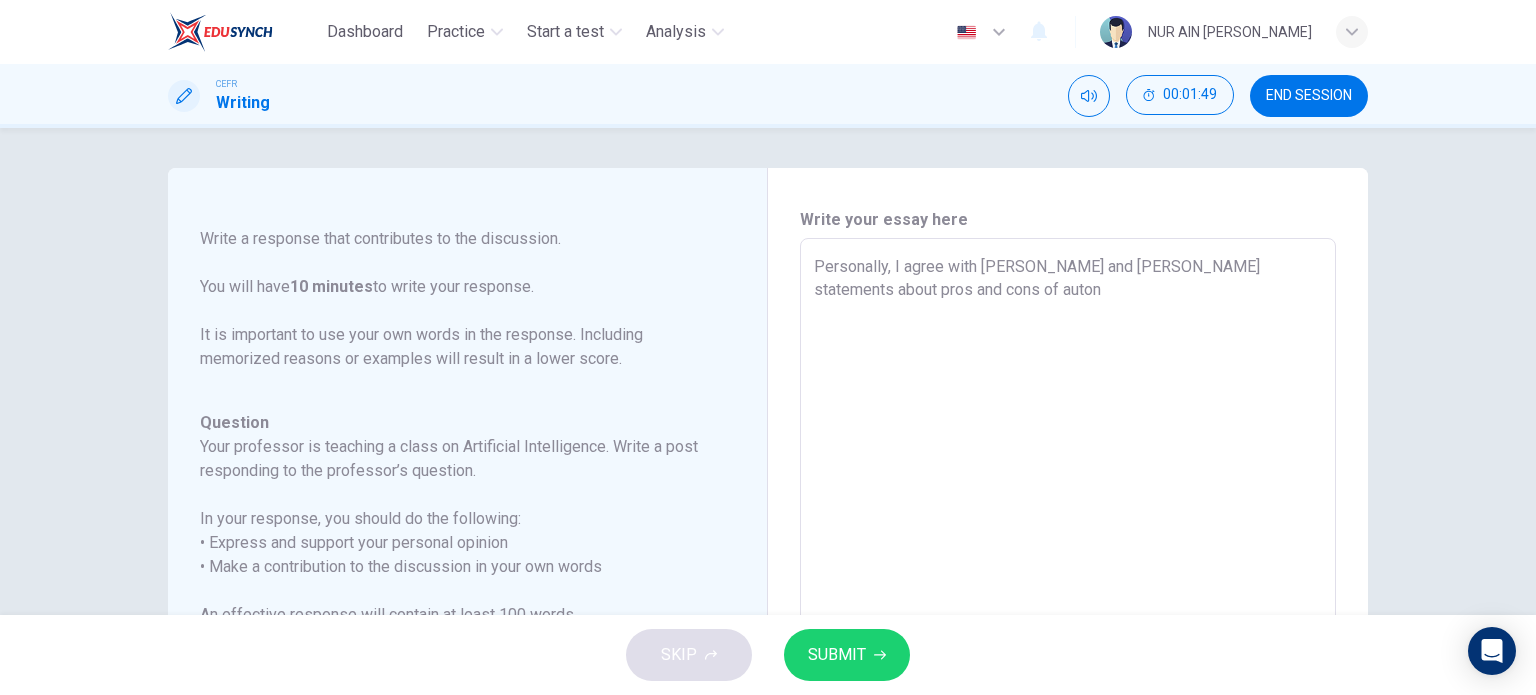 type on "x" 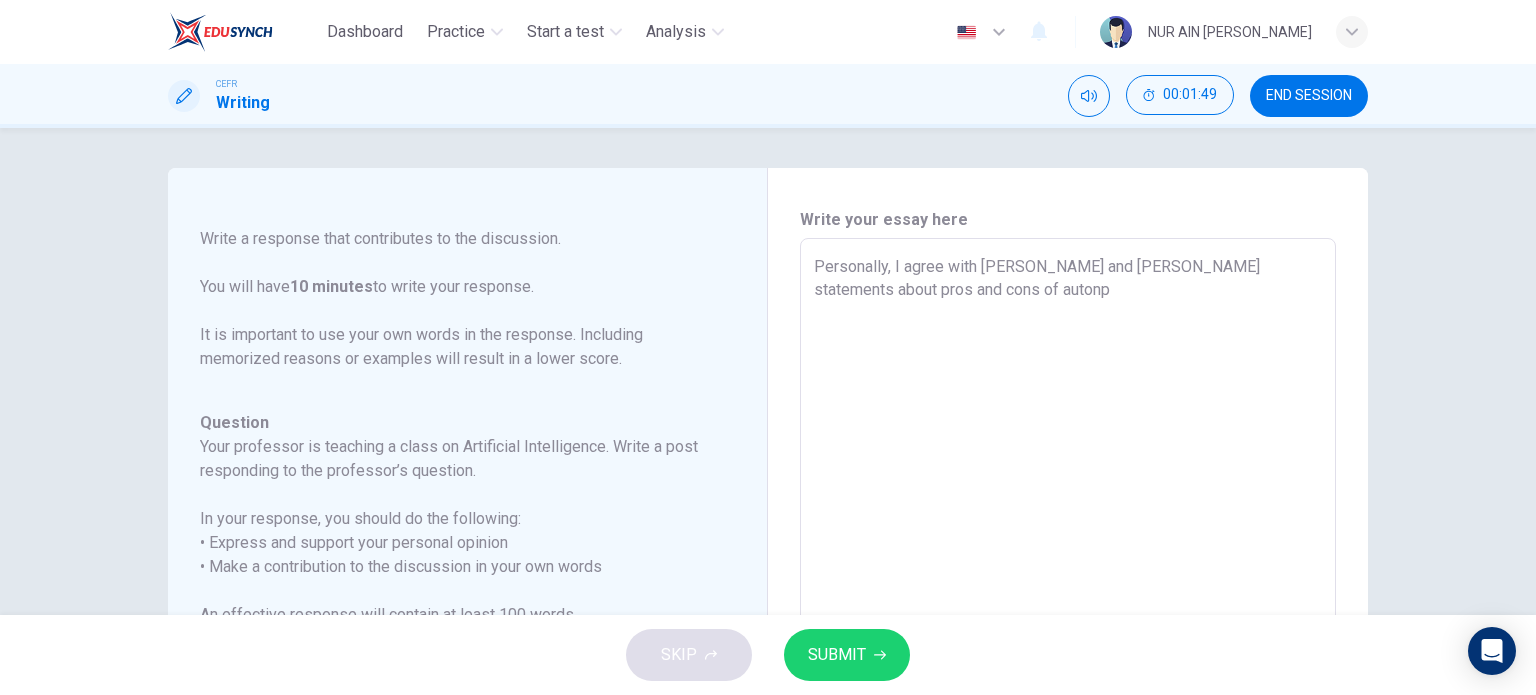 type on "x" 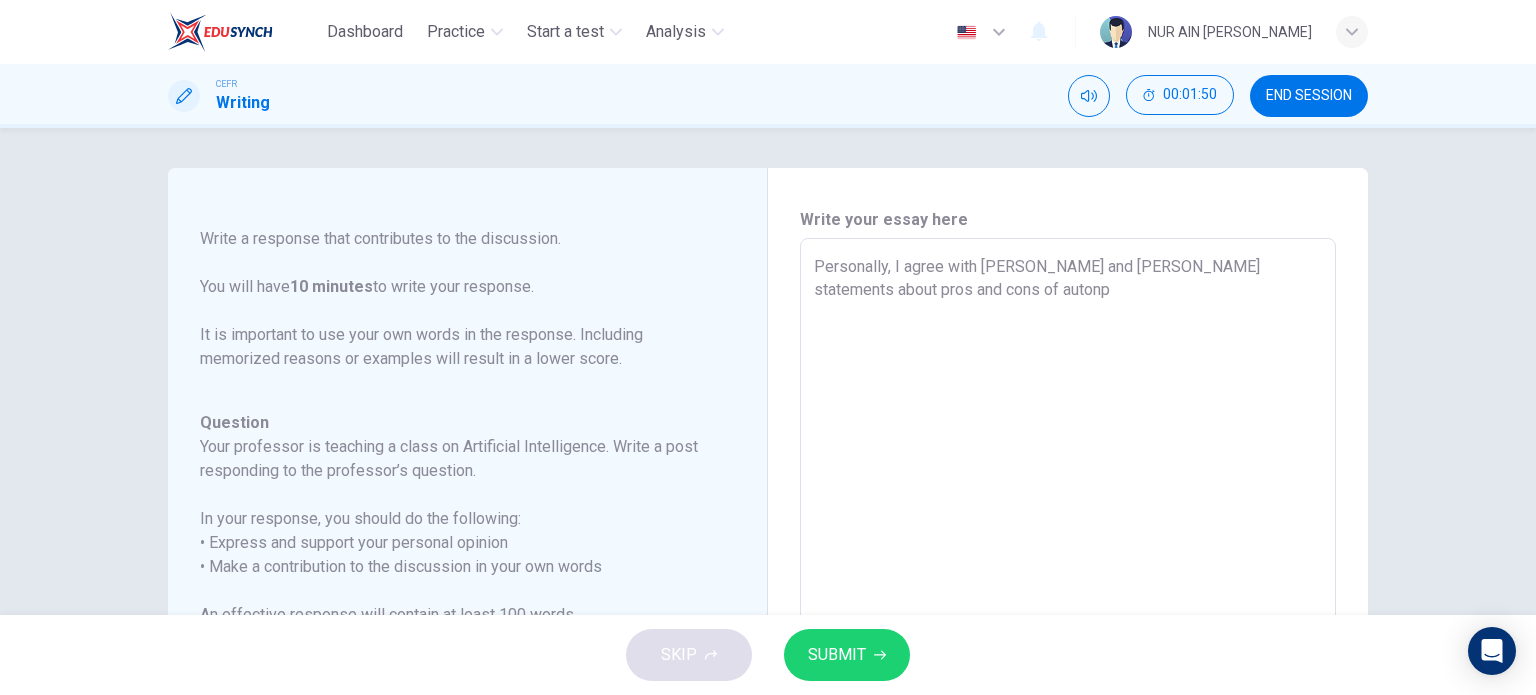 type on "Personally, I agree with [PERSON_NAME] and [PERSON_NAME] statements about pros and cons of autonpm" 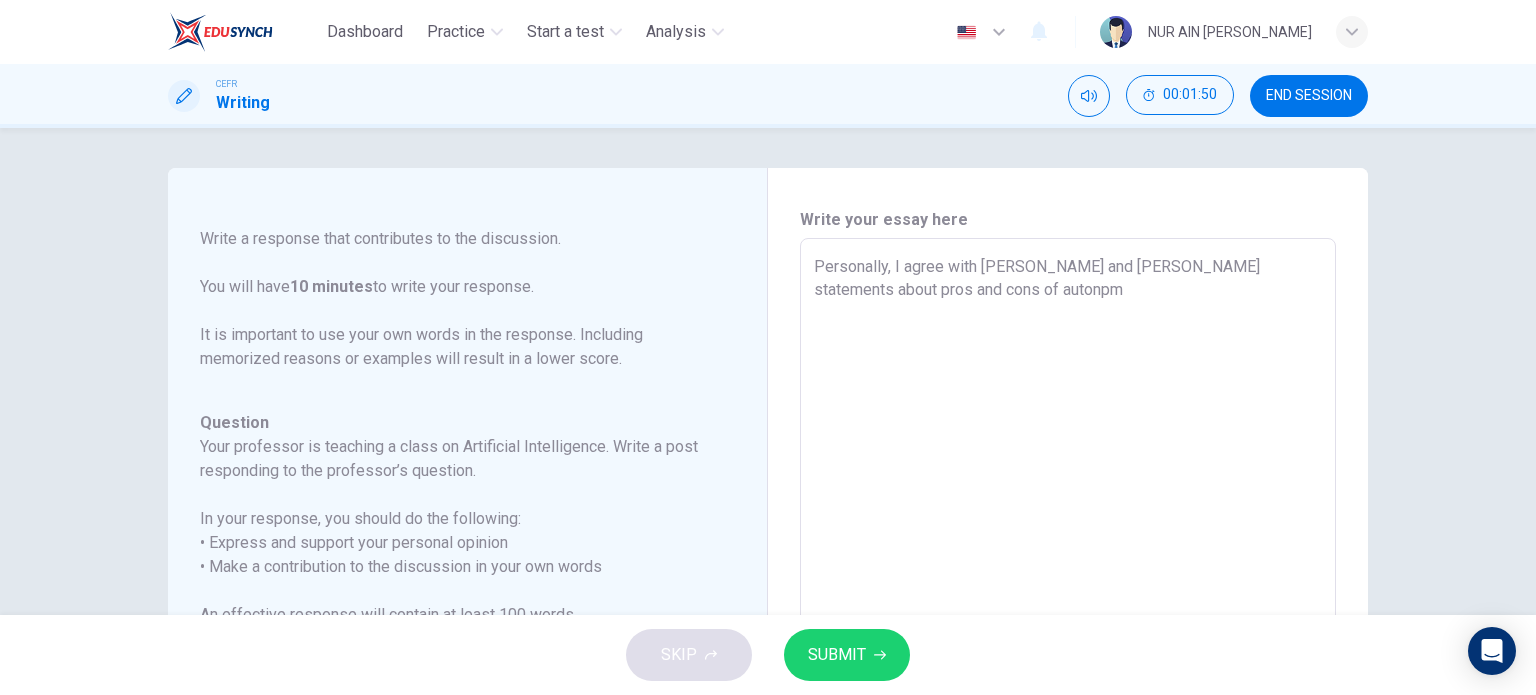 type on "x" 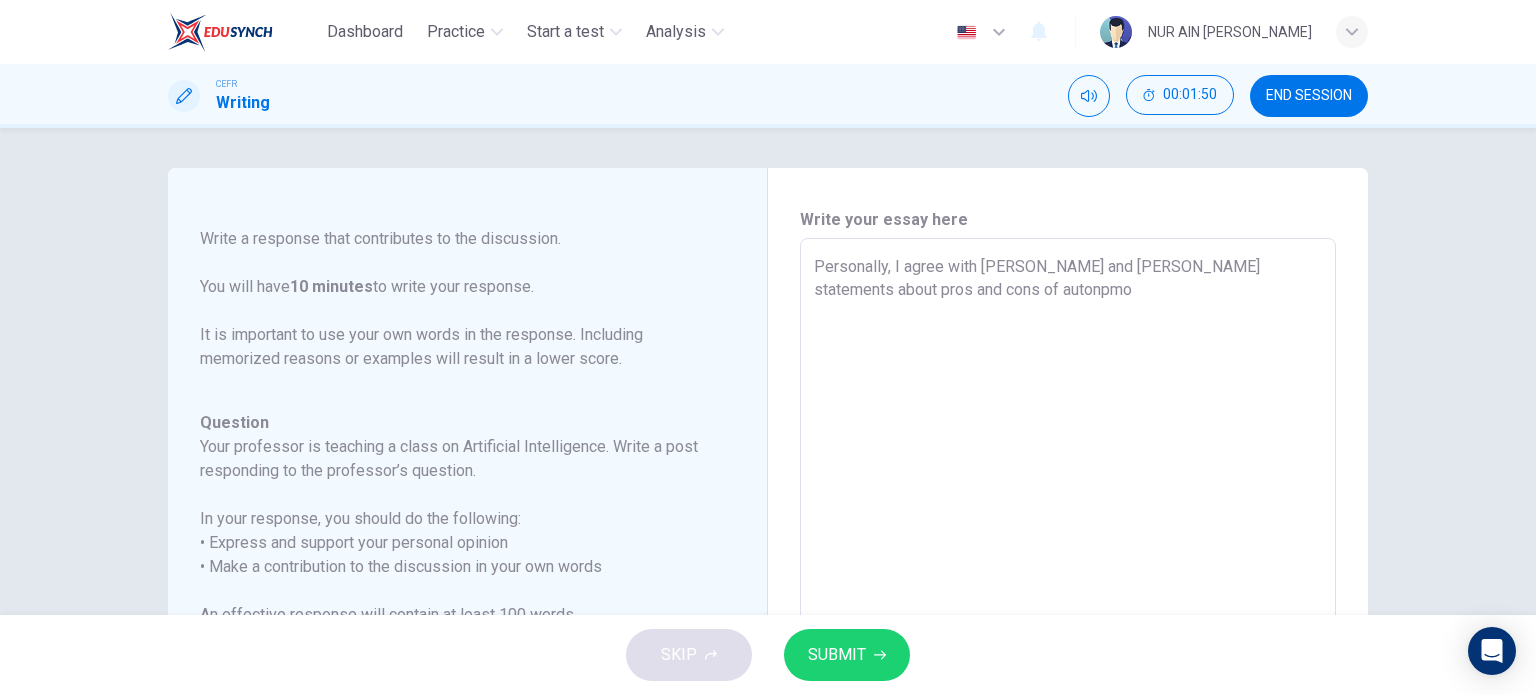 type on "x" 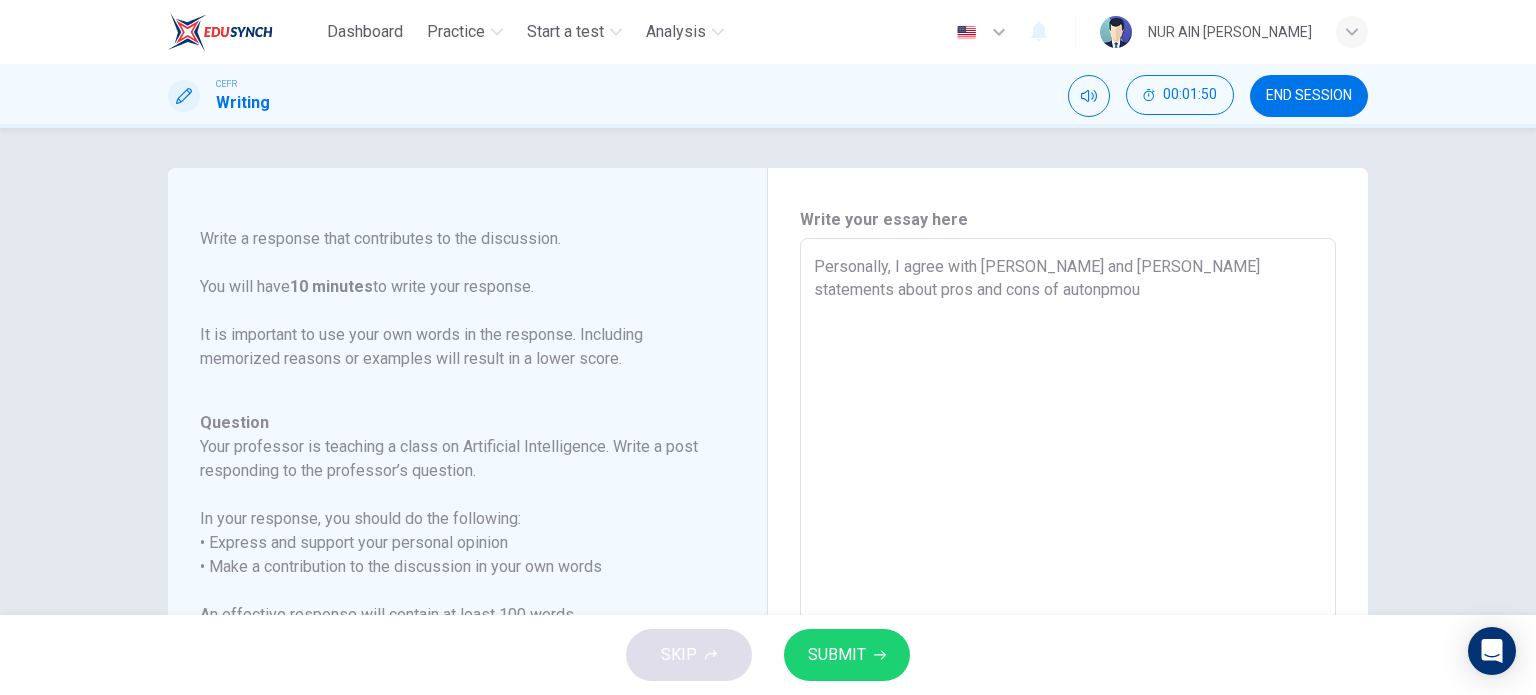 type on "x" 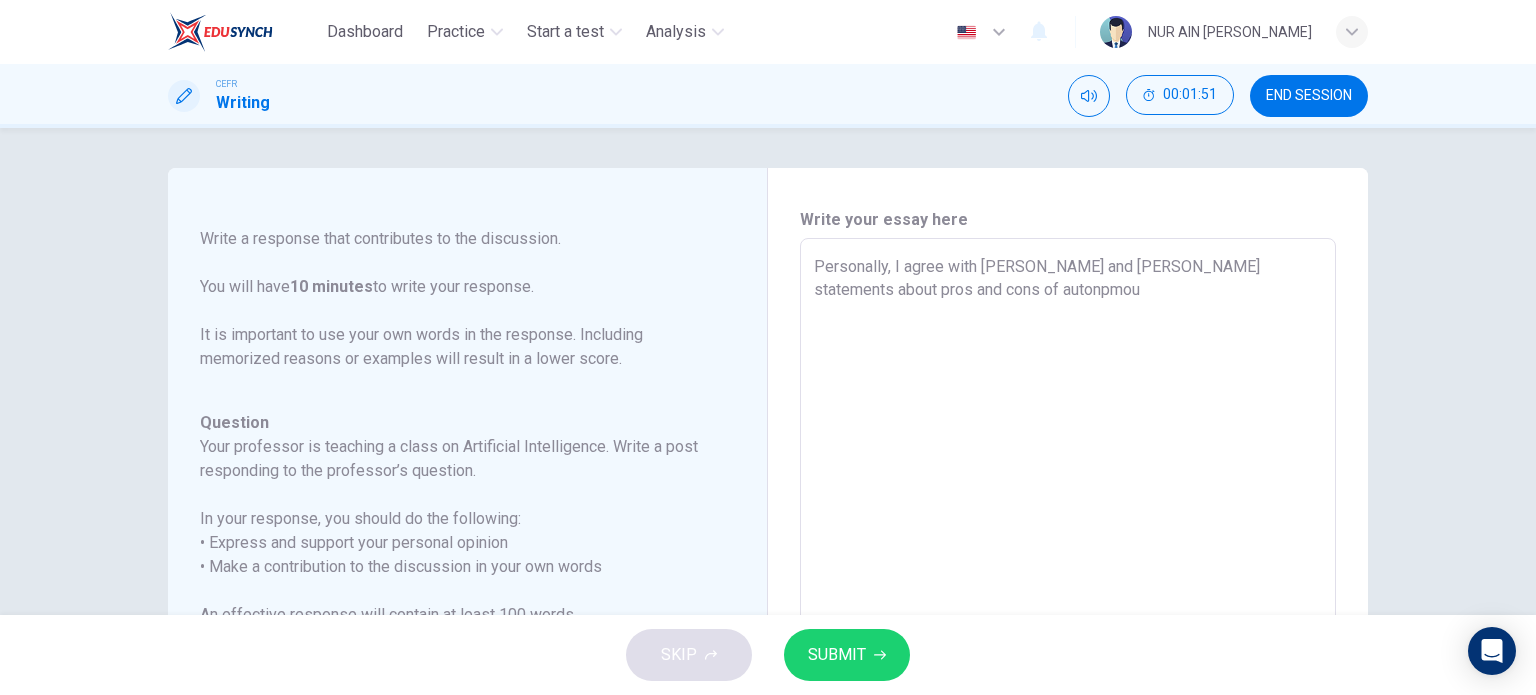 type on "Personally, I agree with [PERSON_NAME] and [PERSON_NAME] statements about pros and cons of autonpmous" 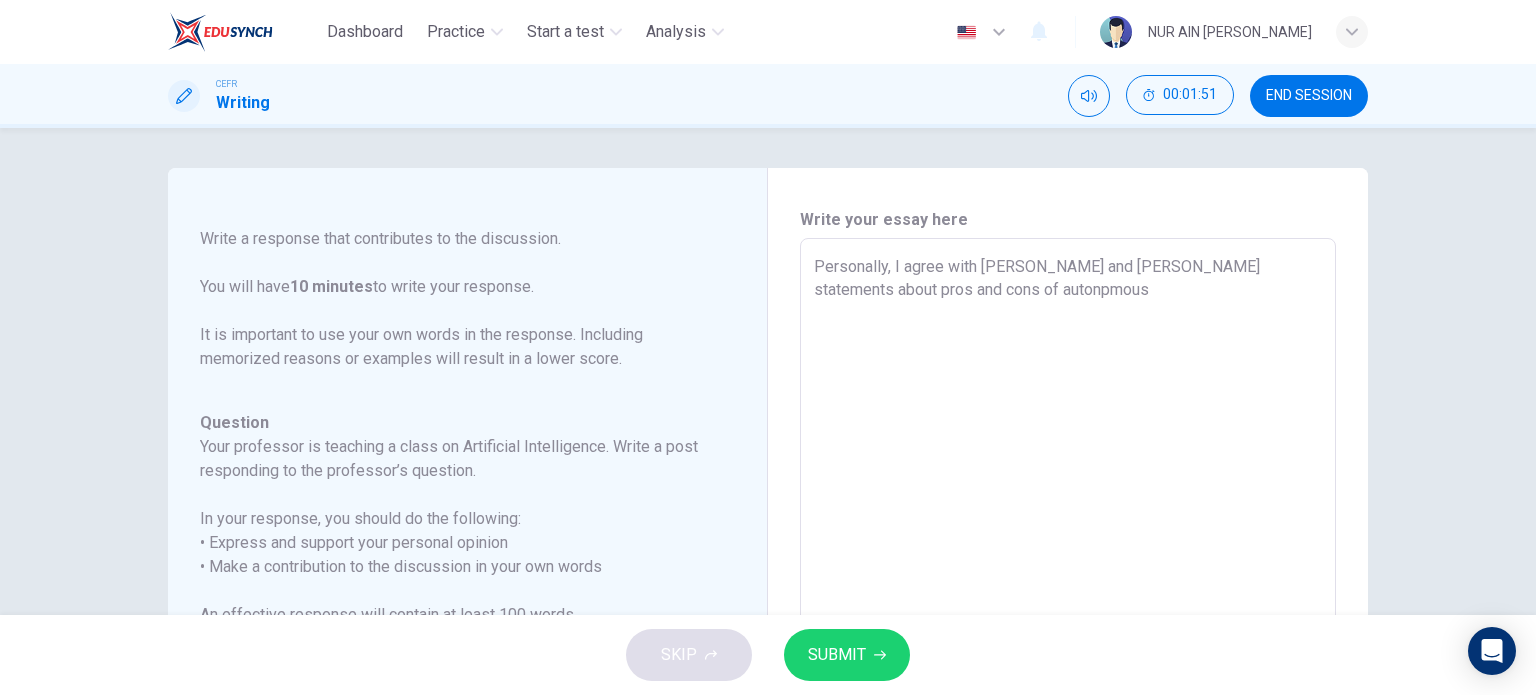 type on "Personally, I agree with [PERSON_NAME] and [PERSON_NAME] statements about pros and cons of autonpmous" 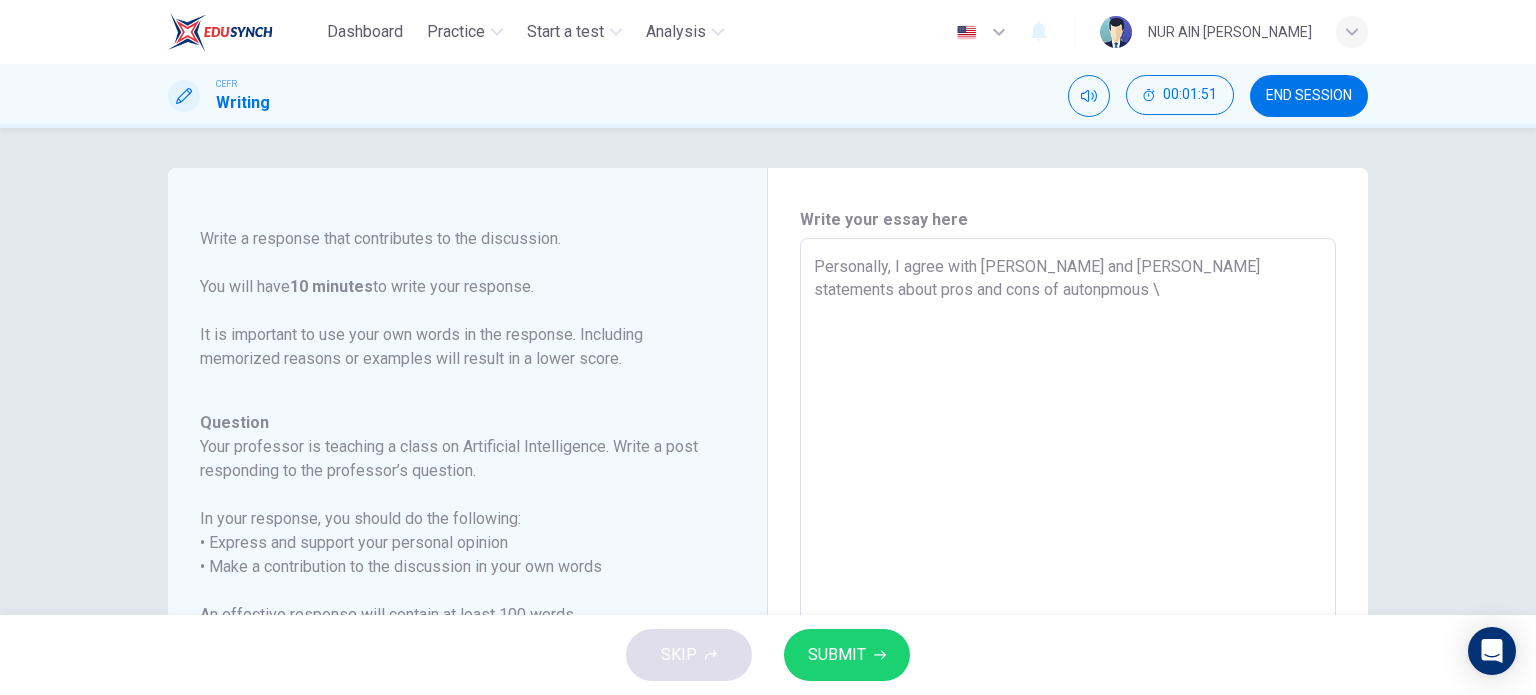 type on "x" 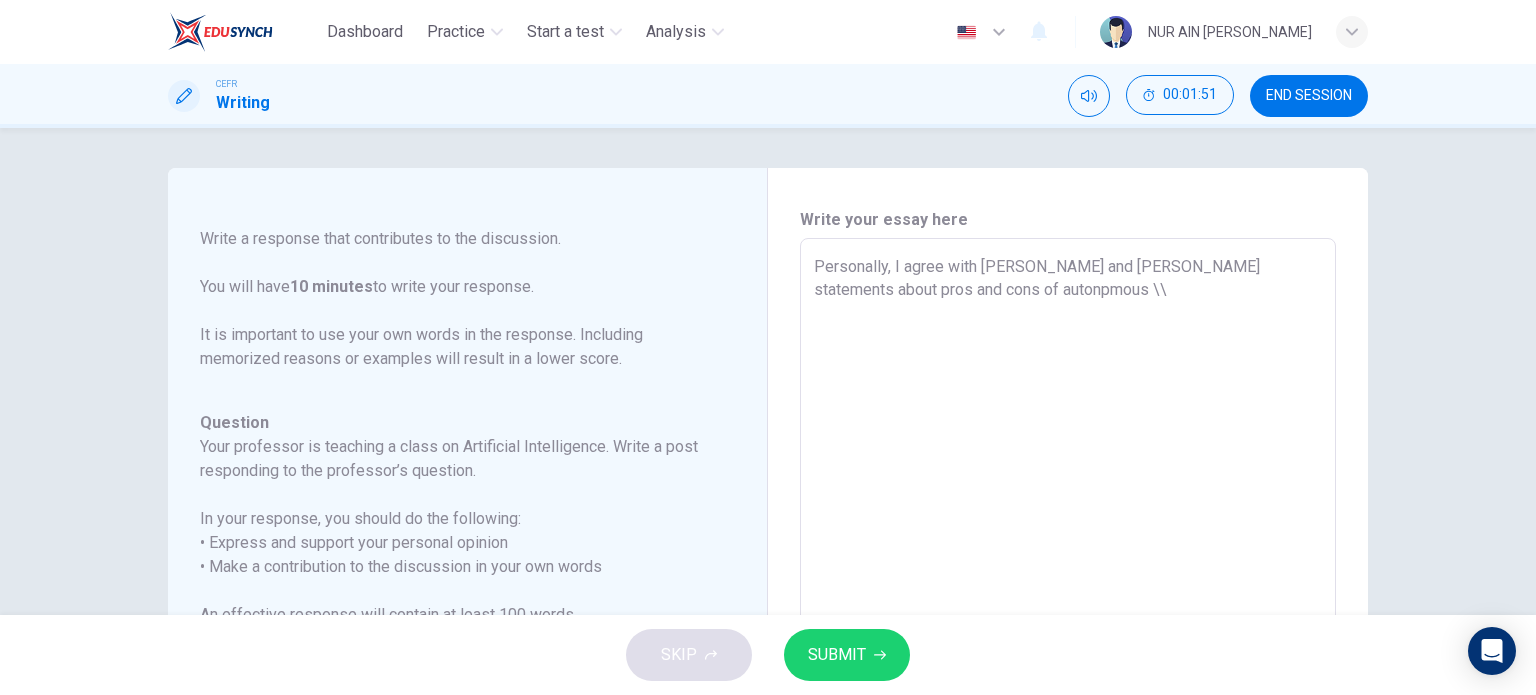 type on "x" 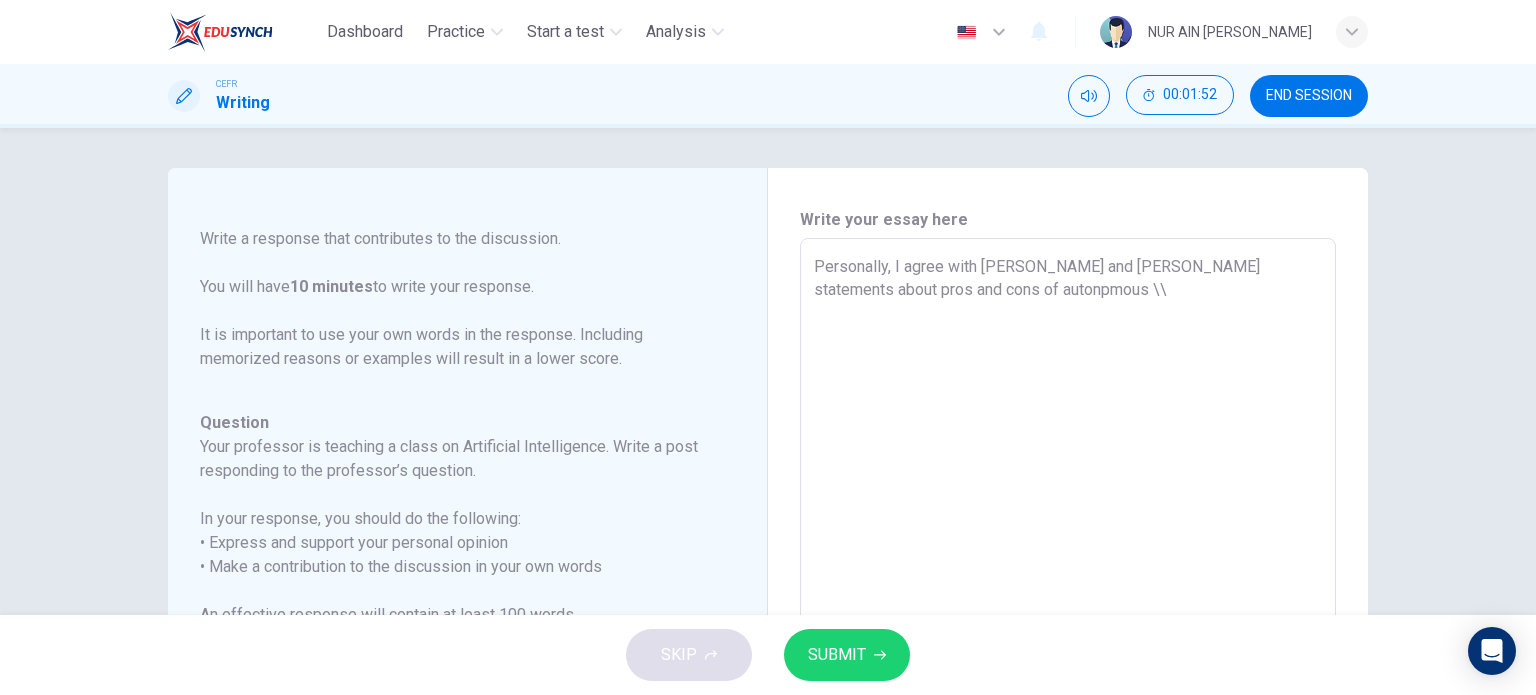 type on "Personally, I agree with [PERSON_NAME] and [PERSON_NAME] statements about pros and cons of autonpmous \" 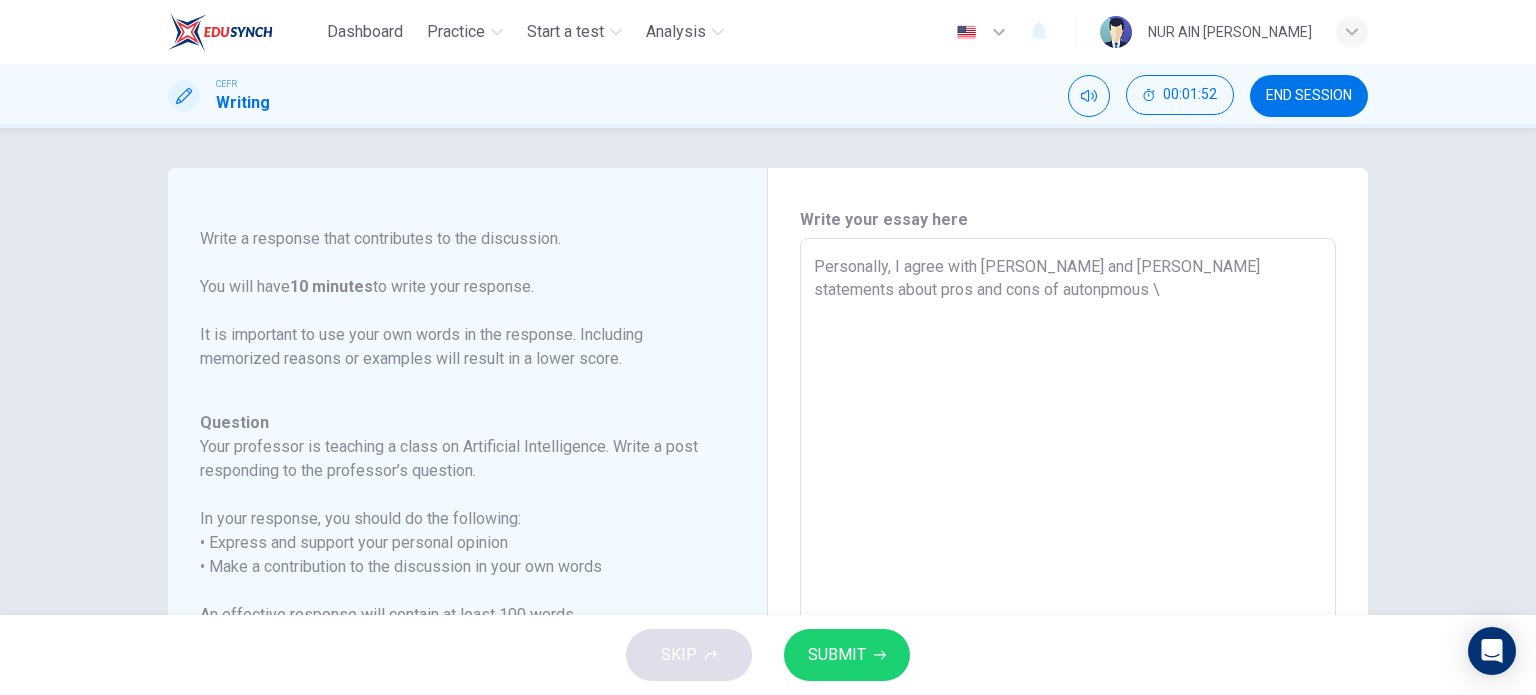 type on "x" 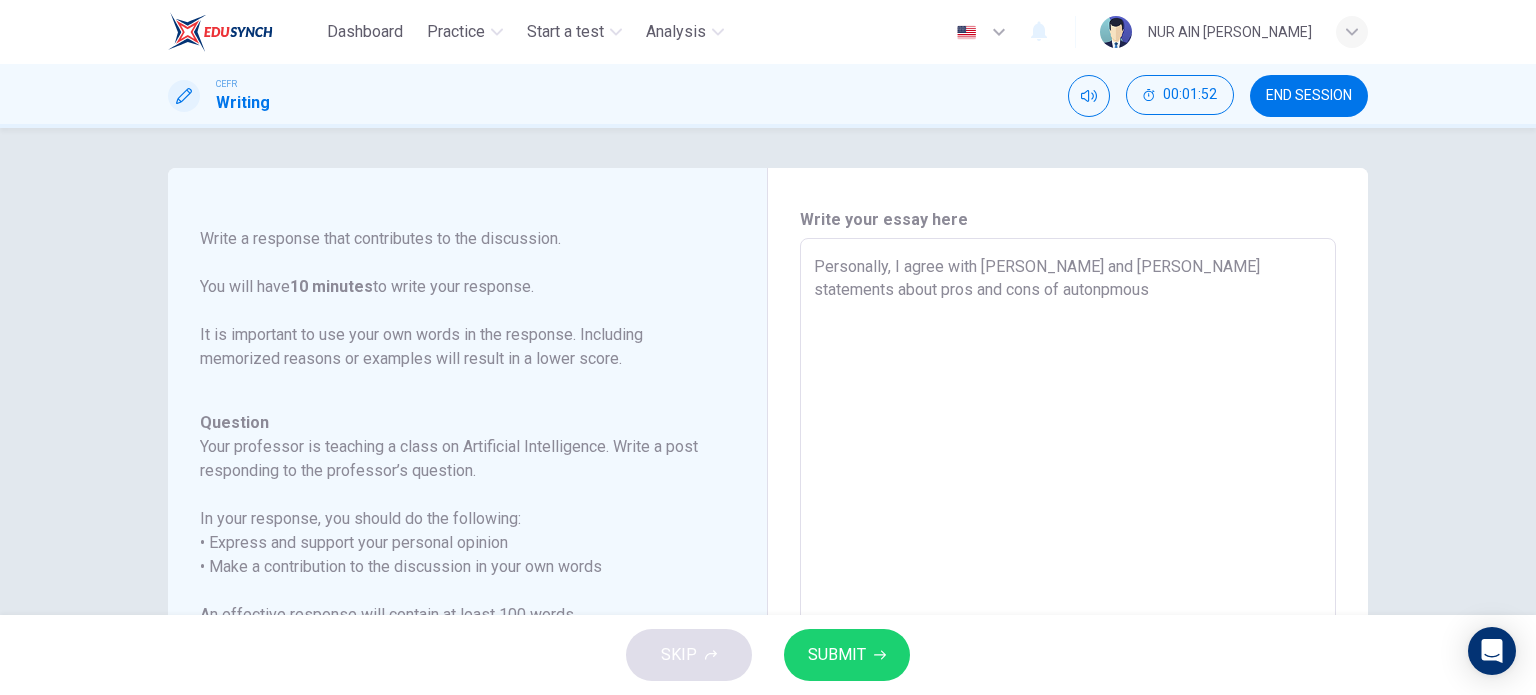 type on "x" 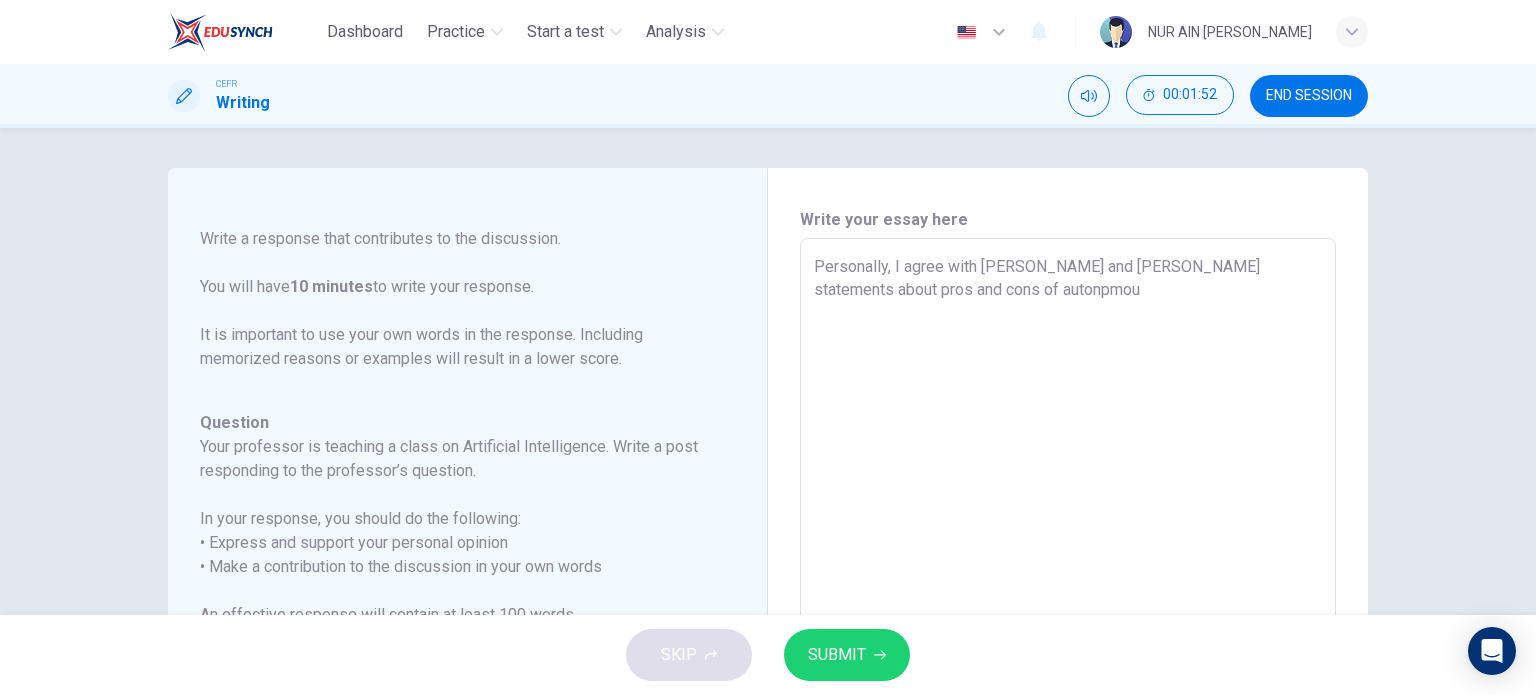 type on "x" 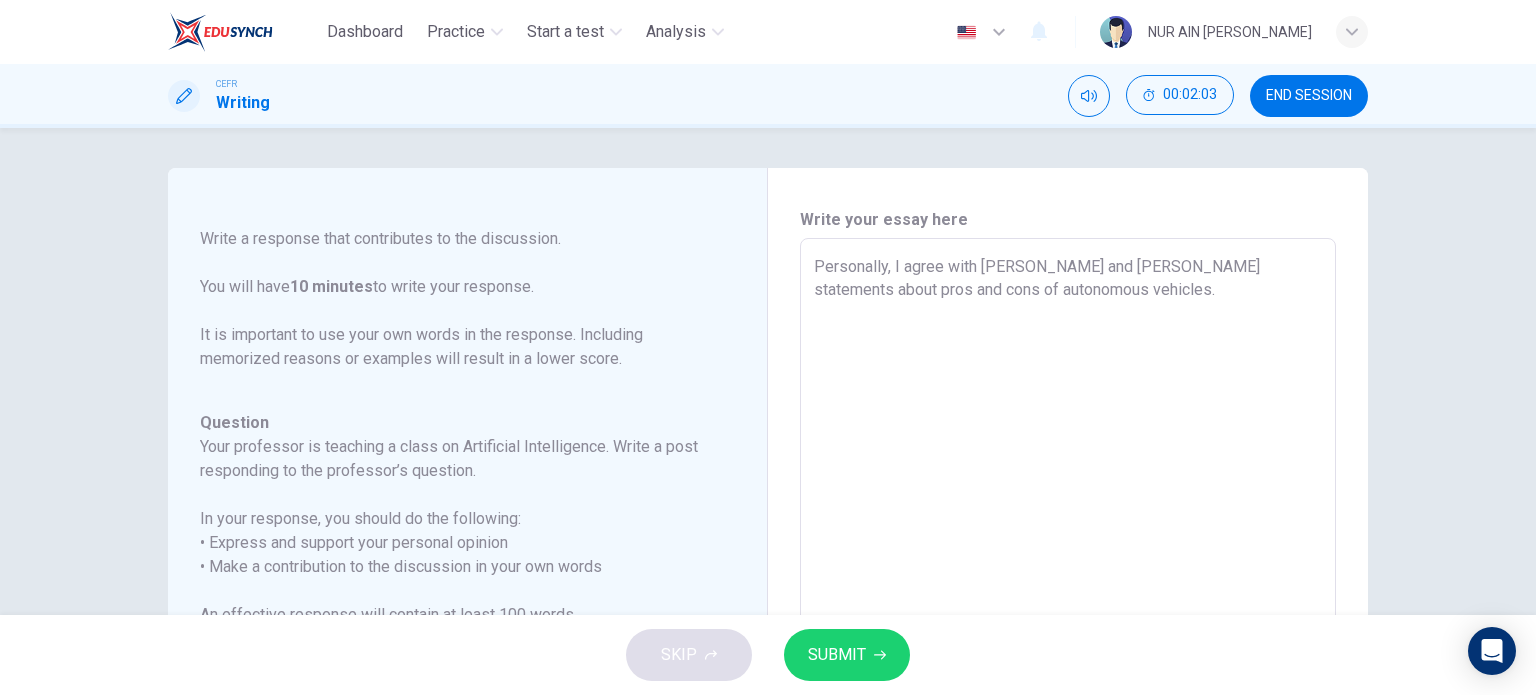 click on "Personally, I agree with [PERSON_NAME] and [PERSON_NAME] statements about pros and cons of autonomous vehicles." at bounding box center (1068, 572) 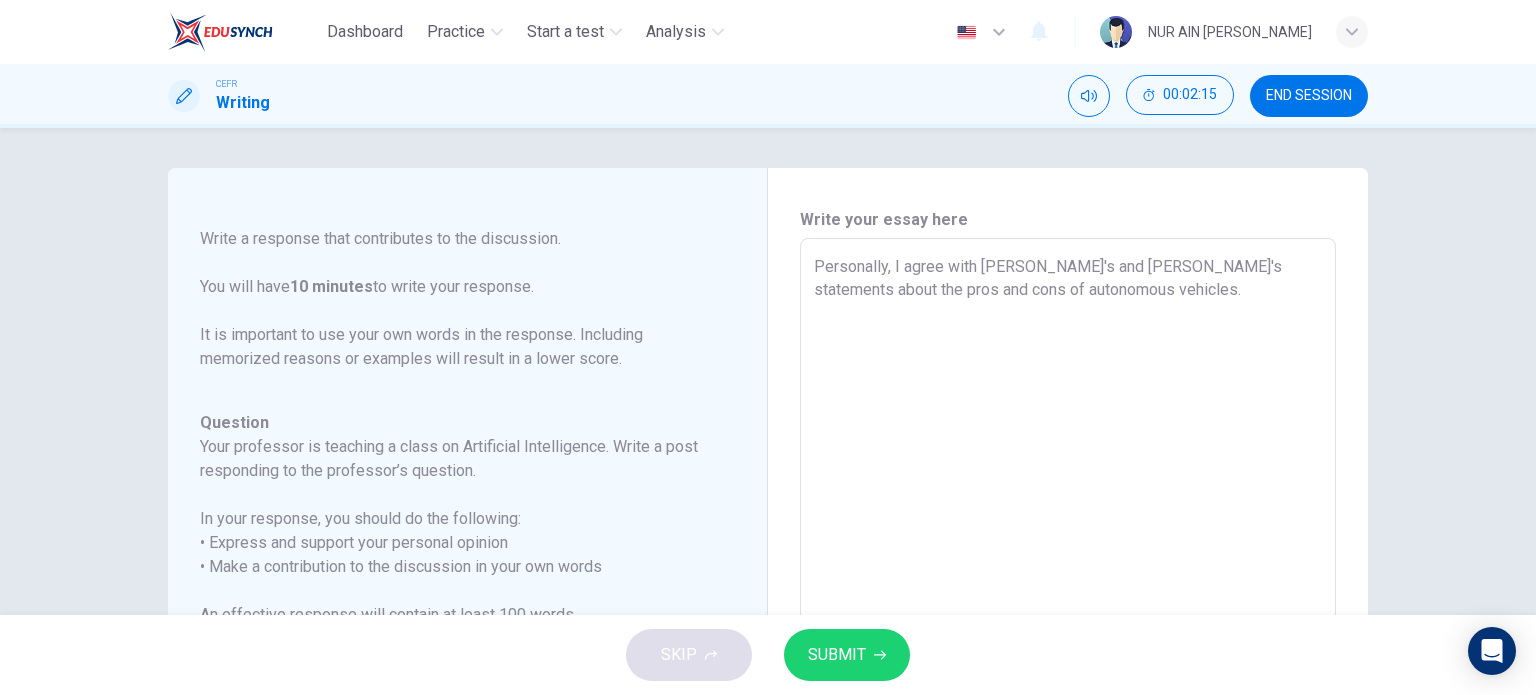 click on "Personally, I agree with [PERSON_NAME]'s and [PERSON_NAME]'s statements about the pros and cons of autonomous vehicles." at bounding box center (1068, 572) 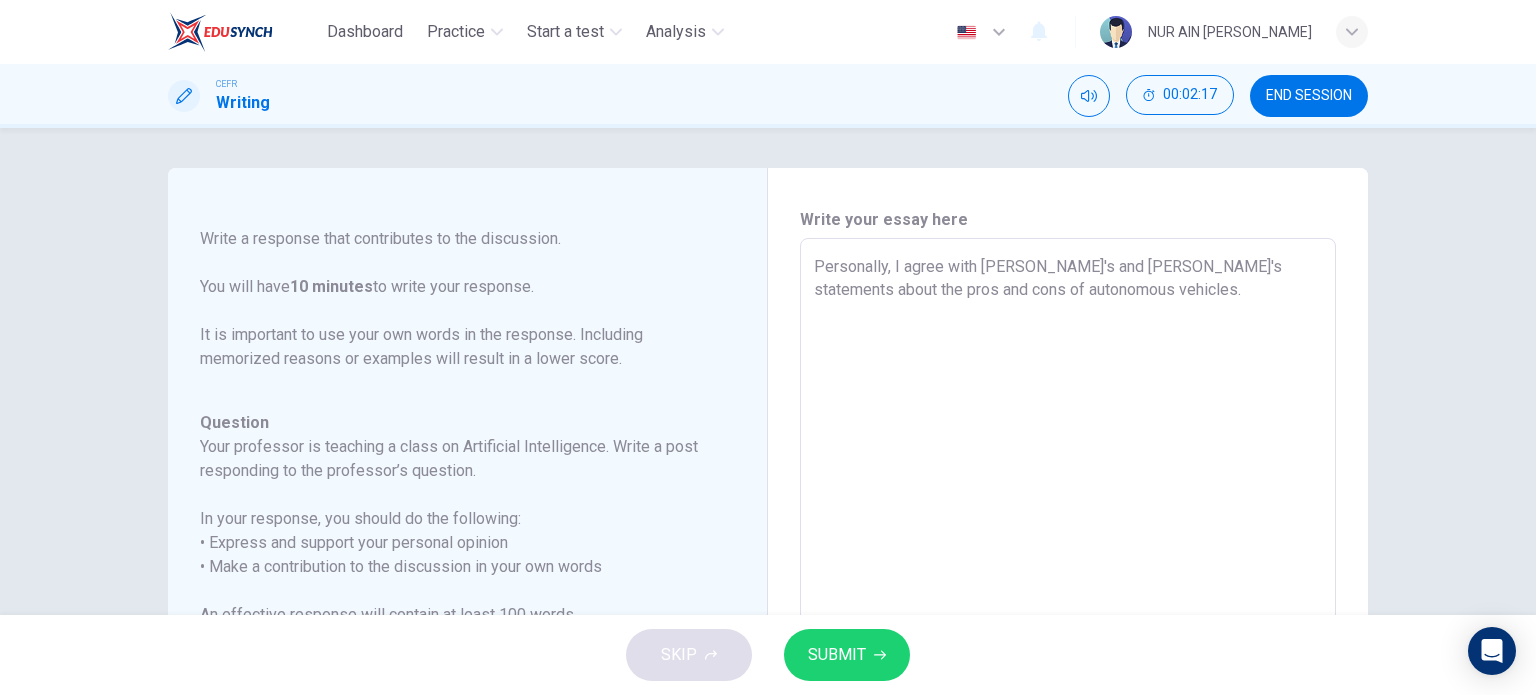drag, startPoint x: 1522, startPoint y: 260, endPoint x: 1535, endPoint y: 294, distance: 36.40055 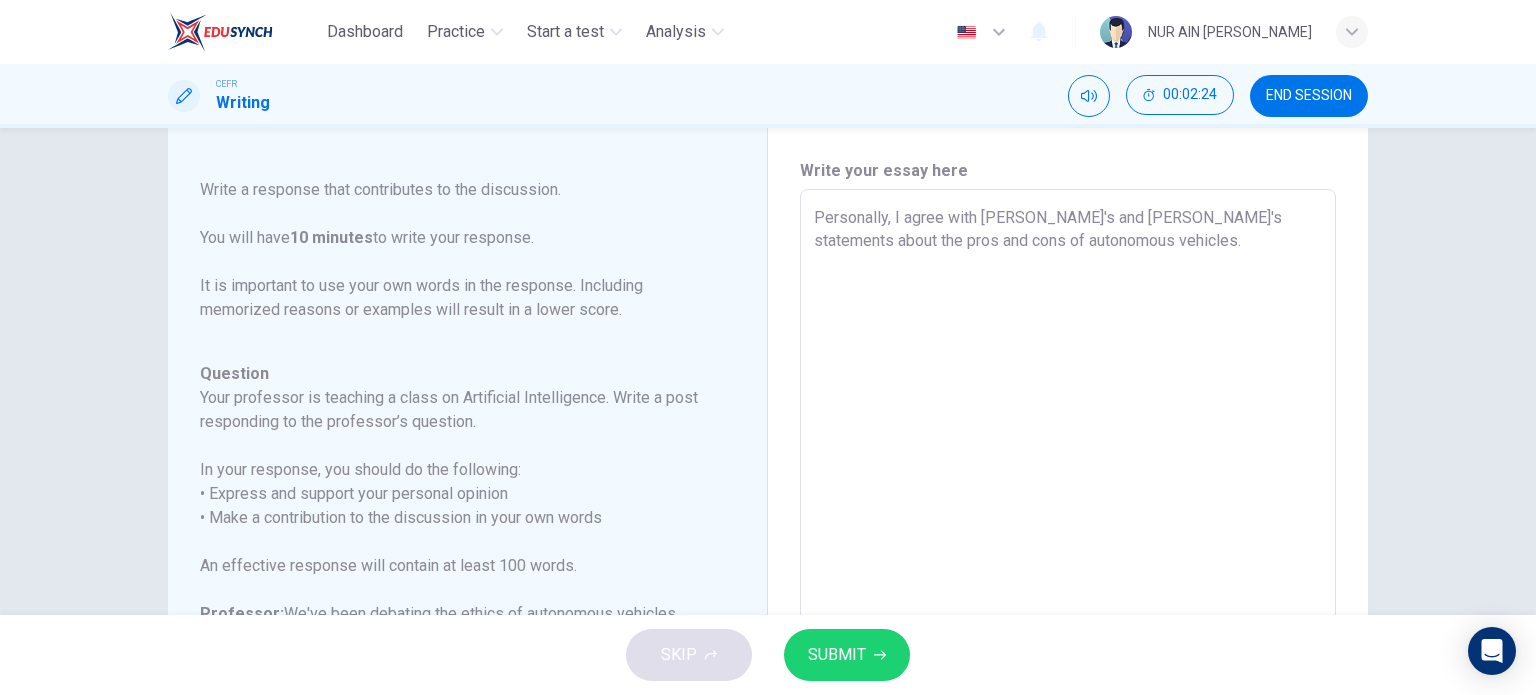 scroll, scrollTop: 43, scrollLeft: 0, axis: vertical 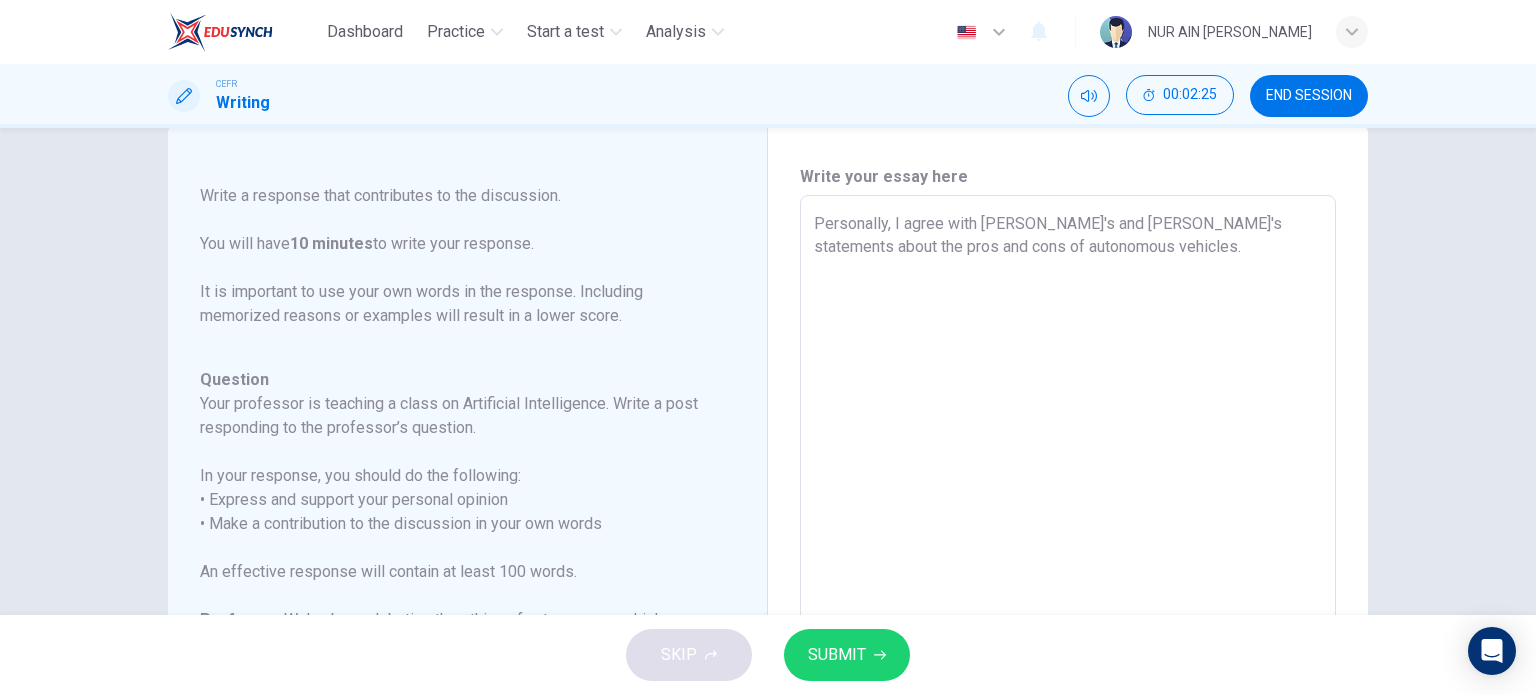 click on "Personally, I agree with [PERSON_NAME]'s and [PERSON_NAME]'s statements about the pros and cons of autonomous vehicles." at bounding box center (1068, 529) 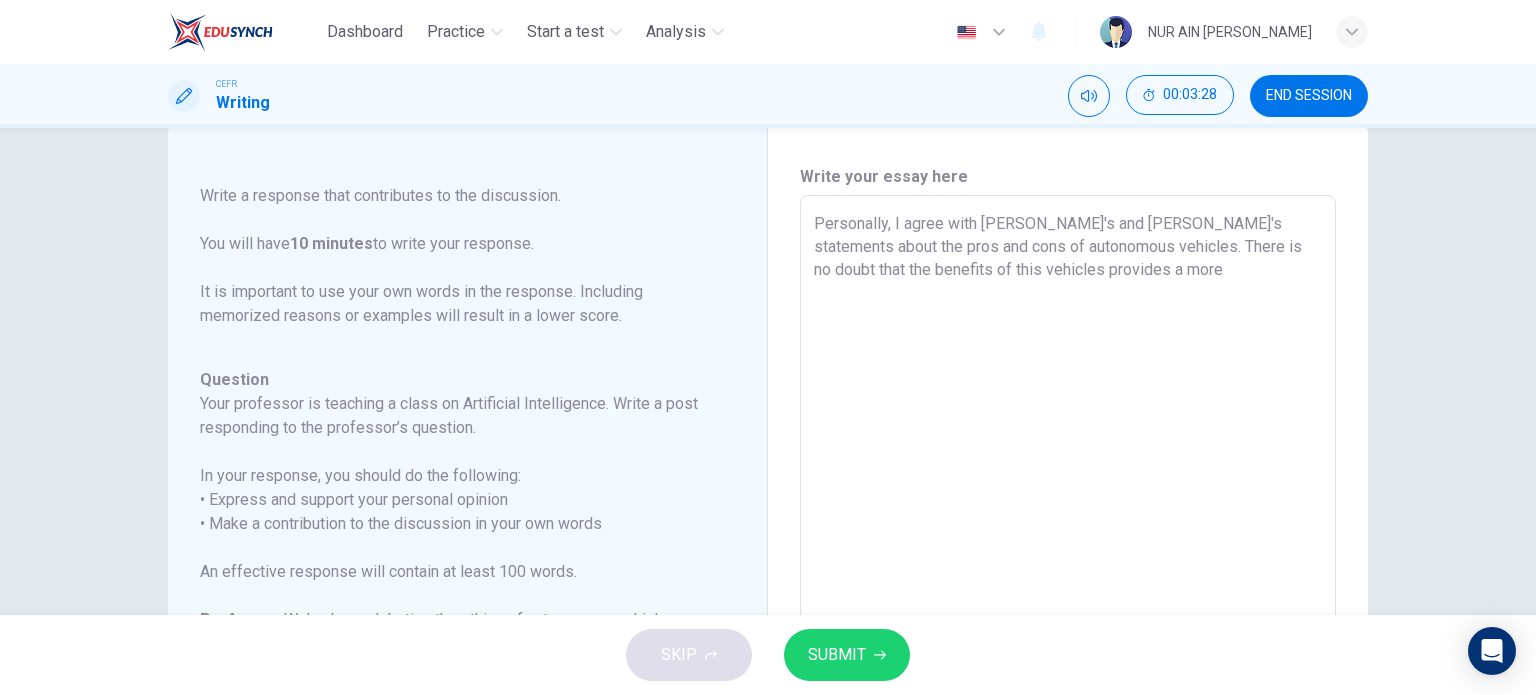 click on "Personally, I agree with [PERSON_NAME]'s and [PERSON_NAME]'s statements about the pros and cons of autonomous vehicles. There is no doubt that the benefits of this vehicles provides a more" at bounding box center (1068, 529) 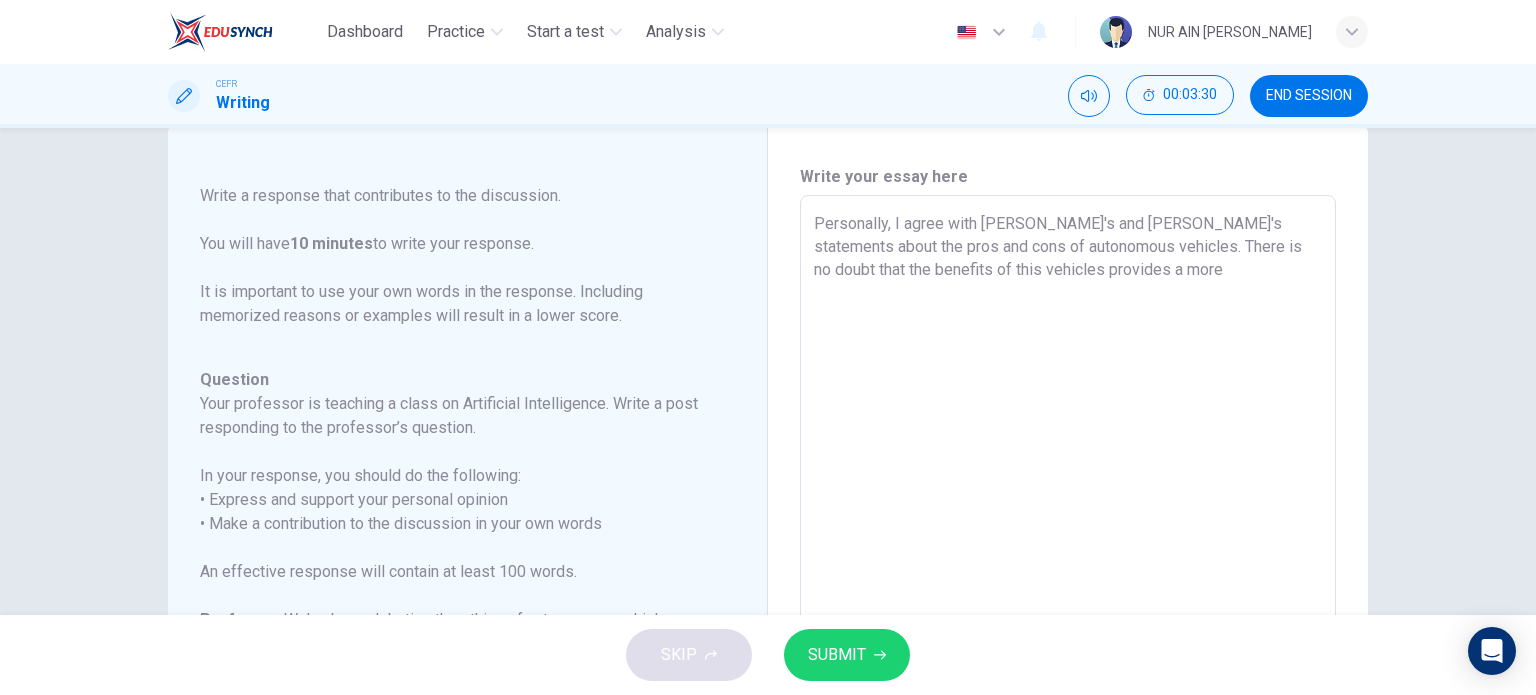 click on "Personally, I agree with [PERSON_NAME]'s and [PERSON_NAME]'s statements about the pros and cons of autonomous vehicles. There is no doubt that the benefits of this vehicles provides a more" at bounding box center (1068, 529) 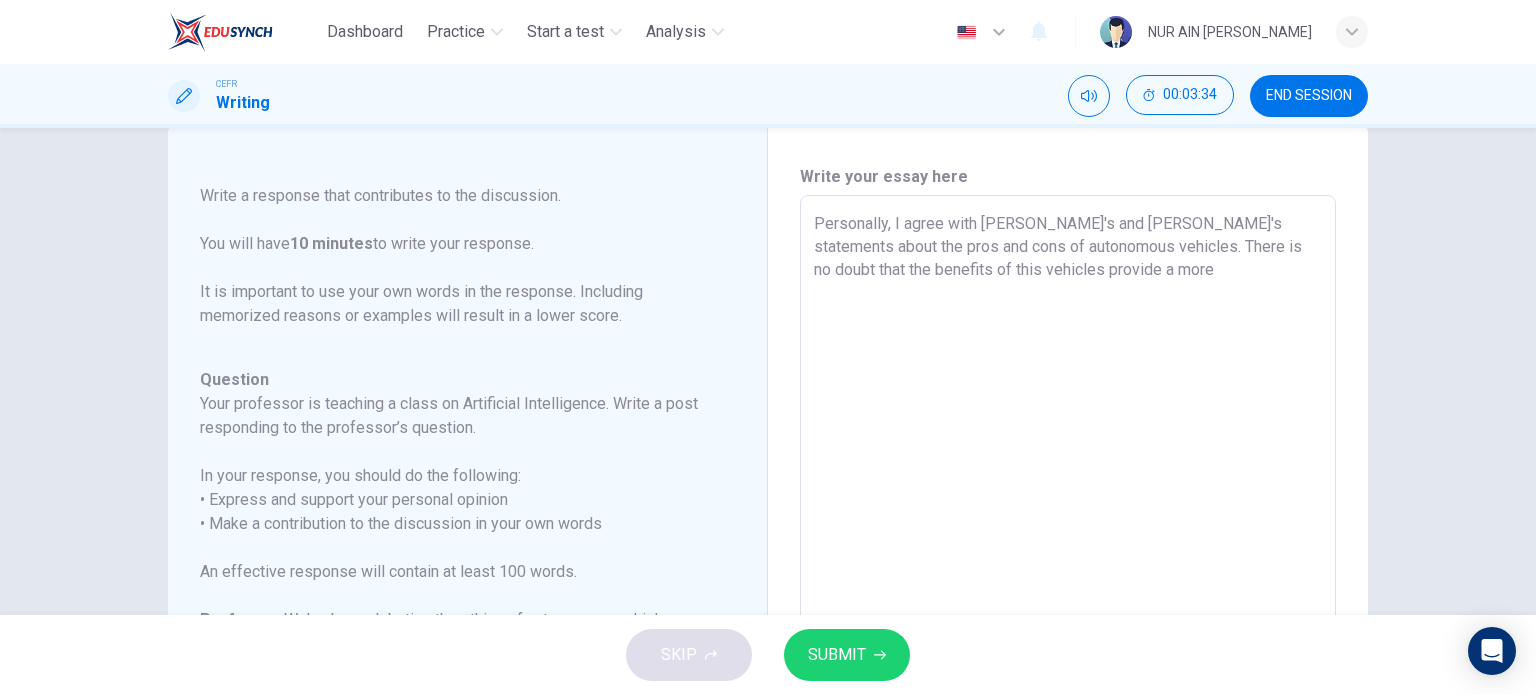 click on "Personally, I agree with [PERSON_NAME]'s and [PERSON_NAME]'s statements about the pros and cons of autonomous vehicles. There is no doubt that the benefits of this vehicles provide a more" at bounding box center [1068, 529] 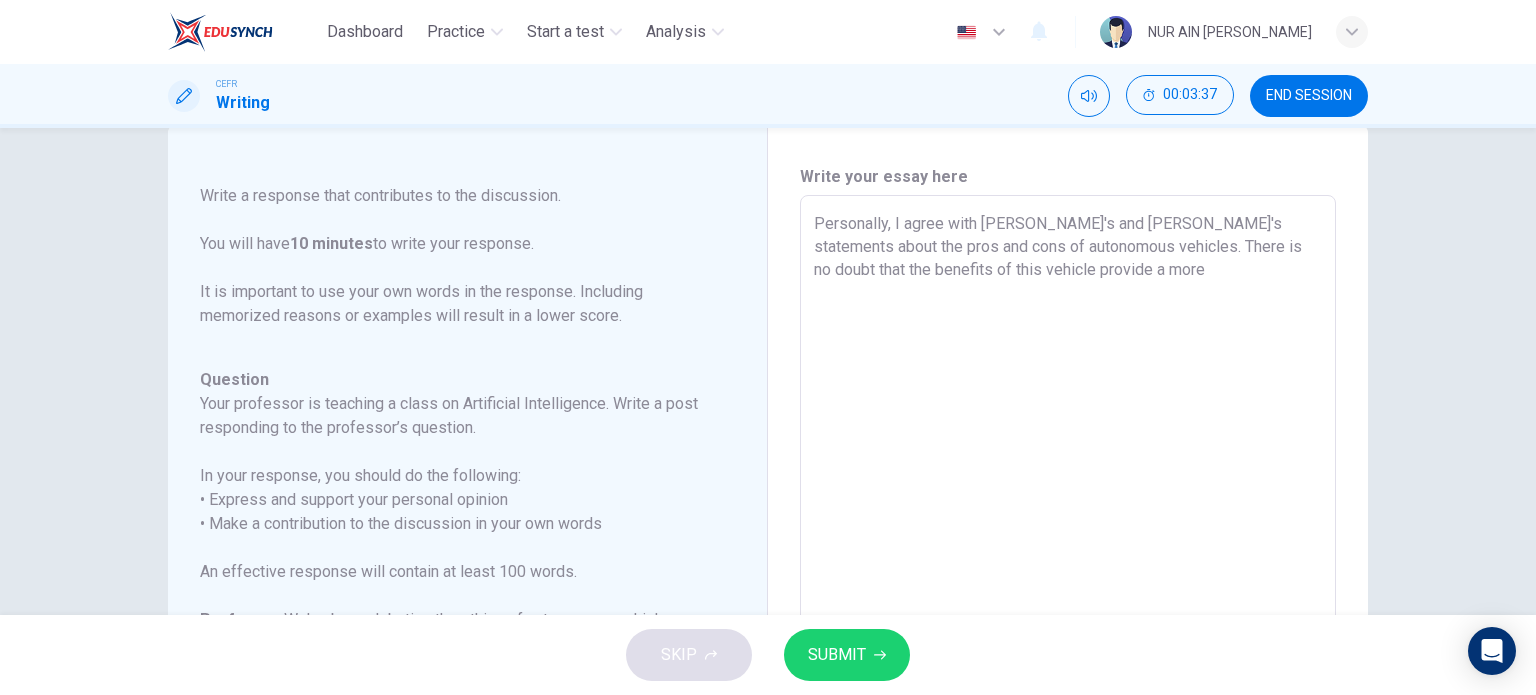 click on "Personally, I agree with [PERSON_NAME]'s and [PERSON_NAME]'s statements about the pros and cons of autonomous vehicles. There is no doubt that the benefits of this vehicle provide a more" at bounding box center [1068, 529] 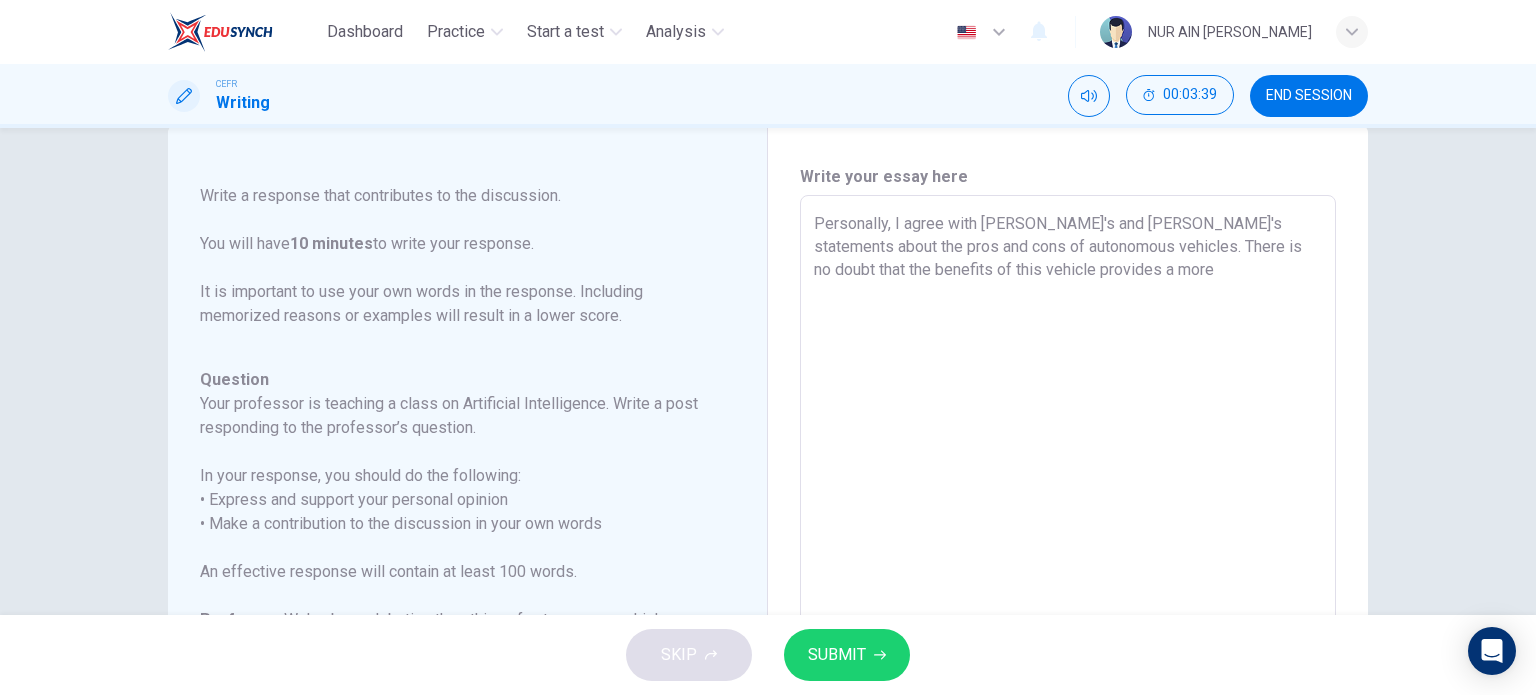 click on "Personally, I agree with [PERSON_NAME]'s and [PERSON_NAME]'s statements about the pros and cons of autonomous vehicles. There is no doubt that the benefits of this vehicle provides a more" at bounding box center [1068, 529] 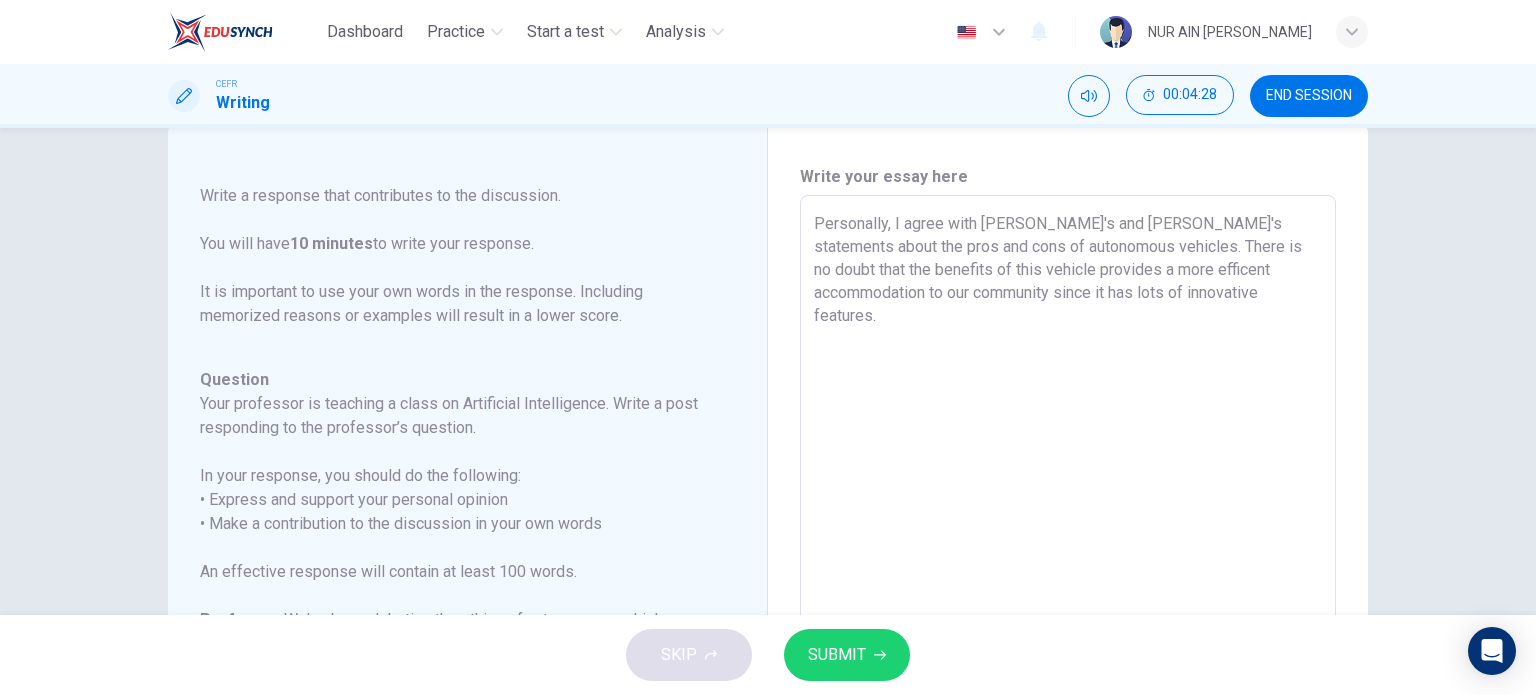 click on "Personally, I agree with [PERSON_NAME]'s and [PERSON_NAME]'s statements about the pros and cons of autonomous vehicles. There is no doubt that the benefits of this vehicle provides a more efficent accommodation to our community since it has lots of innovative features." at bounding box center [1068, 529] 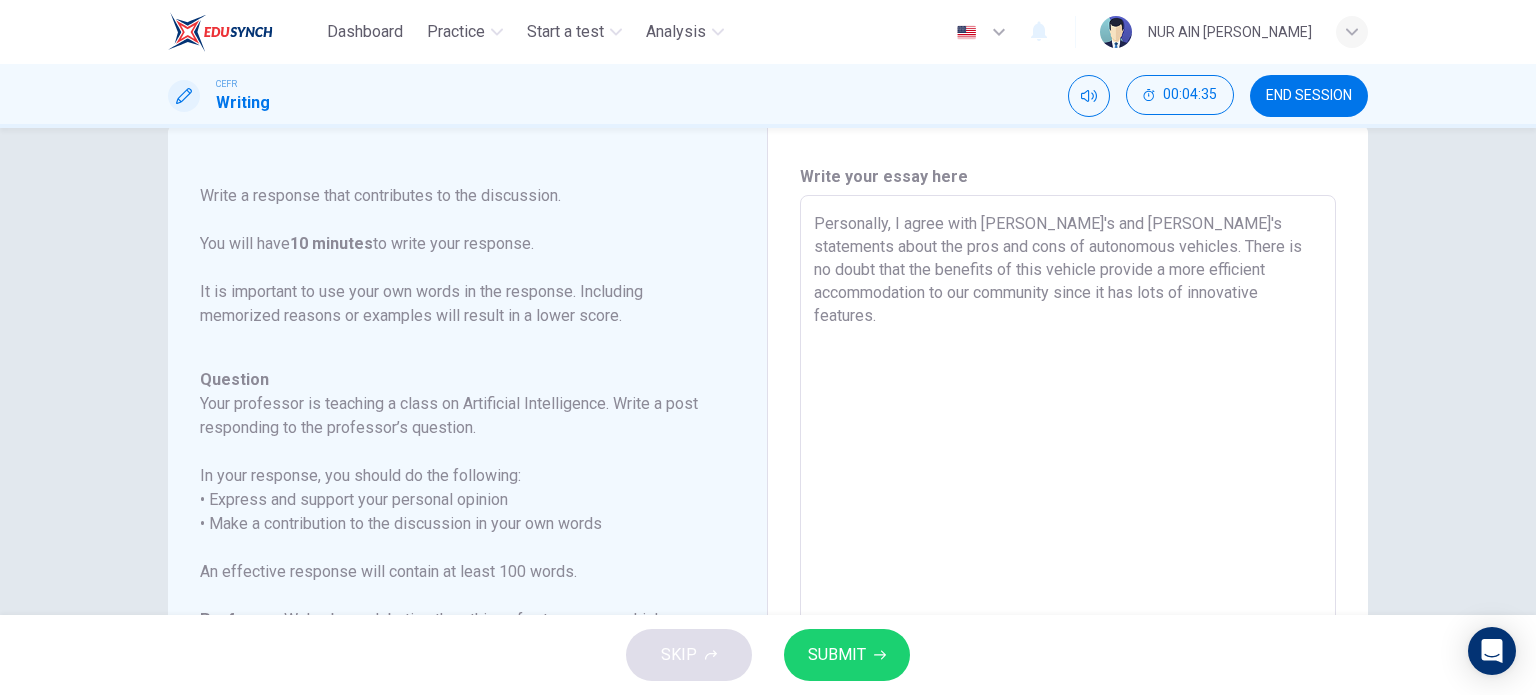 click on "Personally, I agree with [PERSON_NAME]'s and [PERSON_NAME]'s statements about the pros and cons of autonomous vehicles. There is no doubt that the benefits of this vehicle provide a more efficient accommodation to our community since it has lots of innovative features." at bounding box center (1068, 529) 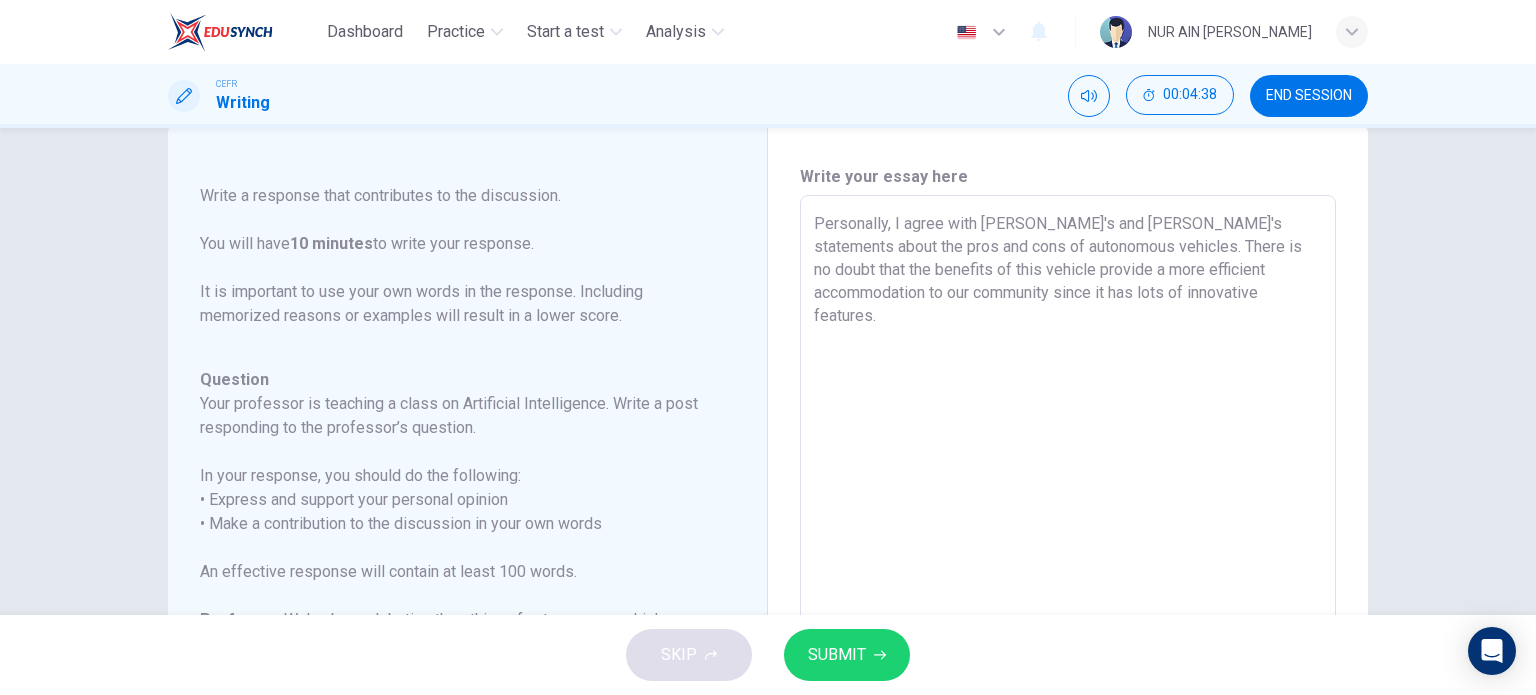 click on "Personally, I agree with [PERSON_NAME]'s and [PERSON_NAME]'s statements about the pros and cons of autonomous vehicles. There is no doubt that the benefits of this vehicle provide a more efficient accommodation to our community since it has lots of innovative features." at bounding box center (1068, 529) 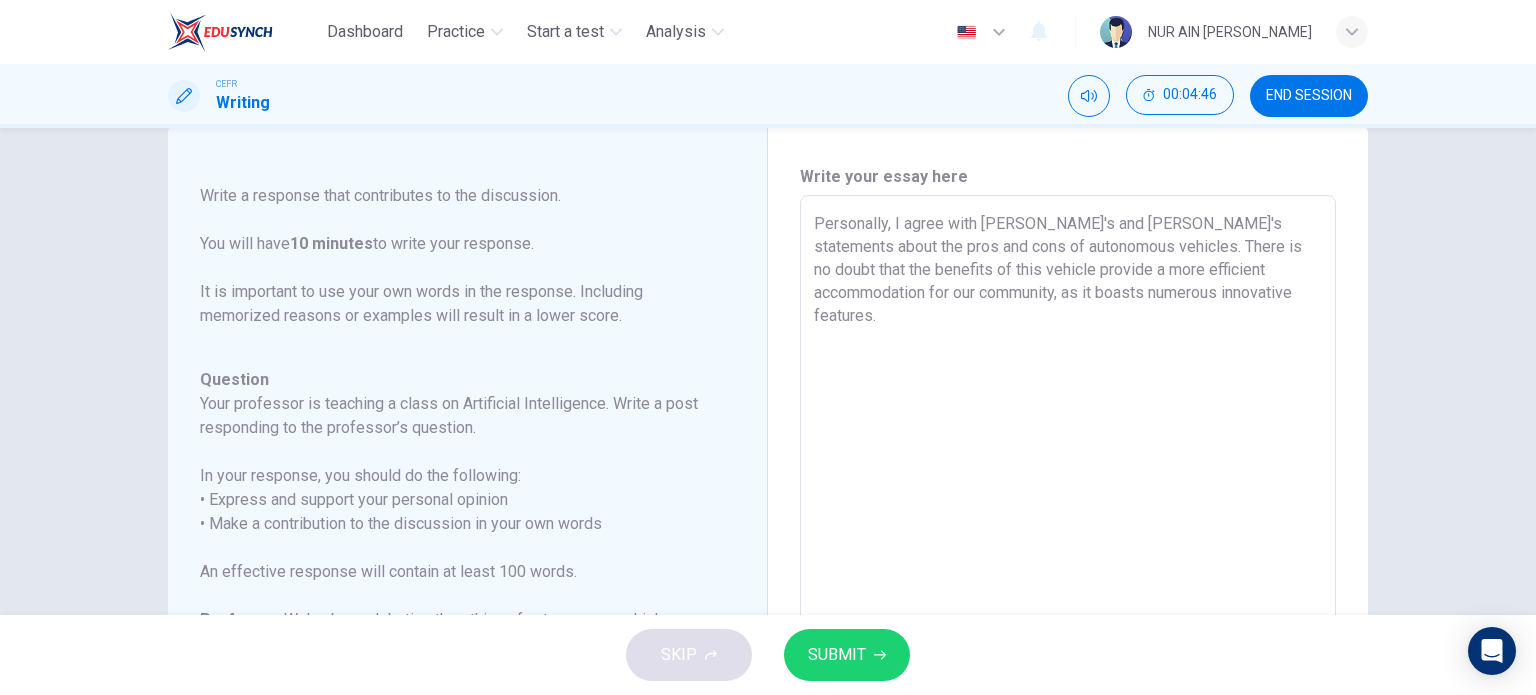 click on "Personally, I agree with [PERSON_NAME]'s and [PERSON_NAME]'s statements about the pros and cons of autonomous vehicles. There is no doubt that the benefits of this vehicle provide a more efficient accommodation for our community, as it boasts numerous innovative features." at bounding box center [1068, 529] 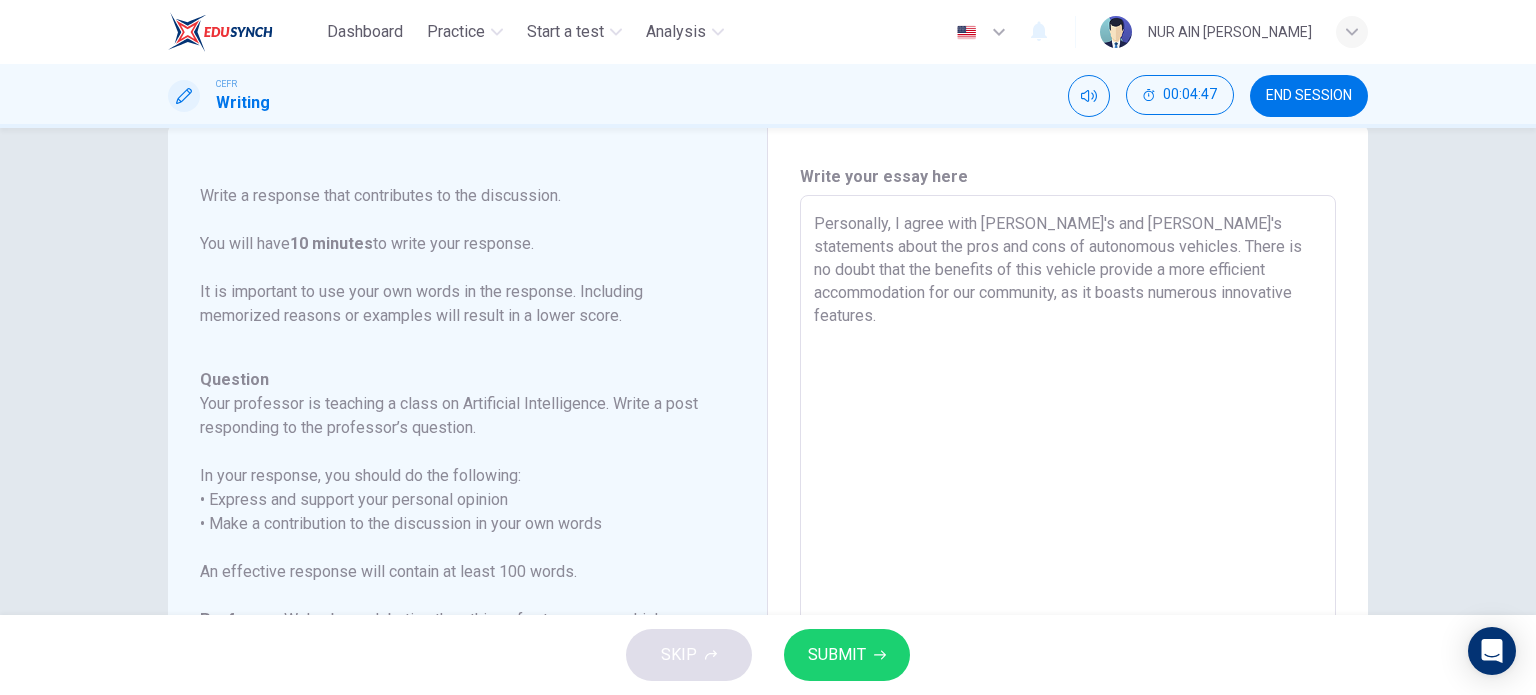 click on "Personally, I agree with [PERSON_NAME]'s and [PERSON_NAME]'s statements about the pros and cons of autonomous vehicles. There is no doubt that the benefits of this vehicle provide a more efficient accommodation for our community, as it boasts numerous innovative features." at bounding box center [1068, 529] 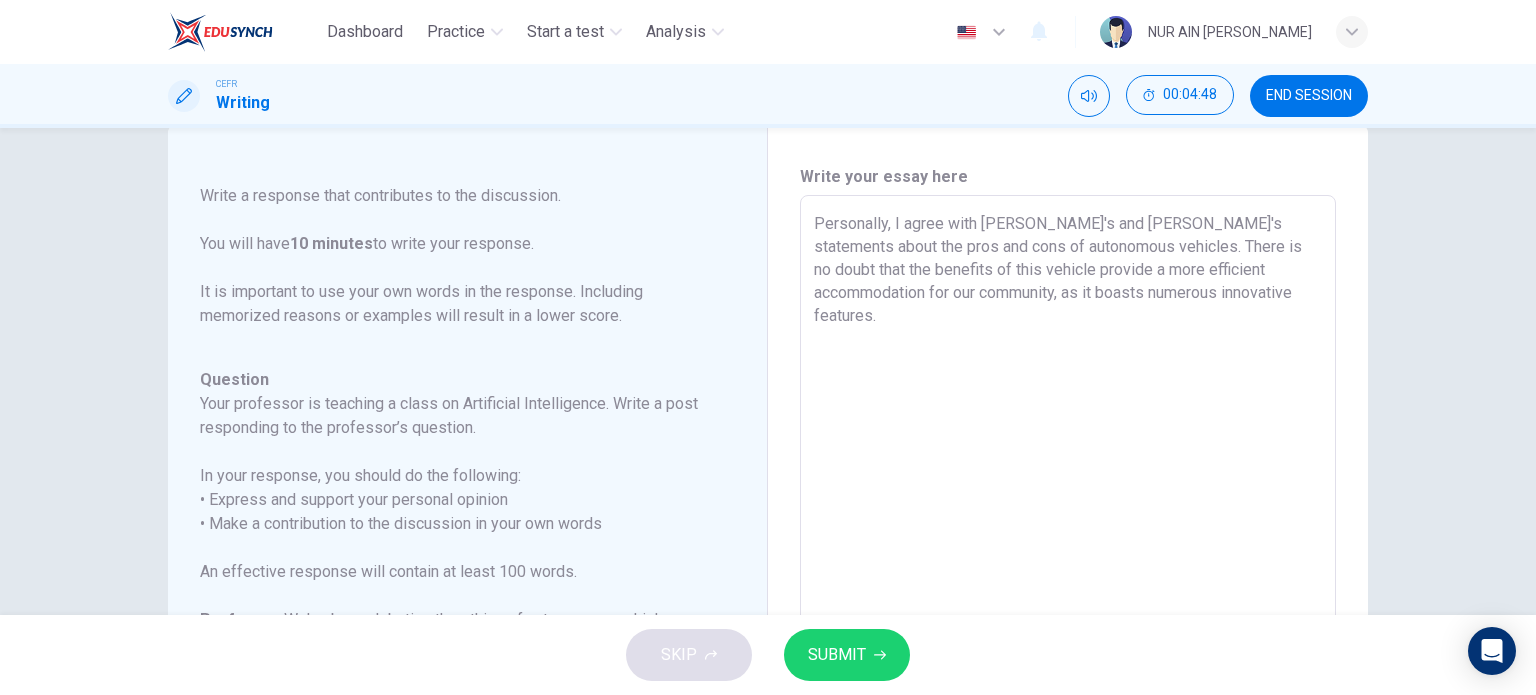 click on "Personally, I agree with [PERSON_NAME]'s and [PERSON_NAME]'s statements about the pros and cons of autonomous vehicles. There is no doubt that the benefits of this vehicle provide a more efficient accommodation for our community, as it boasts numerous innovative features." at bounding box center (1068, 529) 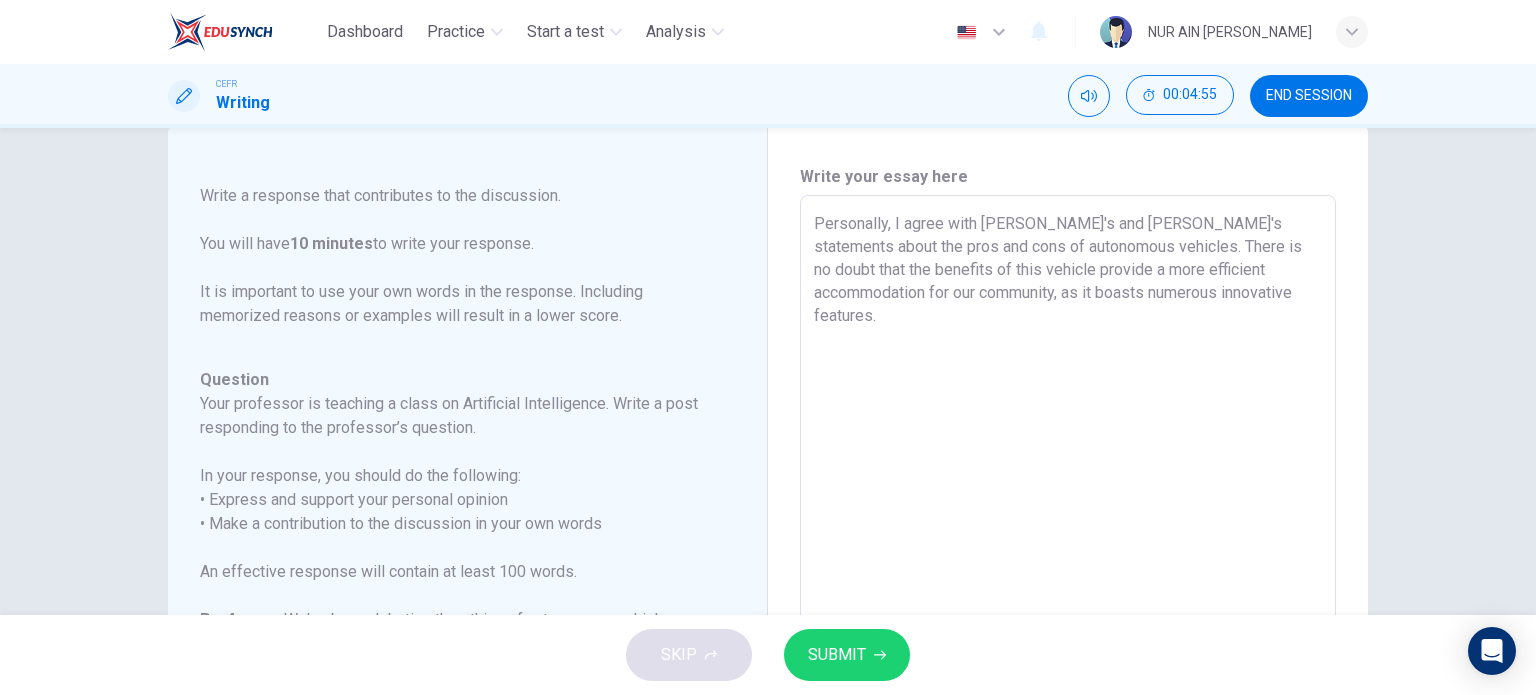 click on "Personally, I agree with [PERSON_NAME]'s and [PERSON_NAME]'s statements about the pros and cons of autonomous vehicles. There is no doubt that the benefits of this vehicle provide a more efficient accommodation for our community, as it boasts numerous innovative features." at bounding box center (1068, 529) 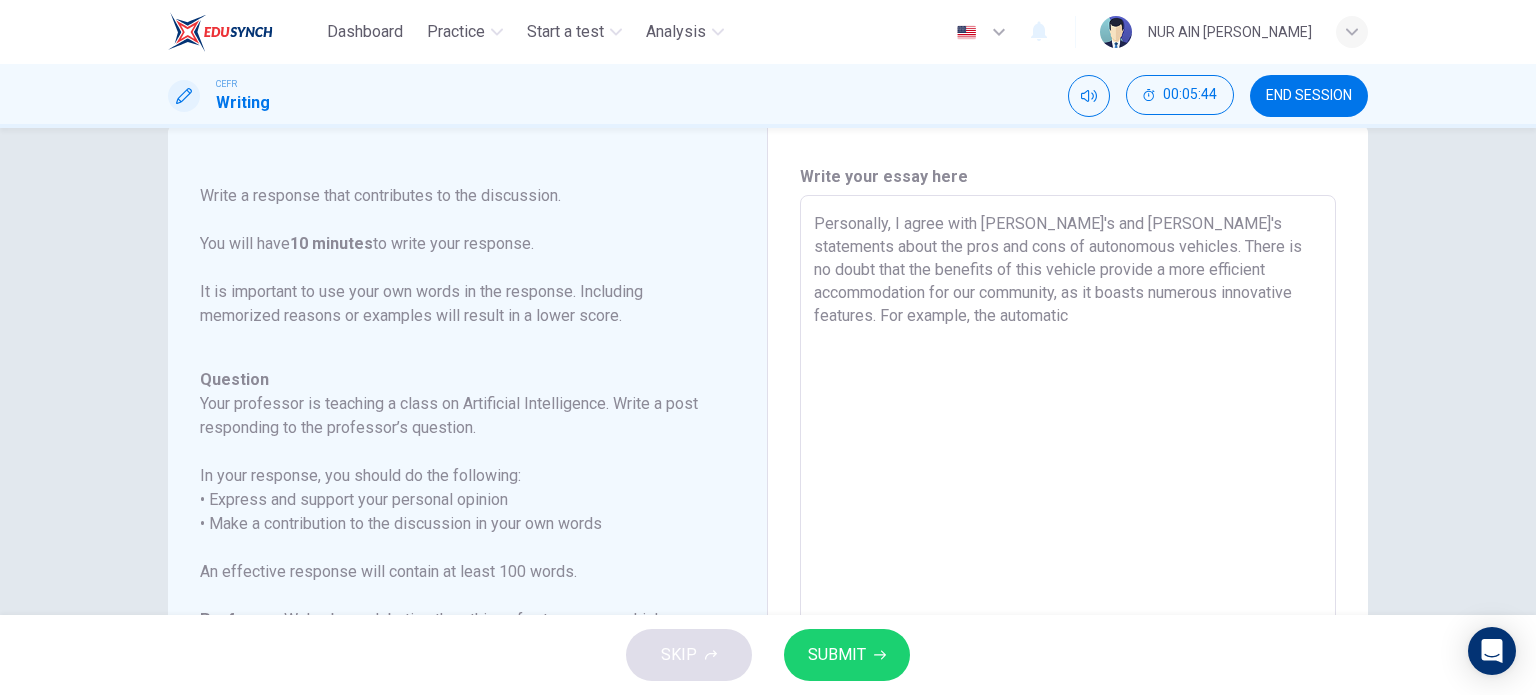 click on "Personally, I agree with [PERSON_NAME]'s and [PERSON_NAME]'s statements about the pros and cons of autonomous vehicles. There is no doubt that the benefits of this vehicle provide a more efficient accommodation for our community, as it boasts numerous innovative features. For example, the automatic" at bounding box center [1068, 529] 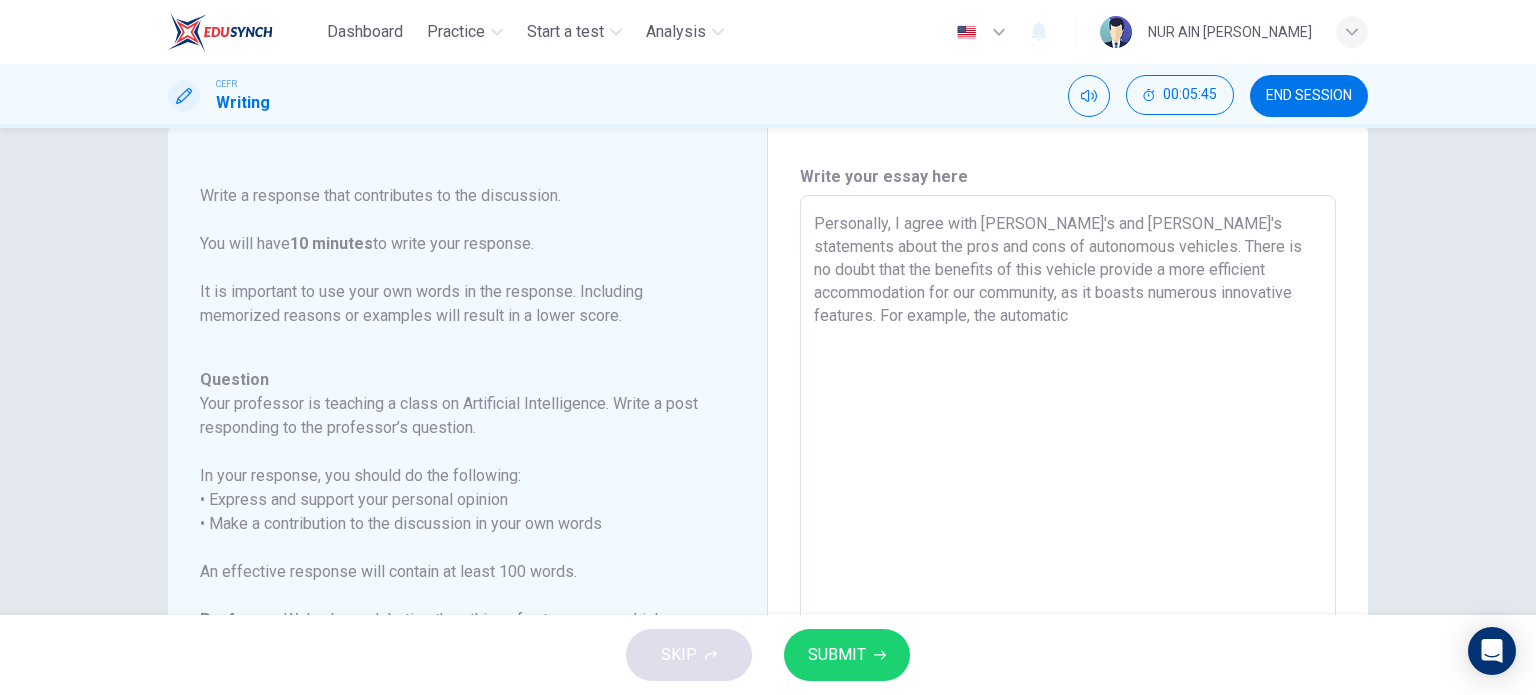 click on "Personally, I agree with [PERSON_NAME]'s and [PERSON_NAME]'s statements about the pros and cons of autonomous vehicles. There is no doubt that the benefits of this vehicle provide a more efficient accommodation for our community, as it boasts numerous innovative features. For example, the automatic" at bounding box center [1068, 529] 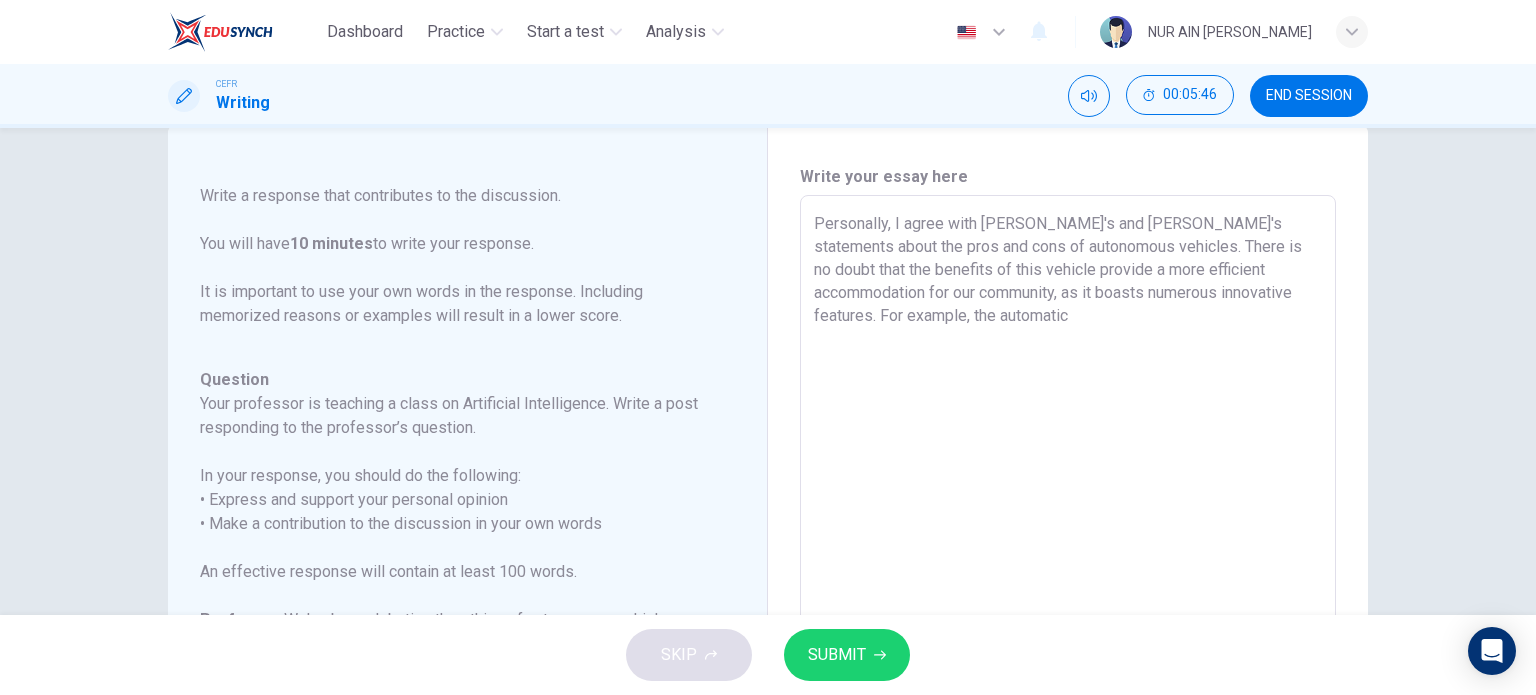 click on "Personally, I agree with [PERSON_NAME]'s and [PERSON_NAME]'s statements about the pros and cons of autonomous vehicles. There is no doubt that the benefits of this vehicle provide a more efficient accommodation for our community, as it boasts numerous innovative features. For example, the automatic" at bounding box center [1068, 529] 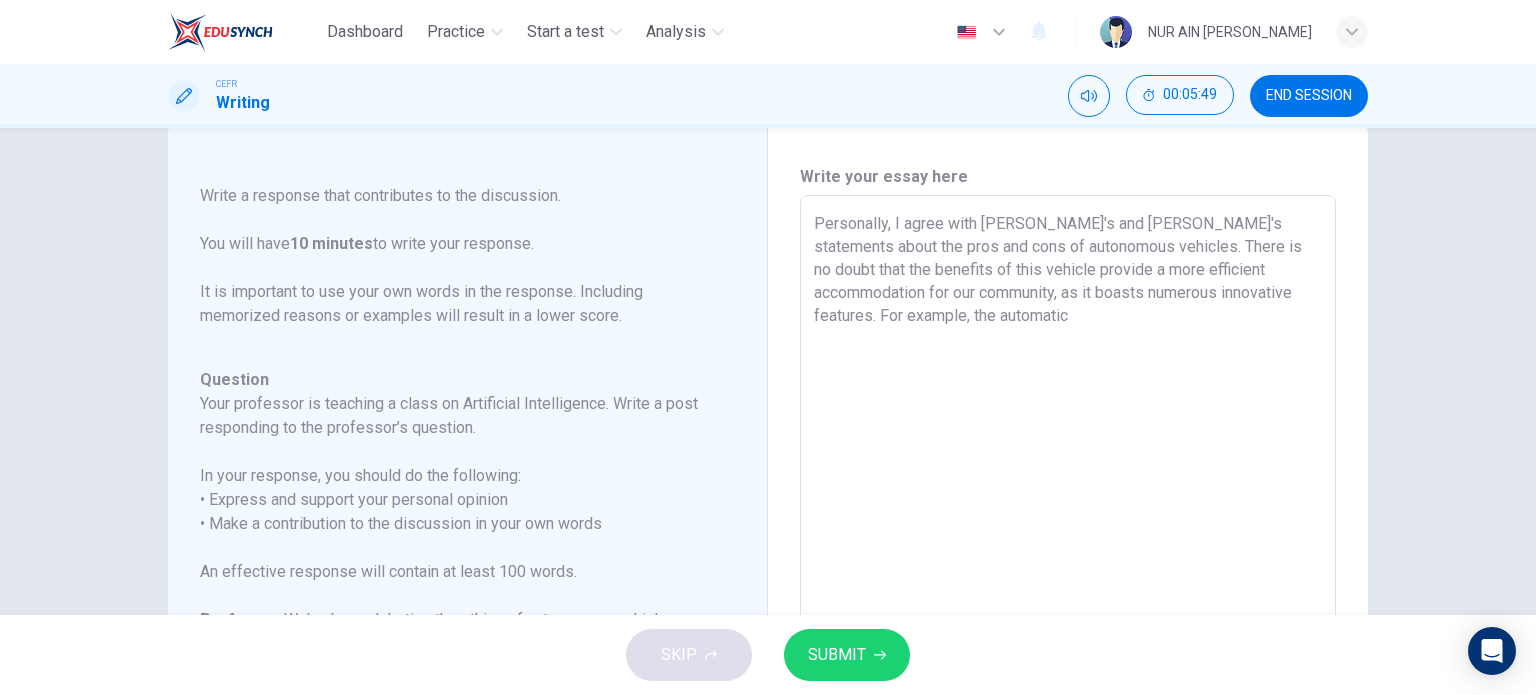 drag, startPoint x: 1007, startPoint y: 319, endPoint x: 904, endPoint y: 323, distance: 103.077644 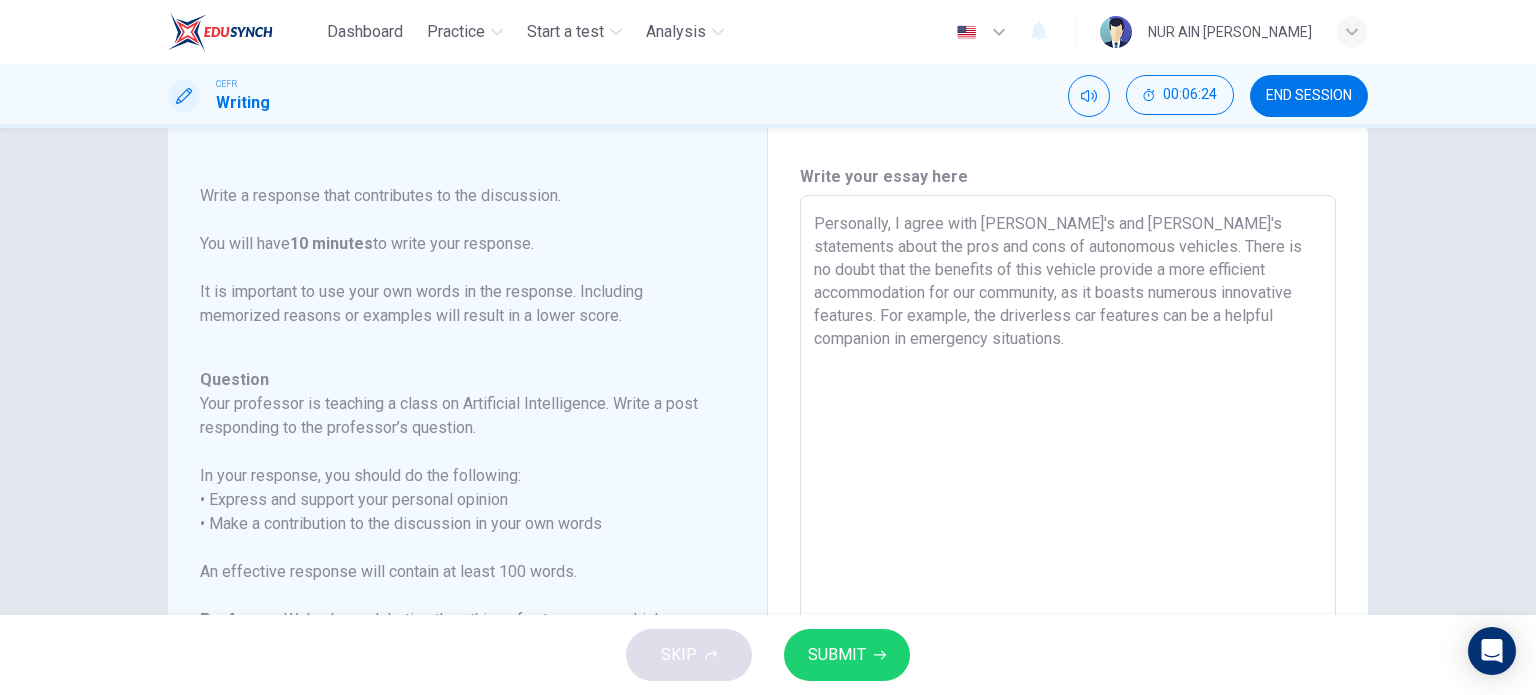 click on "Personally, I agree with [PERSON_NAME]'s and [PERSON_NAME]'s statements about the pros and cons of autonomous vehicles. There is no doubt that the benefits of this vehicle provide a more efficient accommodation for our community, as it boasts numerous innovative features. For example, the driverless car features can be a helpful companion in emergency situations." at bounding box center (1068, 529) 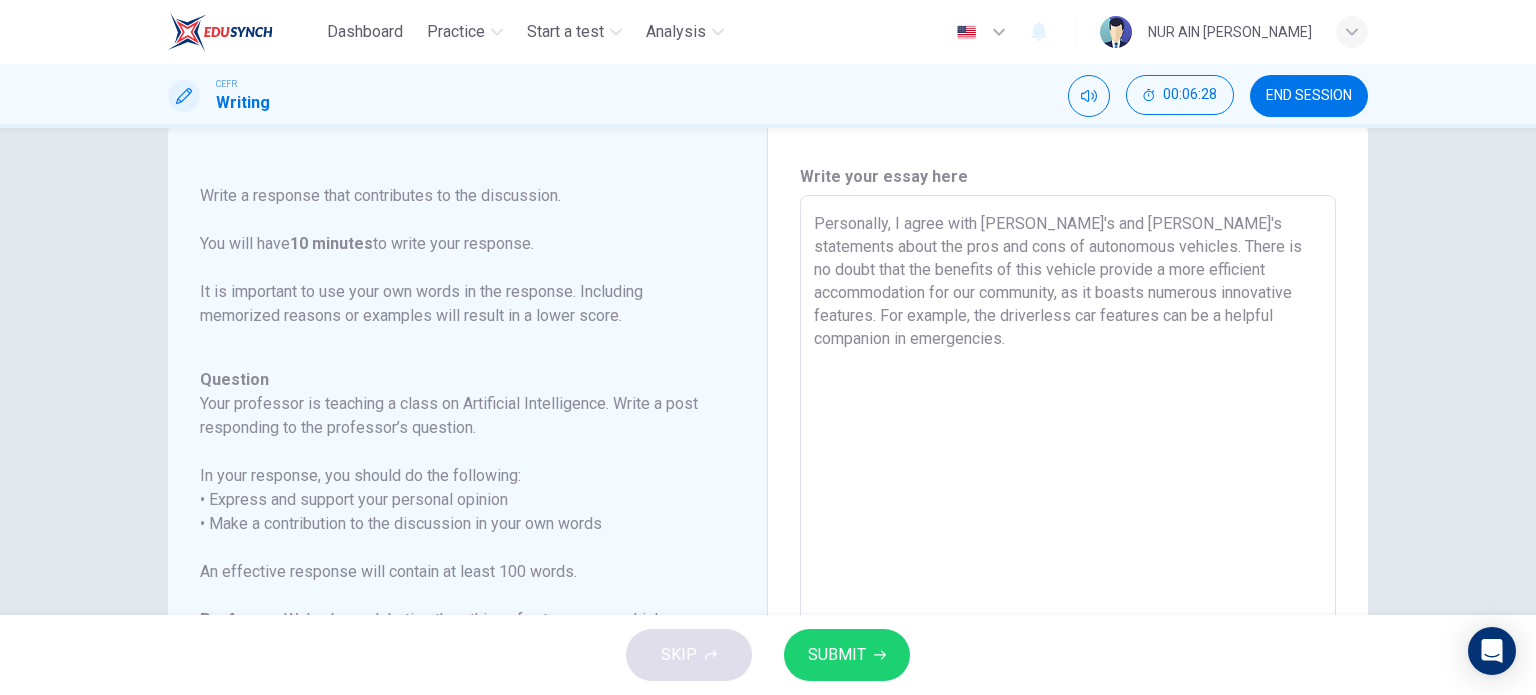 click on "Personally, I agree with [PERSON_NAME]'s and [PERSON_NAME]'s statements about the pros and cons of autonomous vehicles. There is no doubt that the benefits of this vehicle provide a more efficient accommodation for our community, as it boasts numerous innovative features. For example, the driverless car features can be a helpful companion in emergencies." at bounding box center (1068, 529) 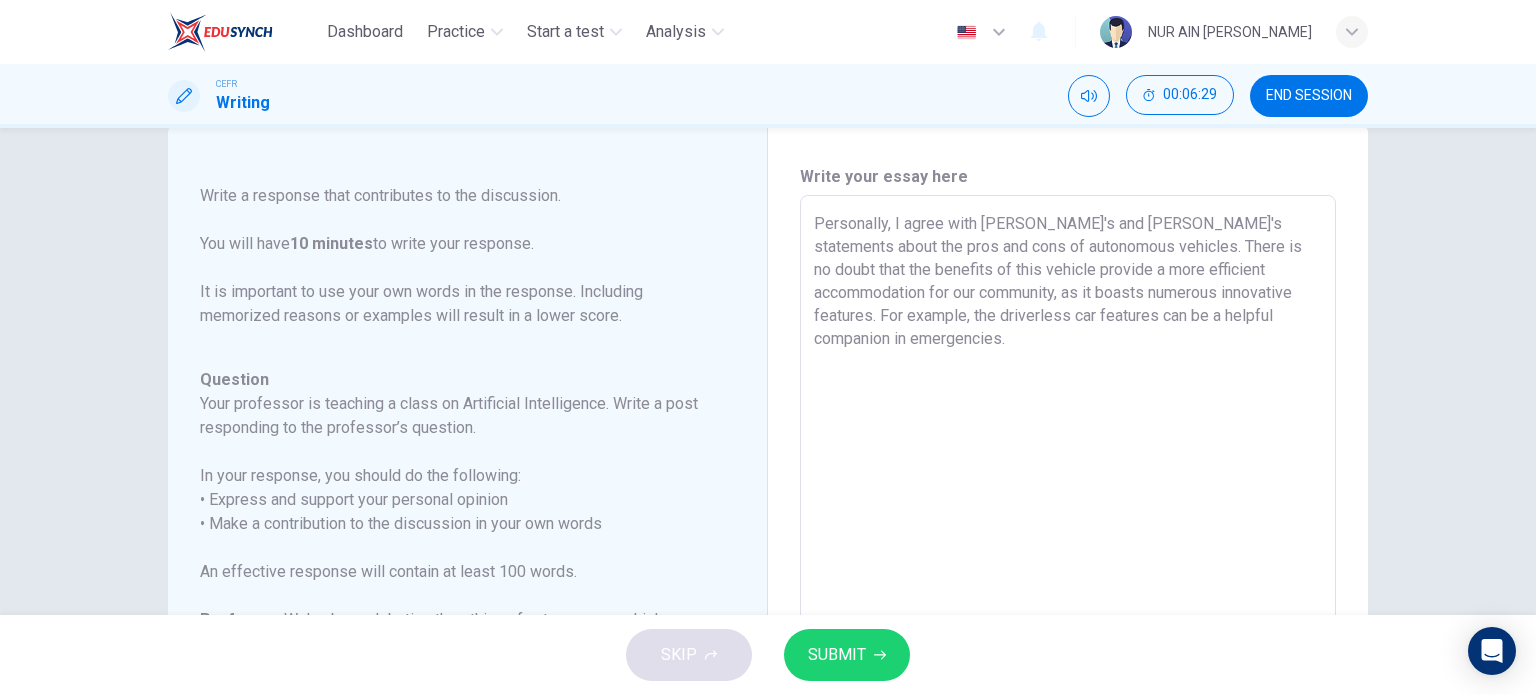 click on "Personally, I agree with [PERSON_NAME]'s and [PERSON_NAME]'s statements about the pros and cons of autonomous vehicles. There is no doubt that the benefits of this vehicle provide a more efficient accommodation for our community, as it boasts numerous innovative features. For example, the driverless car features can be a helpful companion in emergencies." at bounding box center (1068, 529) 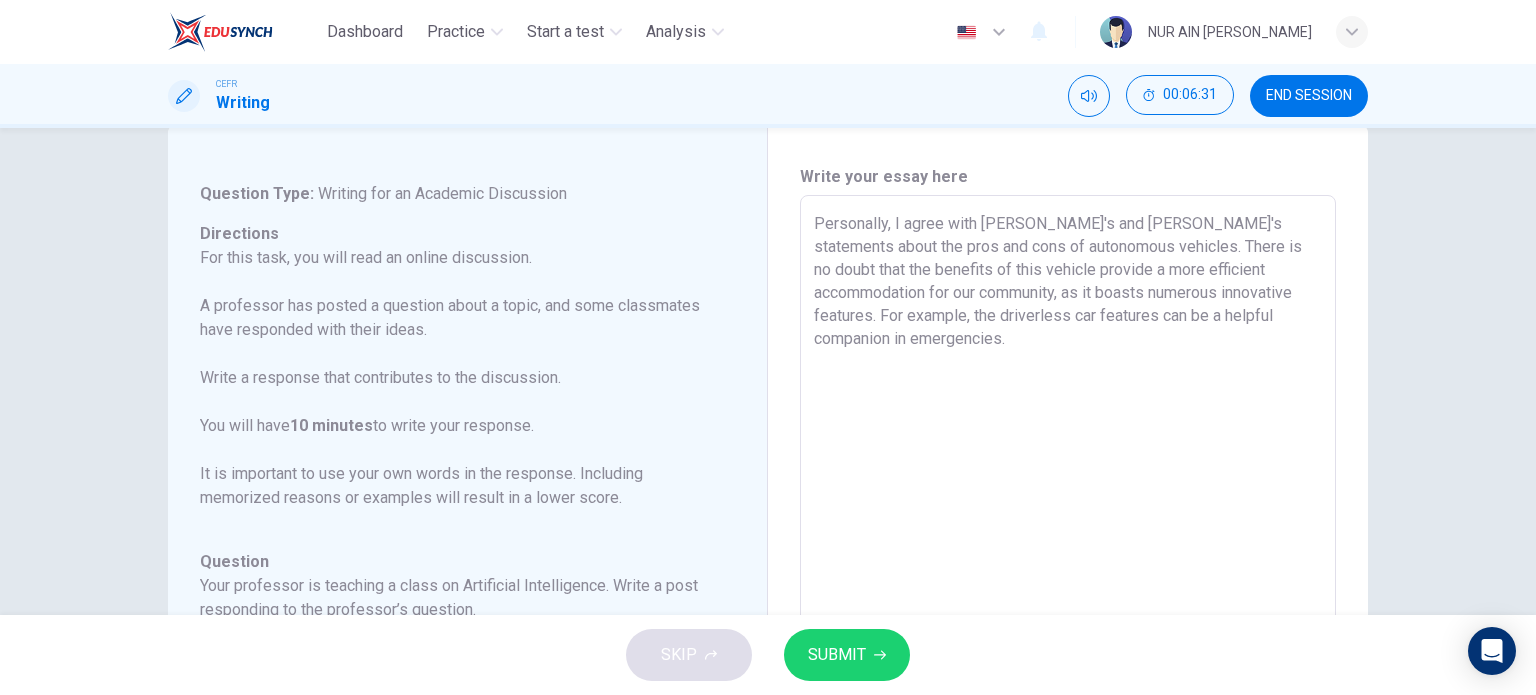 scroll, scrollTop: 221, scrollLeft: 0, axis: vertical 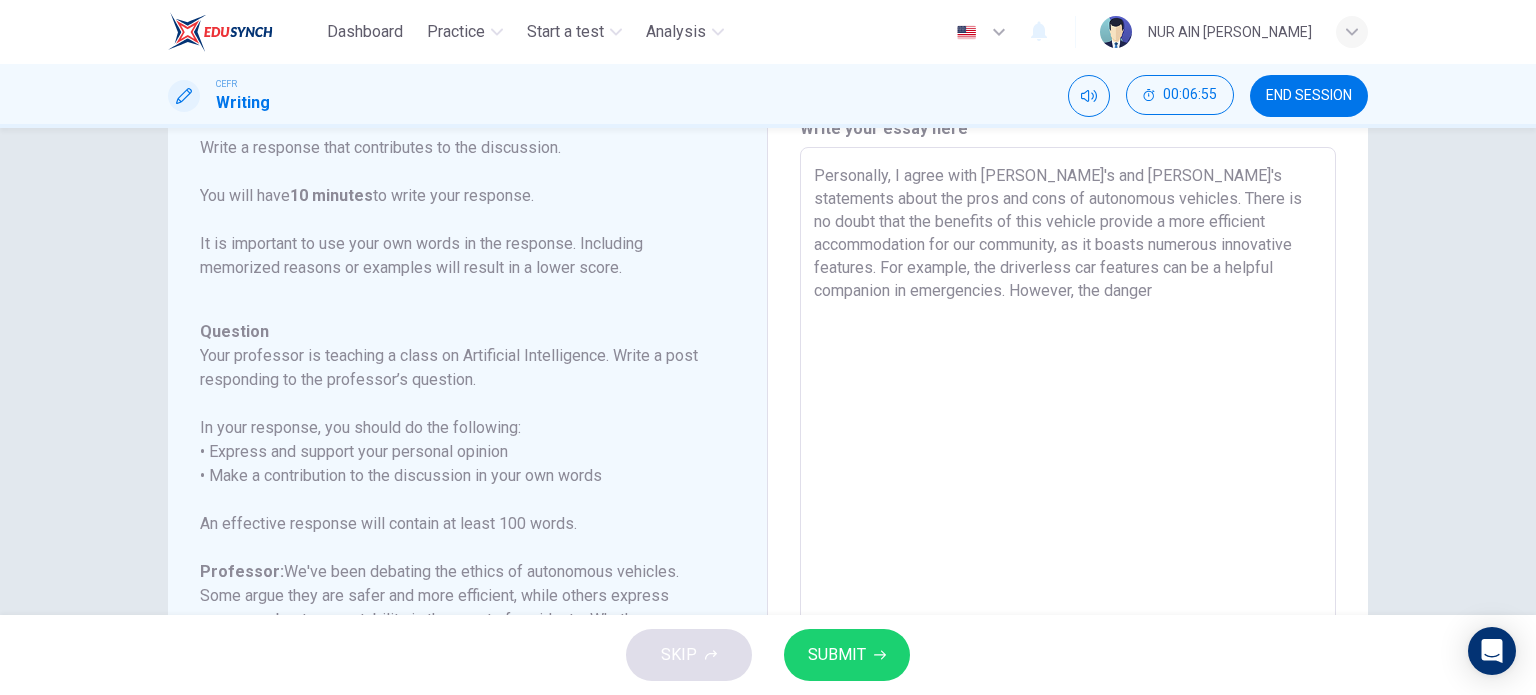 click on "Personally, I agree with [PERSON_NAME]'s and [PERSON_NAME]'s statements about the pros and cons of autonomous vehicles. There is no doubt that the benefits of this vehicle provide a more efficient accommodation for our community, as it boasts numerous innovative features. For example, the driverless car features can be a helpful companion in emergencies. However, the danger" at bounding box center (1068, 481) 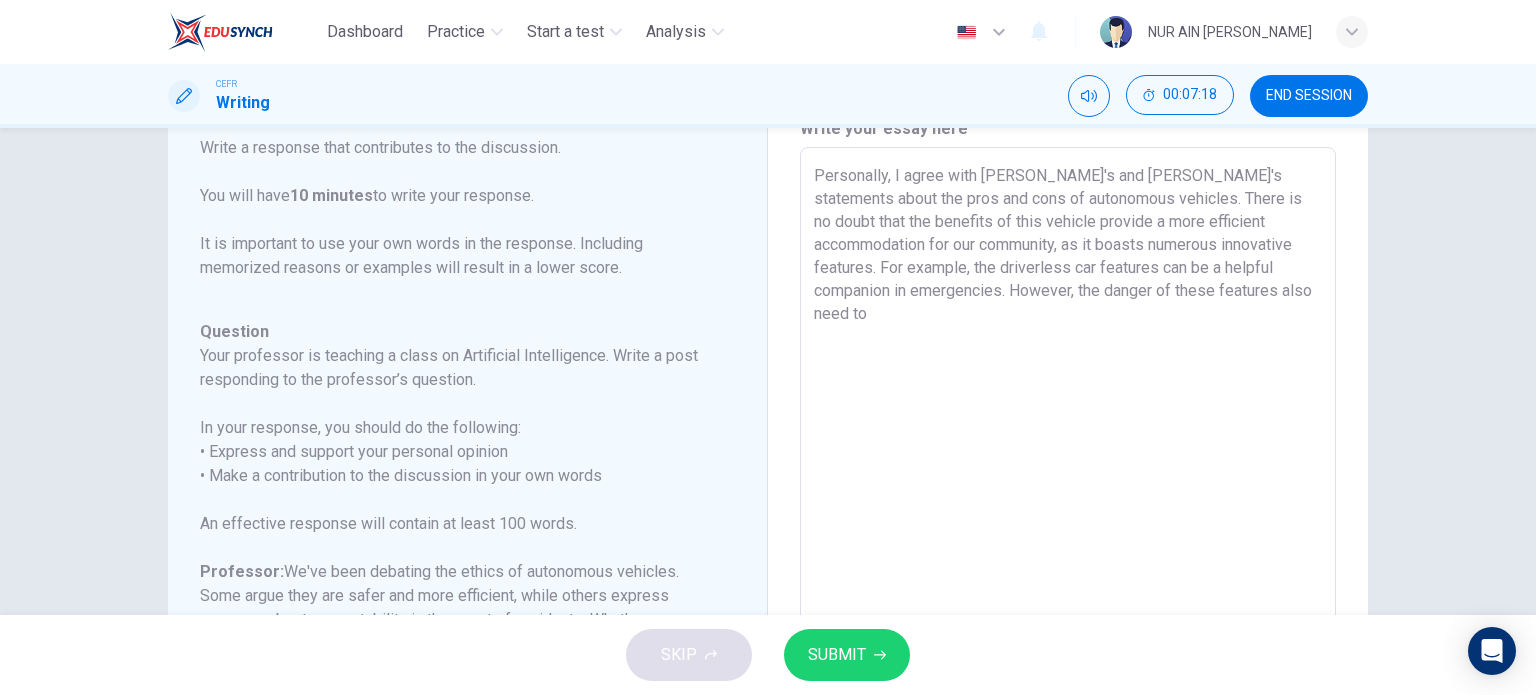 click on "Personally, I agree with [PERSON_NAME]'s and [PERSON_NAME]'s statements about the pros and cons of autonomous vehicles. There is no doubt that the benefits of this vehicle provide a more efficient accommodation for our community, as it boasts numerous innovative features. For example, the driverless car features can be a helpful companion in emergencies. However, the danger of these features also need to" at bounding box center [1068, 481] 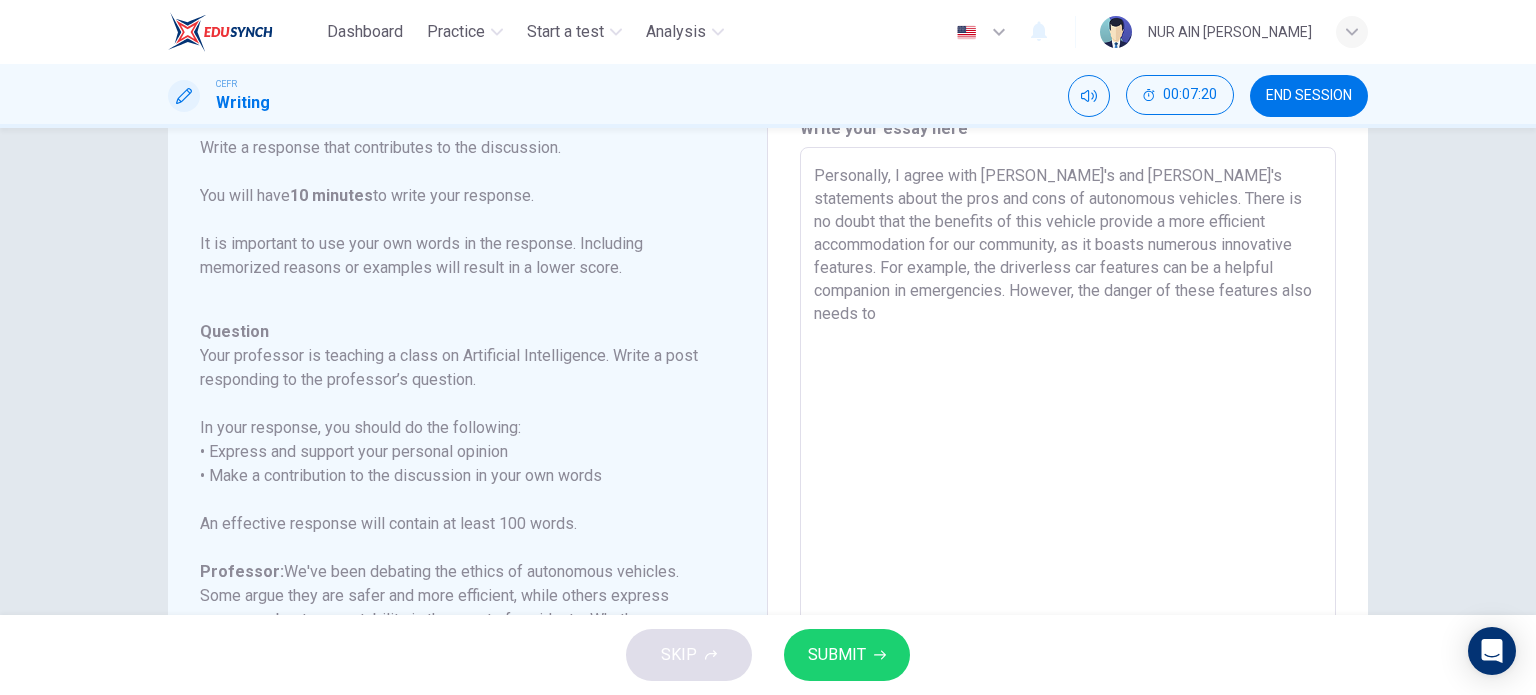 click on "Personally, I agree with [PERSON_NAME]'s and [PERSON_NAME]'s statements about the pros and cons of autonomous vehicles. There is no doubt that the benefits of this vehicle provide a more efficient accommodation for our community, as it boasts numerous innovative features. For example, the driverless car features can be a helpful companion in emergencies. However, the danger of these features also needs to" at bounding box center (1068, 481) 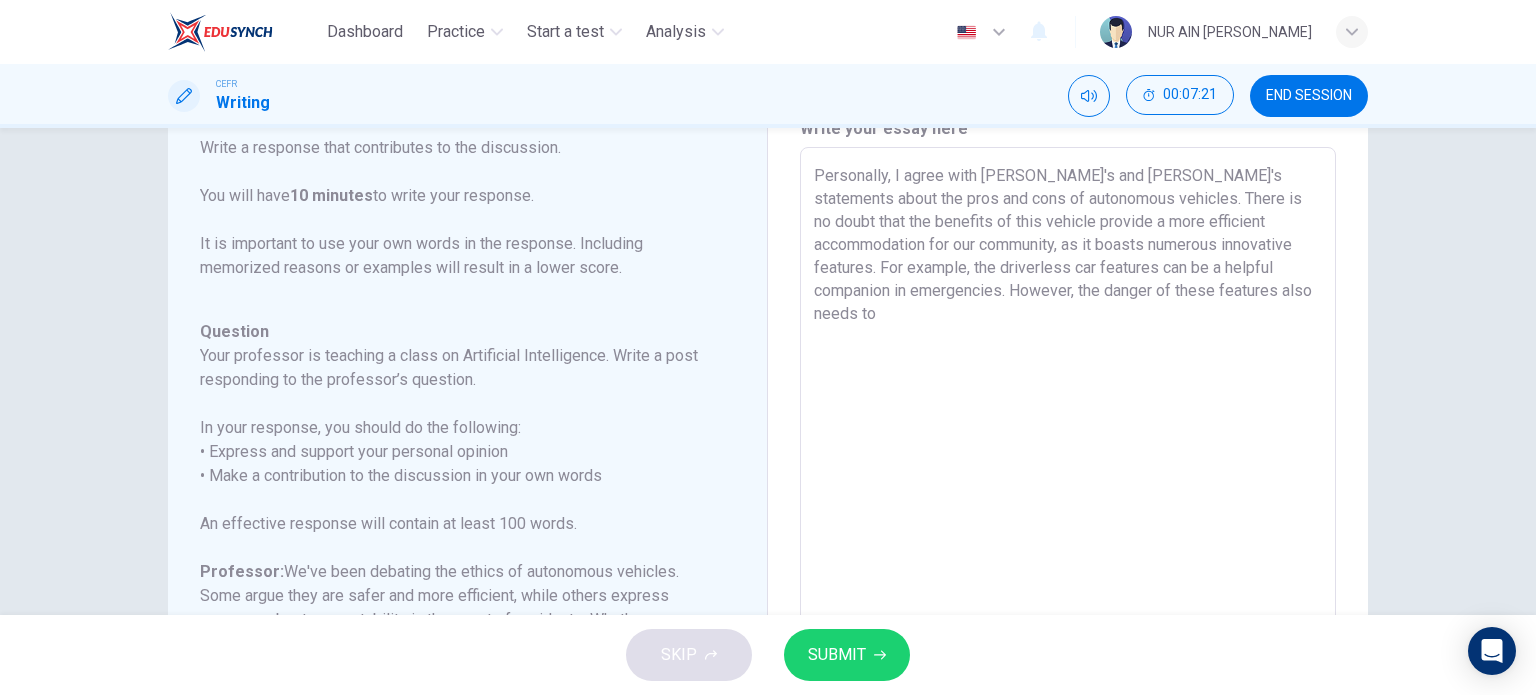 click on "Personally, I agree with [PERSON_NAME]'s and [PERSON_NAME]'s statements about the pros and cons of autonomous vehicles. There is no doubt that the benefits of this vehicle provide a more efficient accommodation for our community, as it boasts numerous innovative features. For example, the driverless car features can be a helpful companion in emergencies. However, the danger of these features also needs to" at bounding box center (1068, 481) 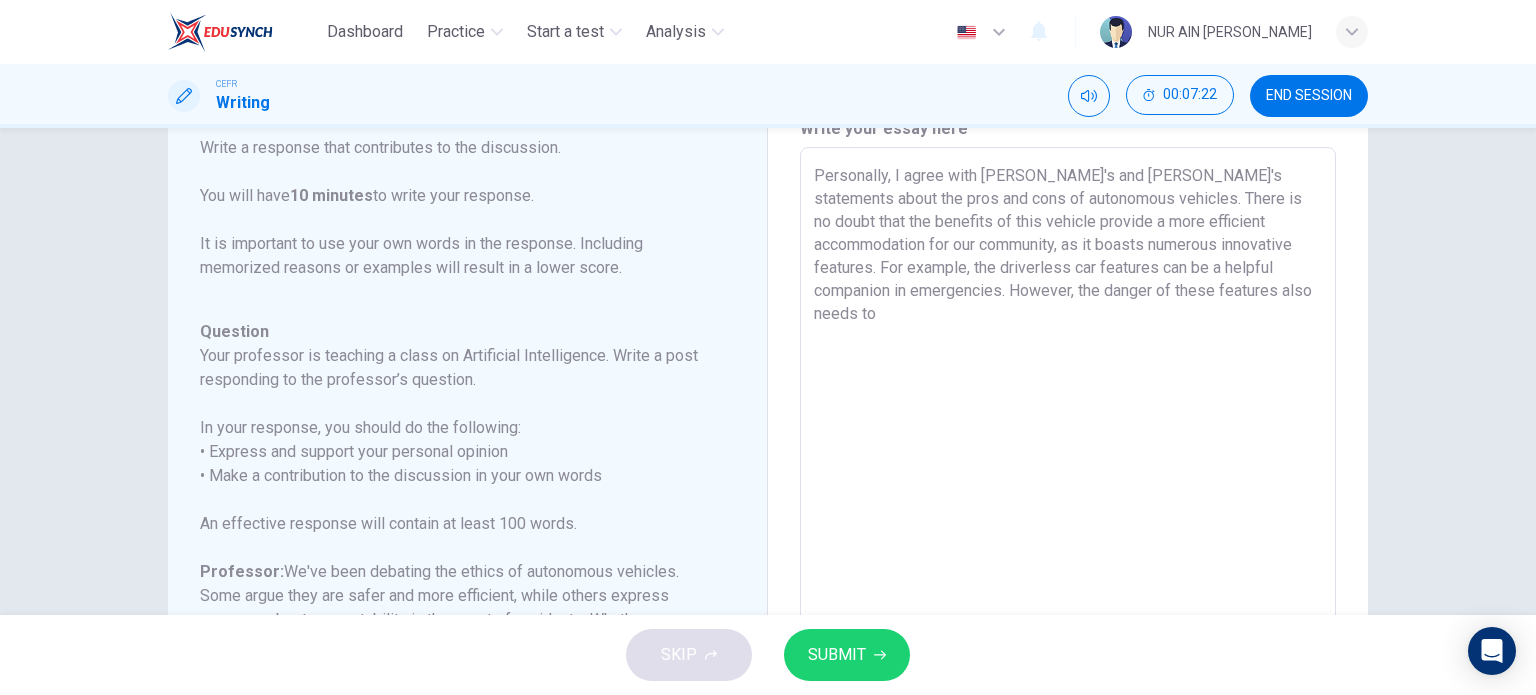click on "Personally, I agree with [PERSON_NAME]'s and [PERSON_NAME]'s statements about the pros and cons of autonomous vehicles. There is no doubt that the benefits of this vehicle provide a more efficient accommodation for our community, as it boasts numerous innovative features. For example, the driverless car features can be a helpful companion in emergencies. However, the danger of these features also needs to" at bounding box center (1068, 481) 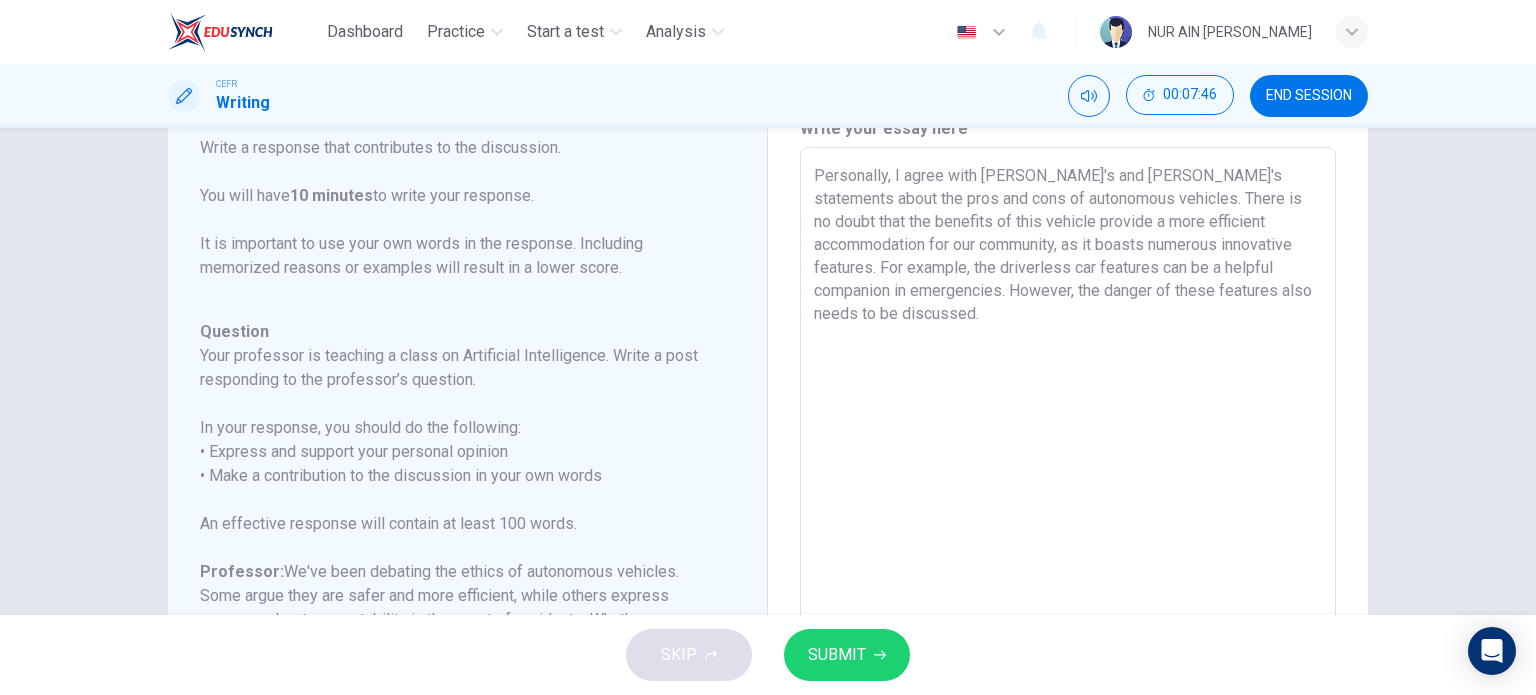 click on "Personally, I agree with [PERSON_NAME]'s and [PERSON_NAME]'s statements about the pros and cons of autonomous vehicles. There is no doubt that the benefits of this vehicle provide a more efficient accommodation for our community, as it boasts numerous innovative features. For example, the driverless car features can be a helpful companion in emergencies. However, the danger of these features also needs to be discussed." at bounding box center [1068, 481] 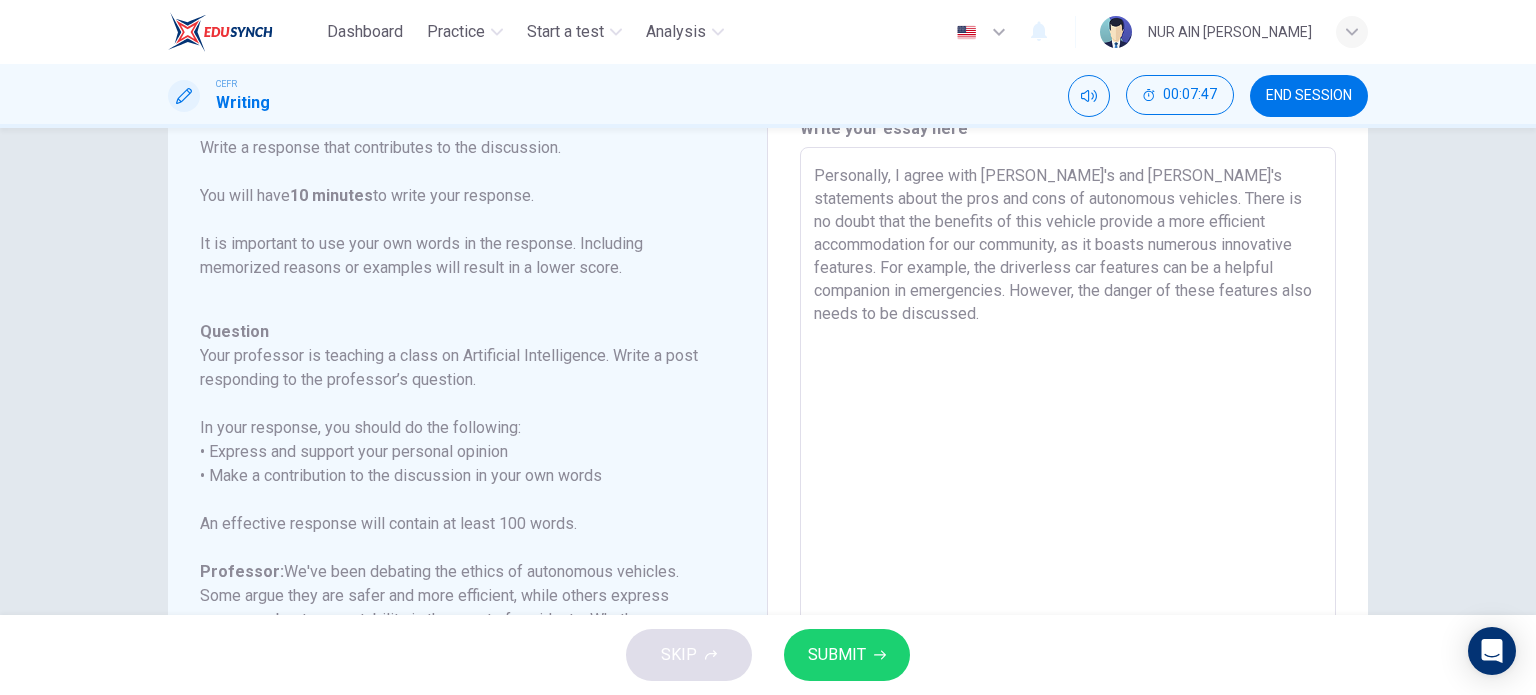 click on "Personally, I agree with [PERSON_NAME]'s and [PERSON_NAME]'s statements about the pros and cons of autonomous vehicles. There is no doubt that the benefits of this vehicle provide a more efficient accommodation for our community, as it boasts numerous innovative features. For example, the driverless car features can be a helpful companion in emergencies. However, the danger of these features also needs to be discussed." at bounding box center [1068, 481] 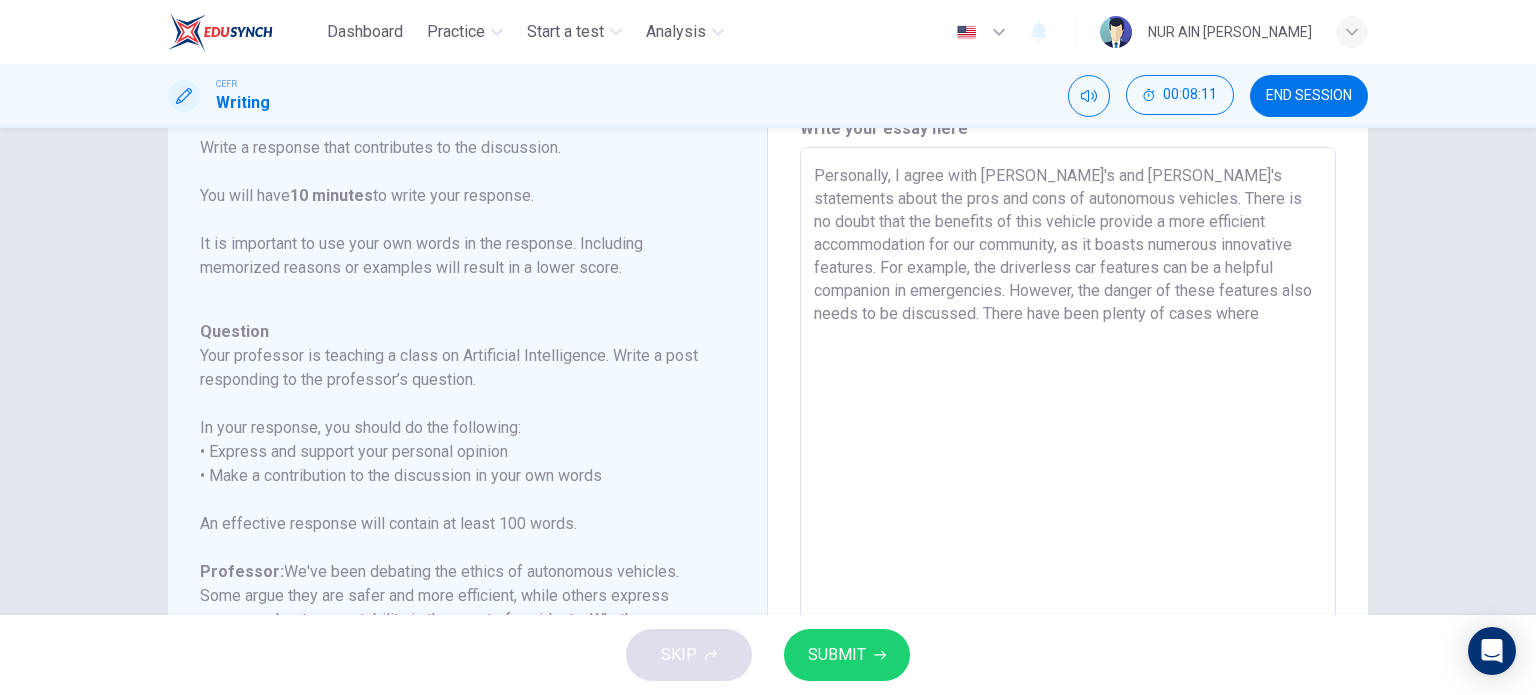 click on "Personally, I agree with [PERSON_NAME]'s and [PERSON_NAME]'s statements about the pros and cons of autonomous vehicles. There is no doubt that the benefits of this vehicle provide a more efficient accommodation for our community, as it boasts numerous innovative features. For example, the driverless car features can be a helpful companion in emergencies. However, the danger of these features also needs to be discussed. There have been plenty of cases where" at bounding box center [1068, 481] 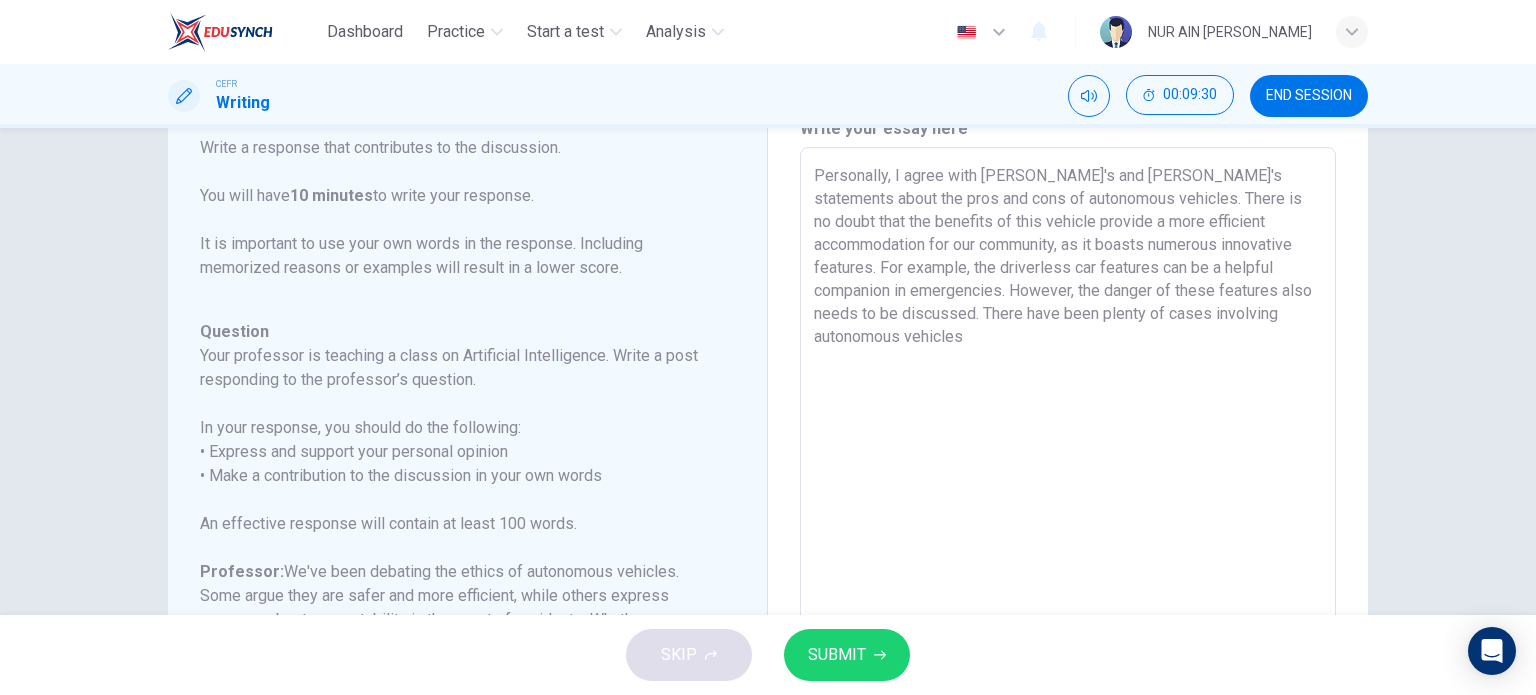 click on "Personally, I agree with [PERSON_NAME]'s and [PERSON_NAME]'s statements about the pros and cons of autonomous vehicles. There is no doubt that the benefits of this vehicle provide a more efficient accommodation for our community, as it boasts numerous innovative features. For example, the driverless car features can be a helpful companion in emergencies. However, the danger of these features also needs to be discussed. There have been plenty of cases involving autonomous vehicles" at bounding box center [1068, 481] 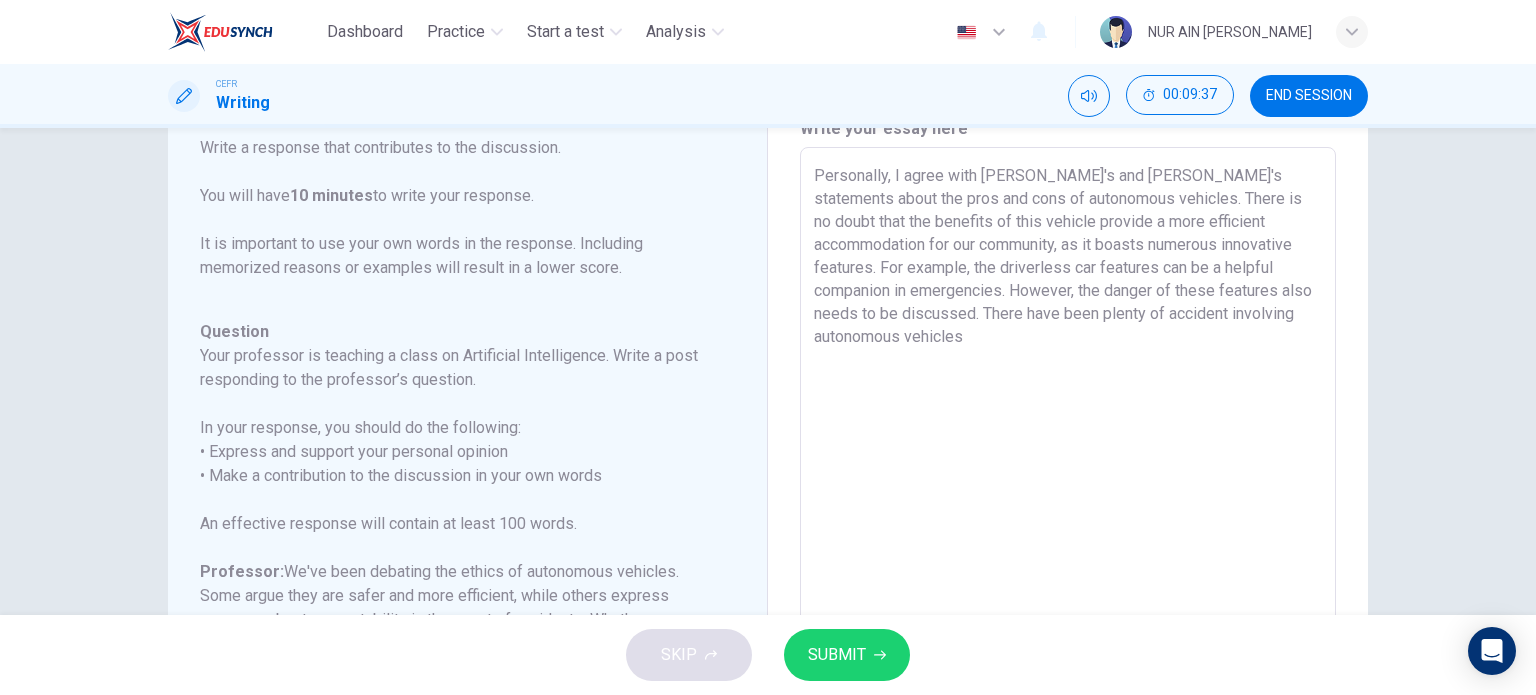 click on "Personally, I agree with [PERSON_NAME]'s and [PERSON_NAME]'s statements about the pros and cons of autonomous vehicles. There is no doubt that the benefits of this vehicle provide a more efficient accommodation for our community, as it boasts numerous innovative features. For example, the driverless car features can be a helpful companion in emergencies. However, the danger of these features also needs to be discussed. There have been plenty of accident involving autonomous vehicles" at bounding box center [1068, 481] 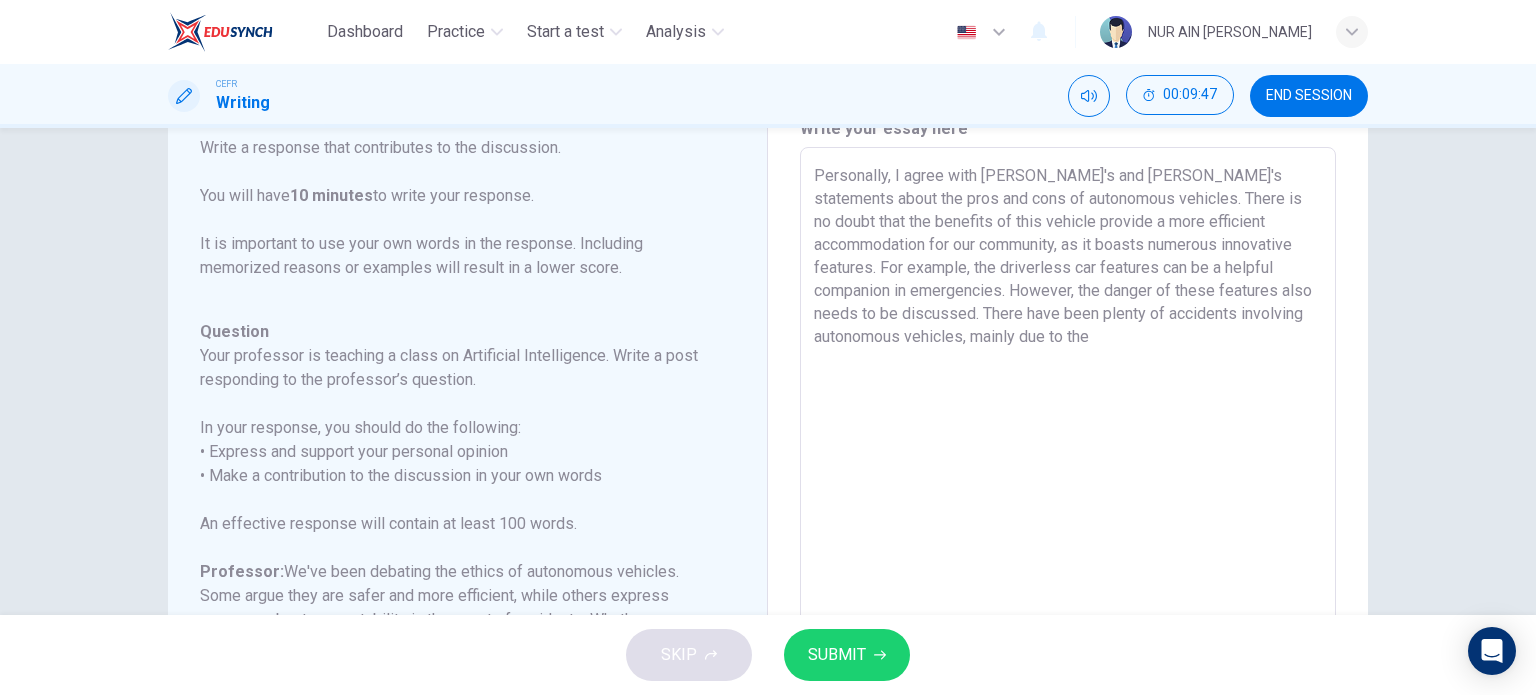 click on "Personally, I agree with [PERSON_NAME]'s and [PERSON_NAME]'s statements about the pros and cons of autonomous vehicles. There is no doubt that the benefits of this vehicle provide a more efficient accommodation for our community, as it boasts numerous innovative features. For example, the driverless car features can be a helpful companion in emergencies. However, the danger of these features also needs to be discussed. There have been plenty of accidents involving autonomous vehicles, mainly due to the" at bounding box center [1068, 481] 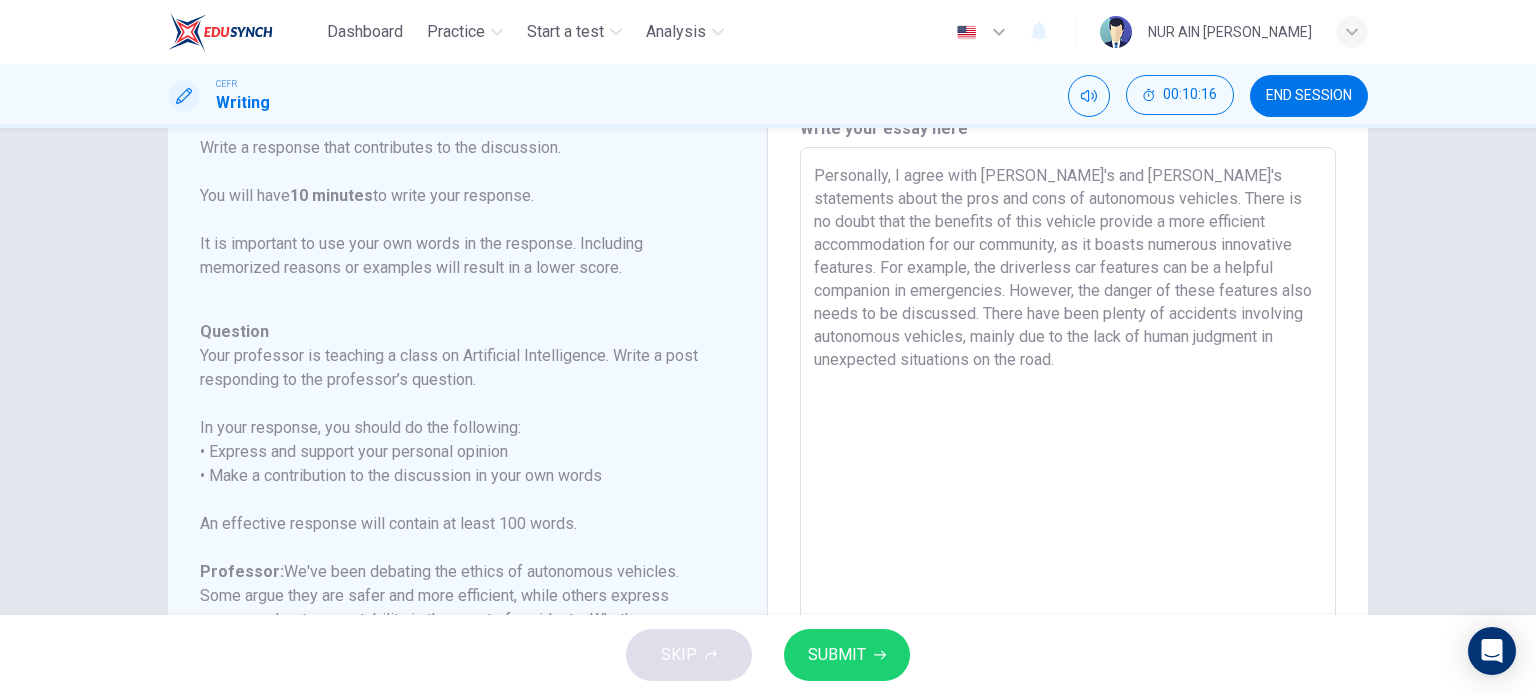 click on "Personally, I agree with [PERSON_NAME]'s and [PERSON_NAME]'s statements about the pros and cons of autonomous vehicles. There is no doubt that the benefits of this vehicle provide a more efficient accommodation for our community, as it boasts numerous innovative features. For example, the driverless car features can be a helpful companion in emergencies. However, the danger of these features also needs to be discussed. There have been plenty of accidents involving autonomous vehicles, mainly due to the lack of human judgment in unexpected situations on the road." at bounding box center (1068, 481) 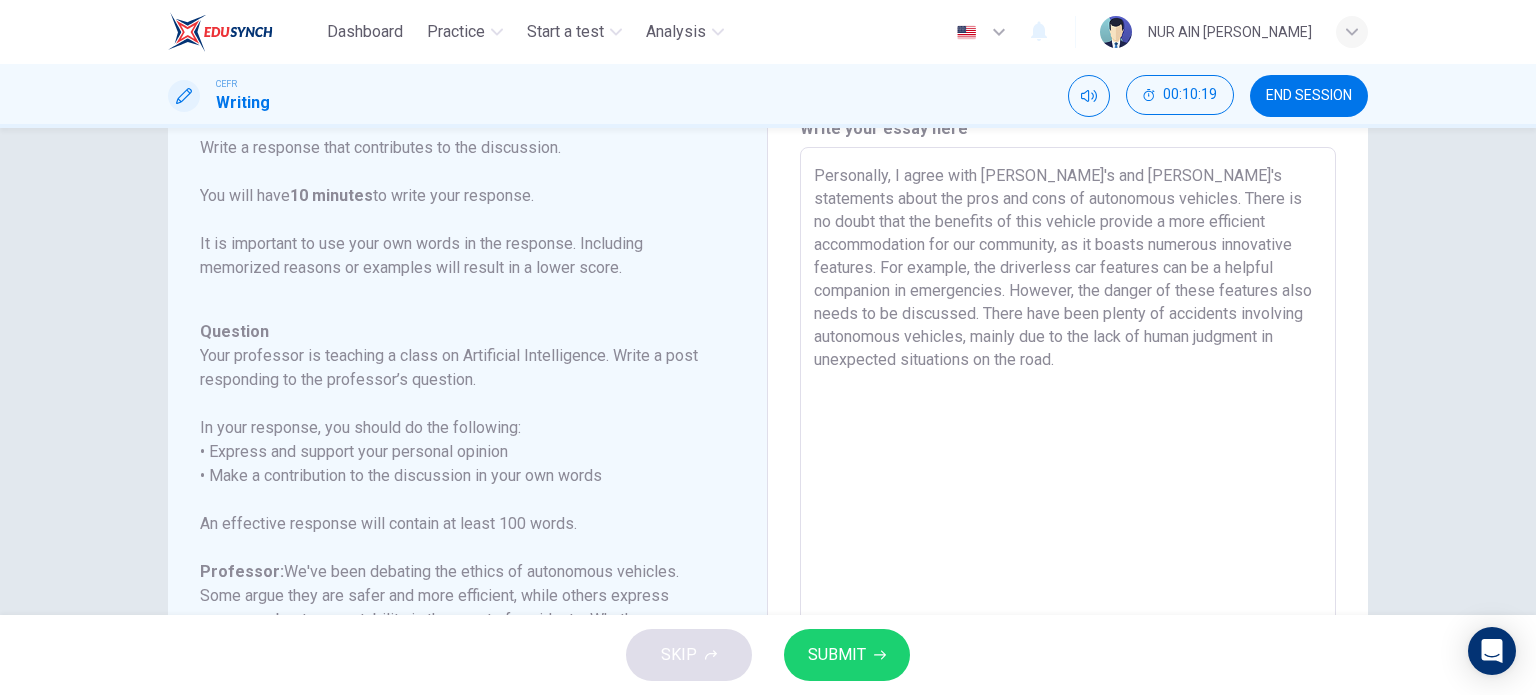 click on "Personally, I agree with [PERSON_NAME]'s and [PERSON_NAME]'s statements about the pros and cons of autonomous vehicles. There is no doubt that the benefits of this vehicle provide a more efficient accommodation for our community, as it boasts numerous innovative features. For example, the driverless car features can be a helpful companion in emergencies. However, the danger of these features also needs to be discussed. There have been plenty of accidents involving autonomous vehicles, mainly due to the lack of human judgment in unexpected situations on the road." at bounding box center [1068, 481] 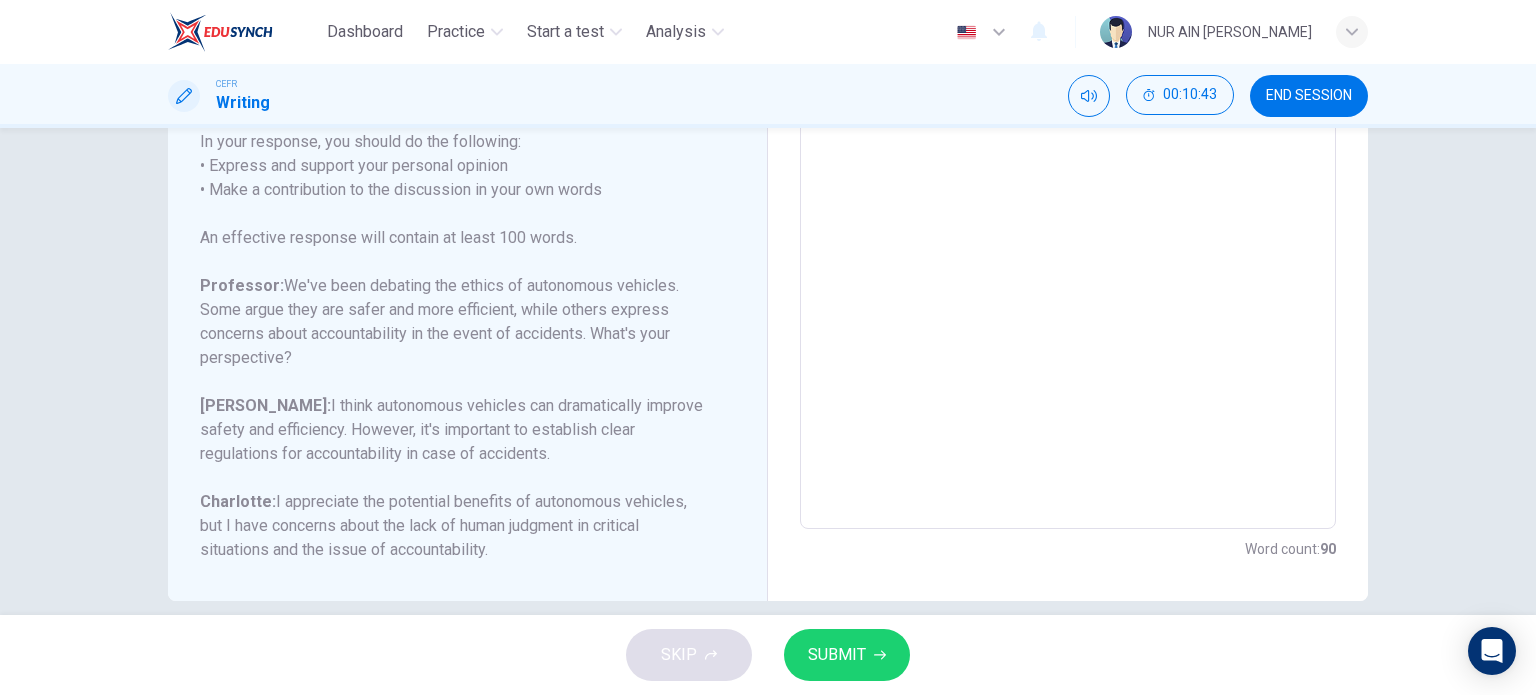 scroll, scrollTop: 391, scrollLeft: 0, axis: vertical 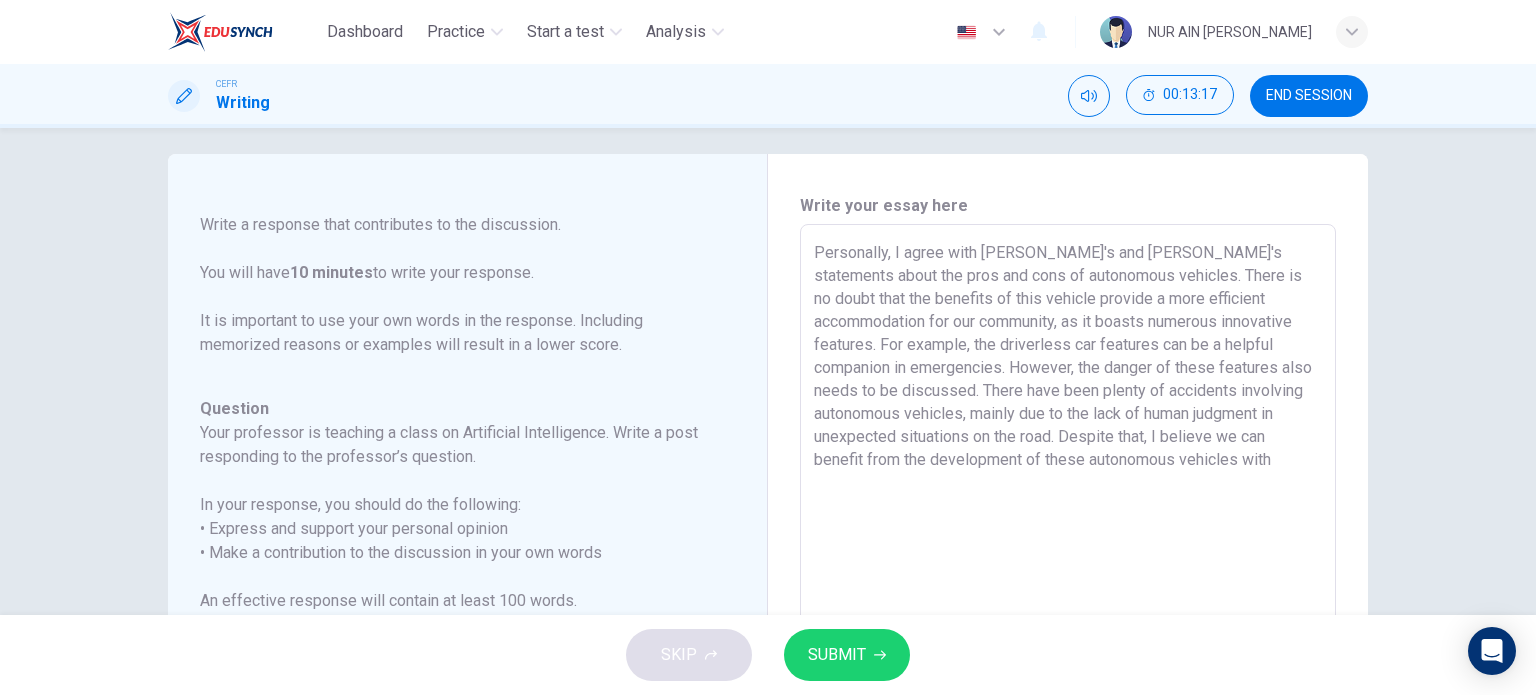 click on "Personally, I agree with [PERSON_NAME]'s and [PERSON_NAME]'s statements about the pros and cons of autonomous vehicles. There is no doubt that the benefits of this vehicle provide a more efficient accommodation for our community, as it boasts numerous innovative features. For example, the driverless car features can be a helpful companion in emergencies. However, the danger of these features also needs to be discussed. There have been plenty of accidents involving autonomous vehicles, mainly due to the lack of human judgment in unexpected situations on the road. Despite that, I believe we can benefit from the development of these autonomous vehicles with" at bounding box center (1068, 558) 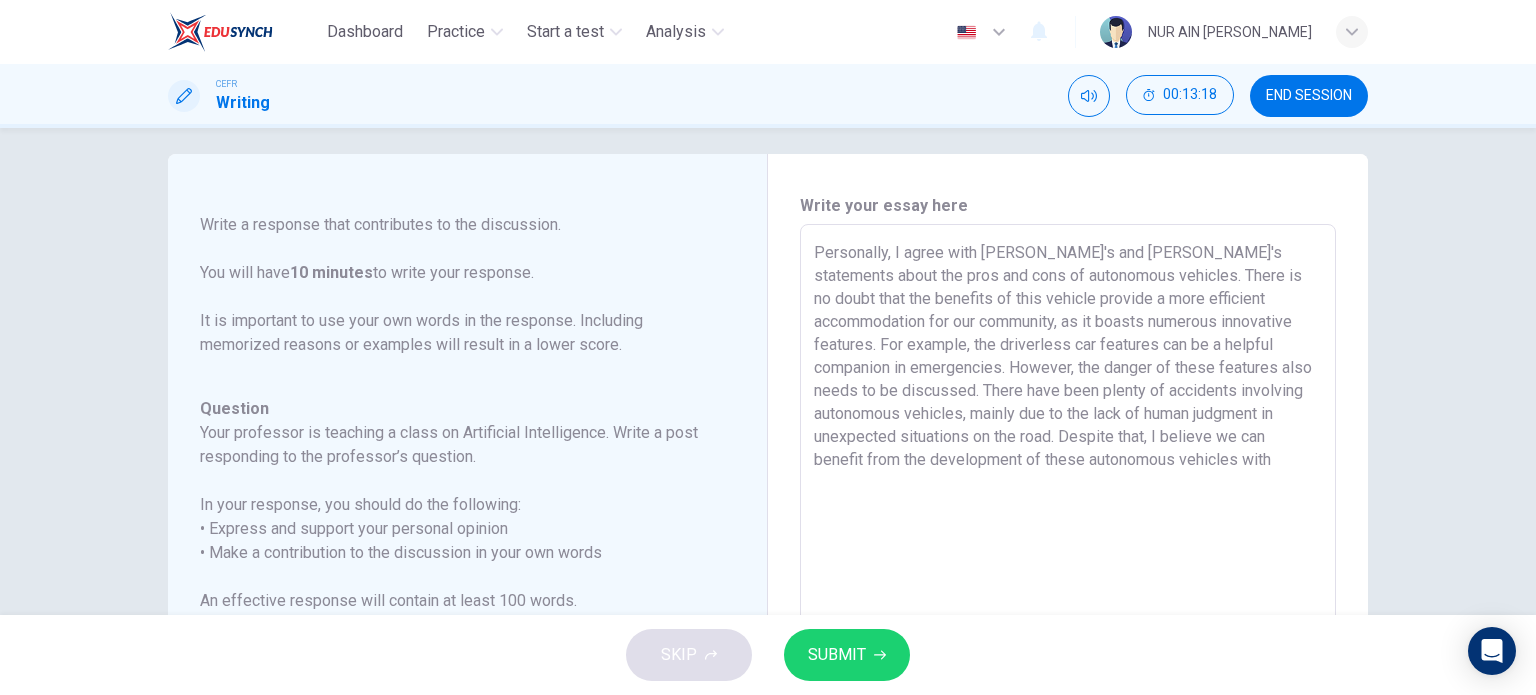 click on "Personally, I agree with [PERSON_NAME]'s and [PERSON_NAME]'s statements about the pros and cons of autonomous vehicles. There is no doubt that the benefits of this vehicle provide a more efficient accommodation for our community, as it boasts numerous innovative features. For example, the driverless car features can be a helpful companion in emergencies. However, the danger of these features also needs to be discussed. There have been plenty of accidents involving autonomous vehicles, mainly due to the lack of human judgment in unexpected situations on the road. Despite that, I believe we can benefit from the development of these autonomous vehicles with" at bounding box center (1068, 558) 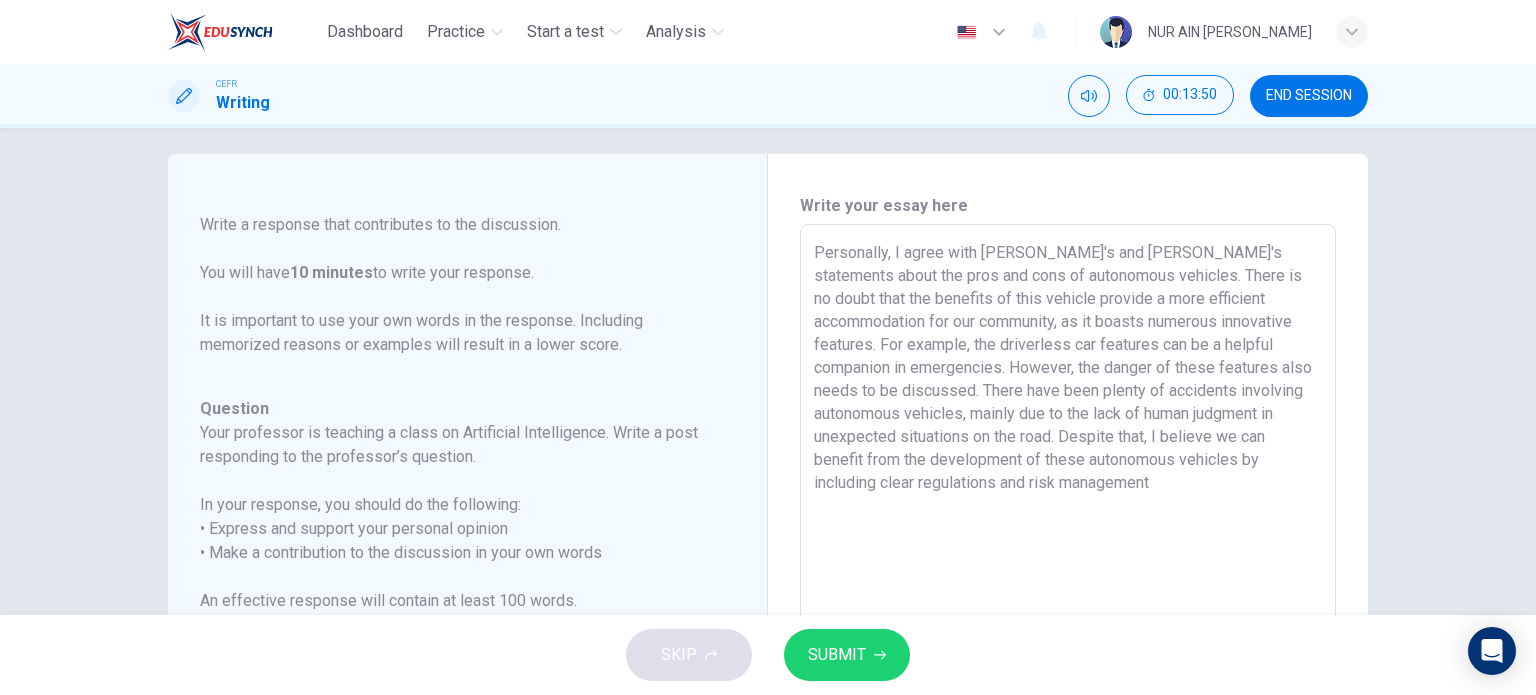 click on "Personally, I agree with [PERSON_NAME]'s and [PERSON_NAME]'s statements about the pros and cons of autonomous vehicles. There is no doubt that the benefits of this vehicle provide a more efficient accommodation for our community, as it boasts numerous innovative features. For example, the driverless car features can be a helpful companion in emergencies. However, the danger of these features also needs to be discussed. There have been plenty of accidents involving autonomous vehicles, mainly due to the lack of human judgment in unexpected situations on the road. Despite that, I believe we can benefit from the development of these autonomous vehicles by including clear regulations and risk management" at bounding box center (1068, 558) 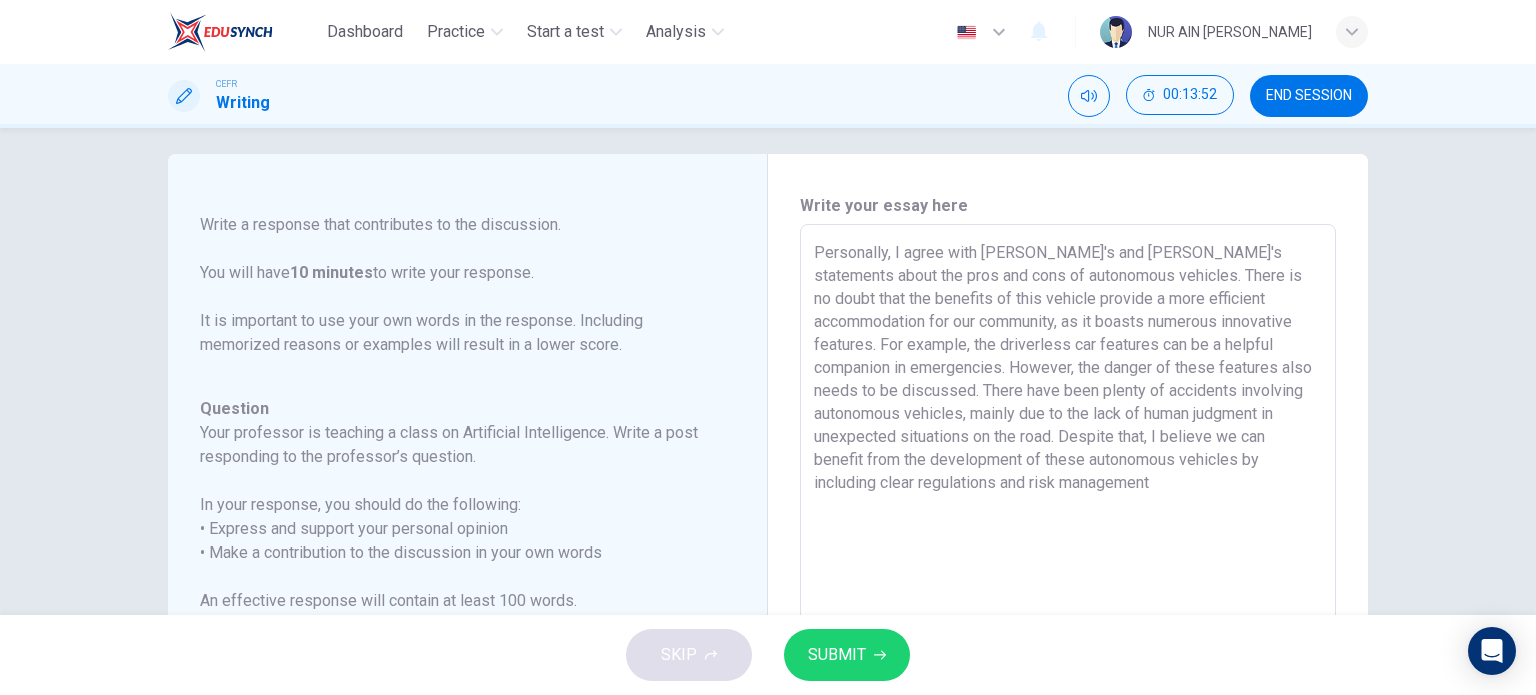 click on "Personally, I agree with [PERSON_NAME]'s and [PERSON_NAME]'s statements about the pros and cons of autonomous vehicles. There is no doubt that the benefits of this vehicle provide a more efficient accommodation for our community, as it boasts numerous innovative features. For example, the driverless car features can be a helpful companion in emergencies. However, the danger of these features also needs to be discussed. There have been plenty of accidents involving autonomous vehicles, mainly due to the lack of human judgment in unexpected situations on the road. Despite that, I believe we can benefit from the development of these autonomous vehicles by including clear regulations and risk management" at bounding box center [1068, 558] 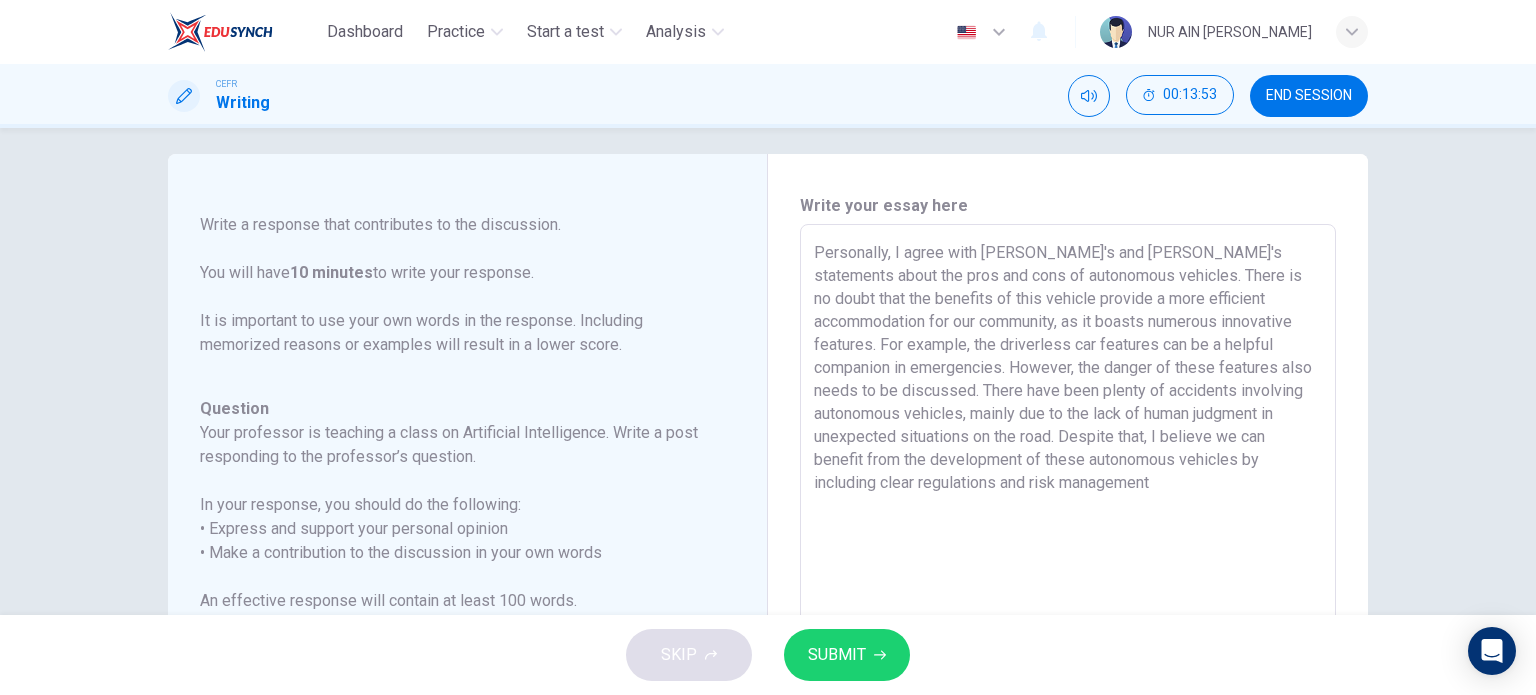 click on "Personally, I agree with [PERSON_NAME]'s and [PERSON_NAME]'s statements about the pros and cons of autonomous vehicles. There is no doubt that the benefits of this vehicle provide a more efficient accommodation for our community, as it boasts numerous innovative features. For example, the driverless car features can be a helpful companion in emergencies. However, the danger of these features also needs to be discussed. There have been plenty of accidents involving autonomous vehicles, mainly due to the lack of human judgment in unexpected situations on the road. Despite that, I believe we can benefit from the development of these autonomous vehicles by including clear regulations and risk management" at bounding box center (1068, 558) 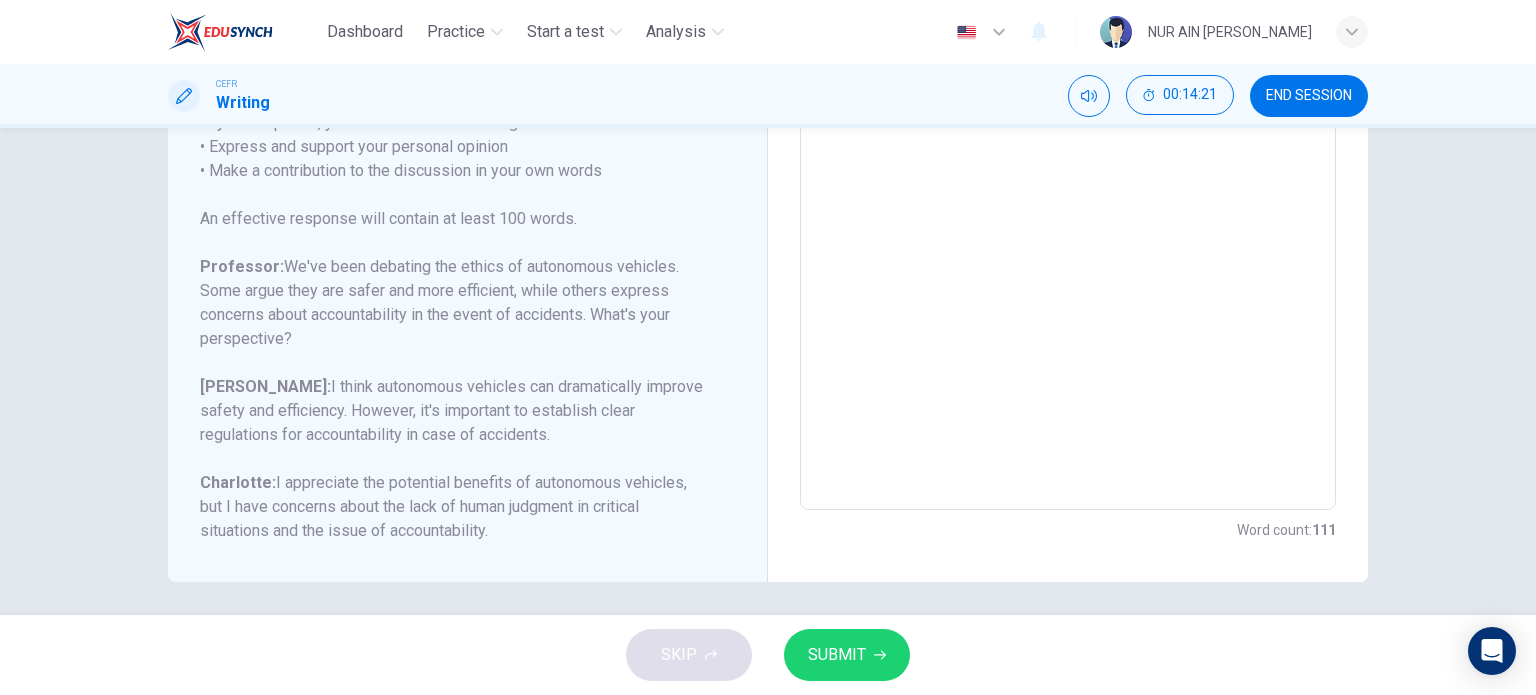 scroll, scrollTop: 403, scrollLeft: 0, axis: vertical 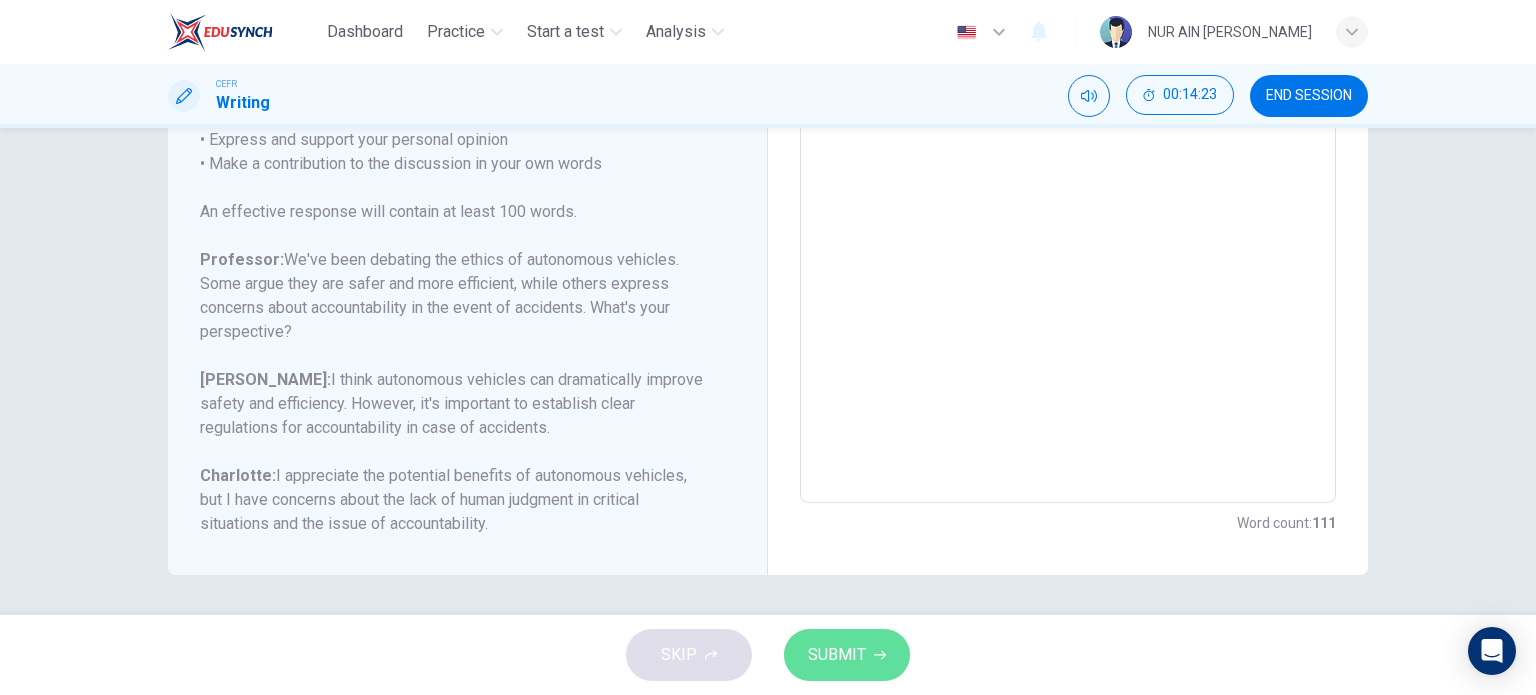 click on "SUBMIT" at bounding box center (837, 655) 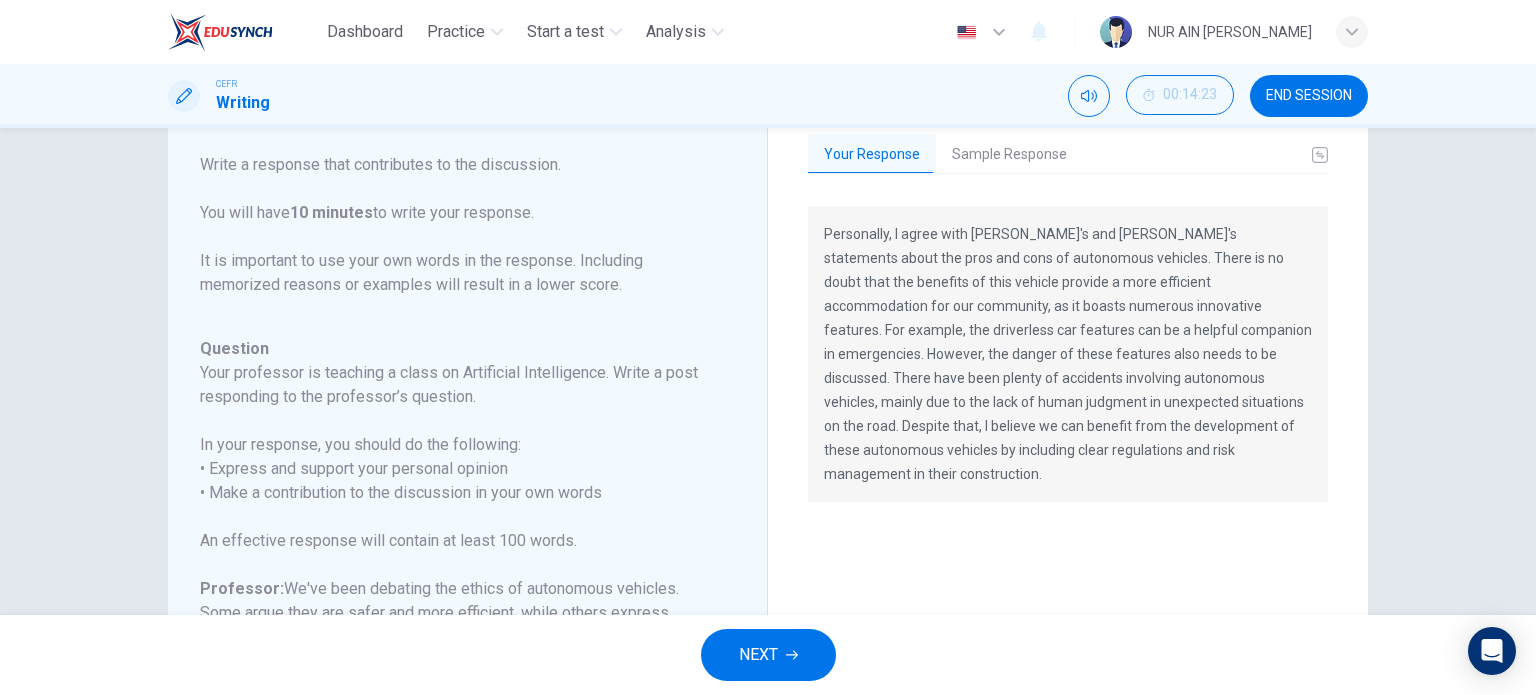 scroll, scrollTop: 3, scrollLeft: 0, axis: vertical 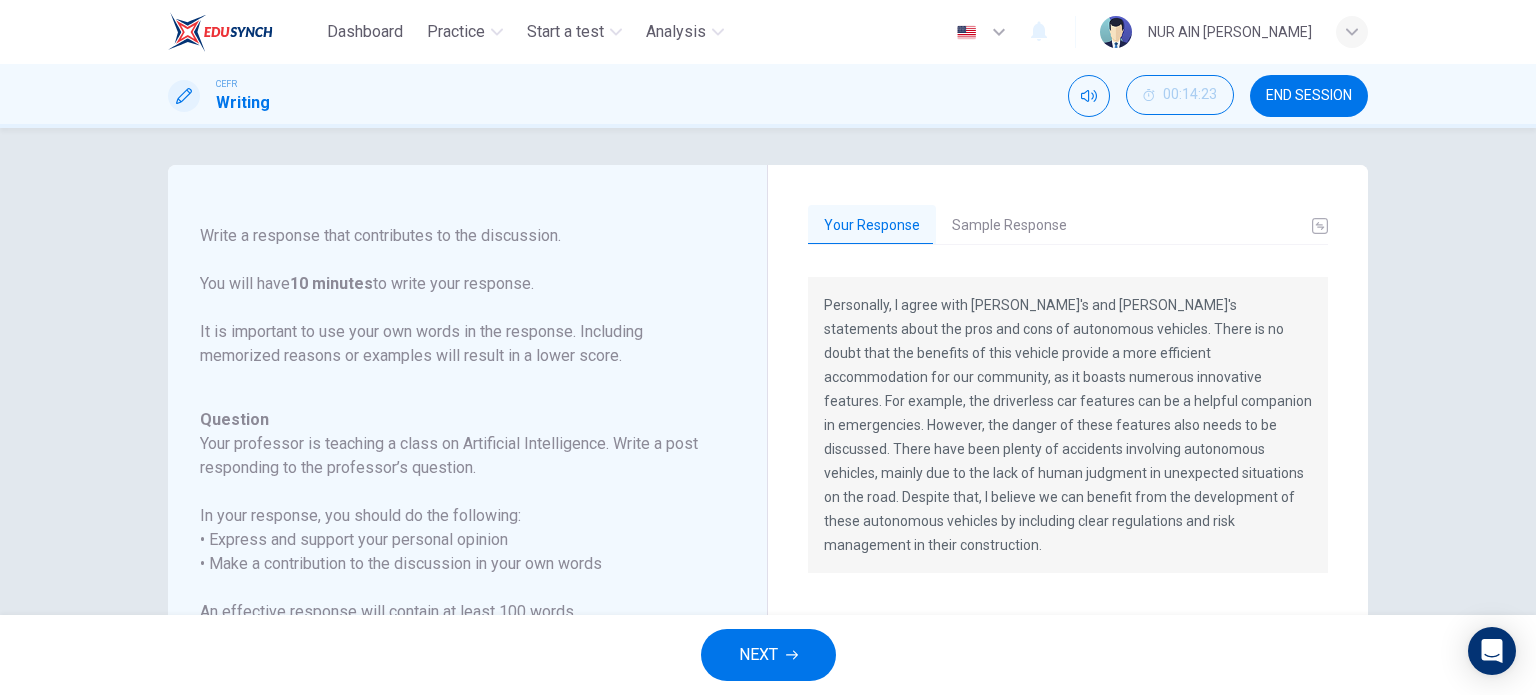 drag, startPoint x: 908, startPoint y: 340, endPoint x: 948, endPoint y: 359, distance: 44.28318 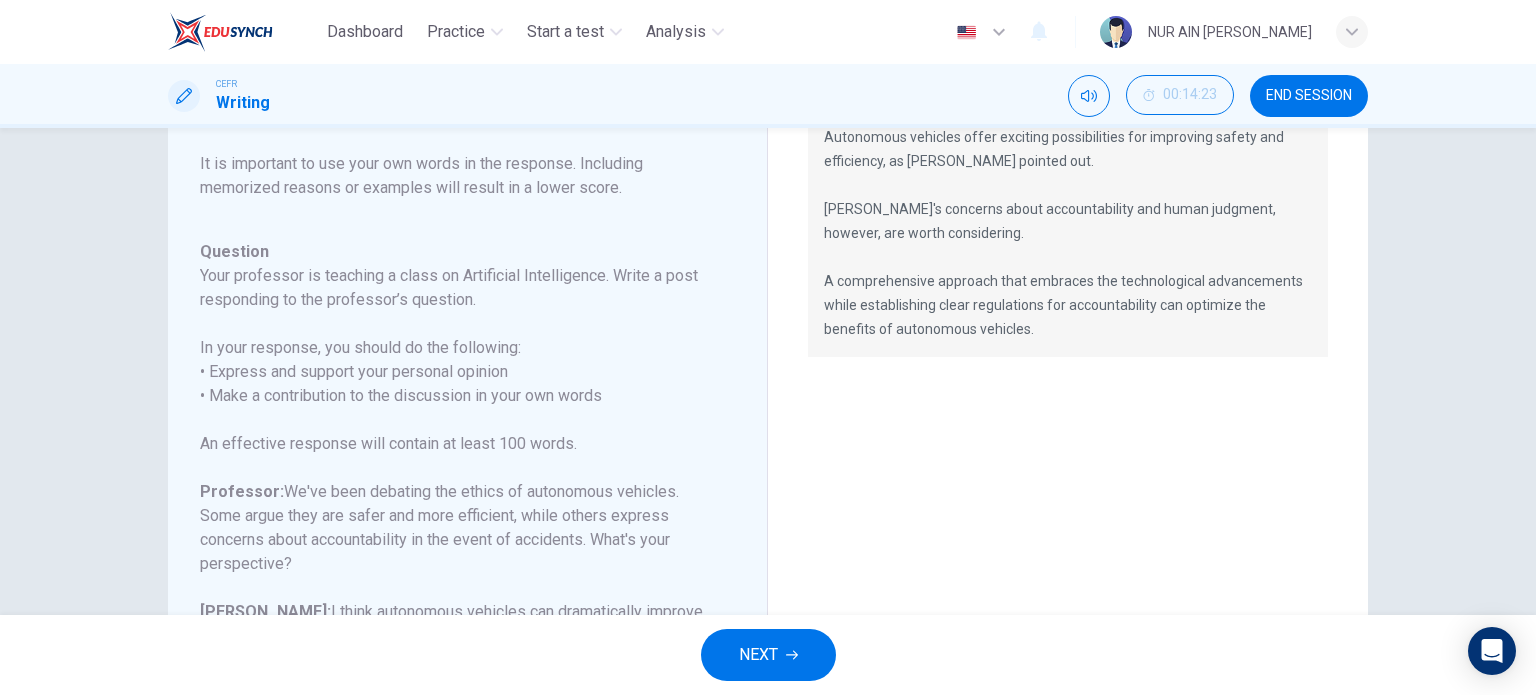 scroll, scrollTop: 0, scrollLeft: 0, axis: both 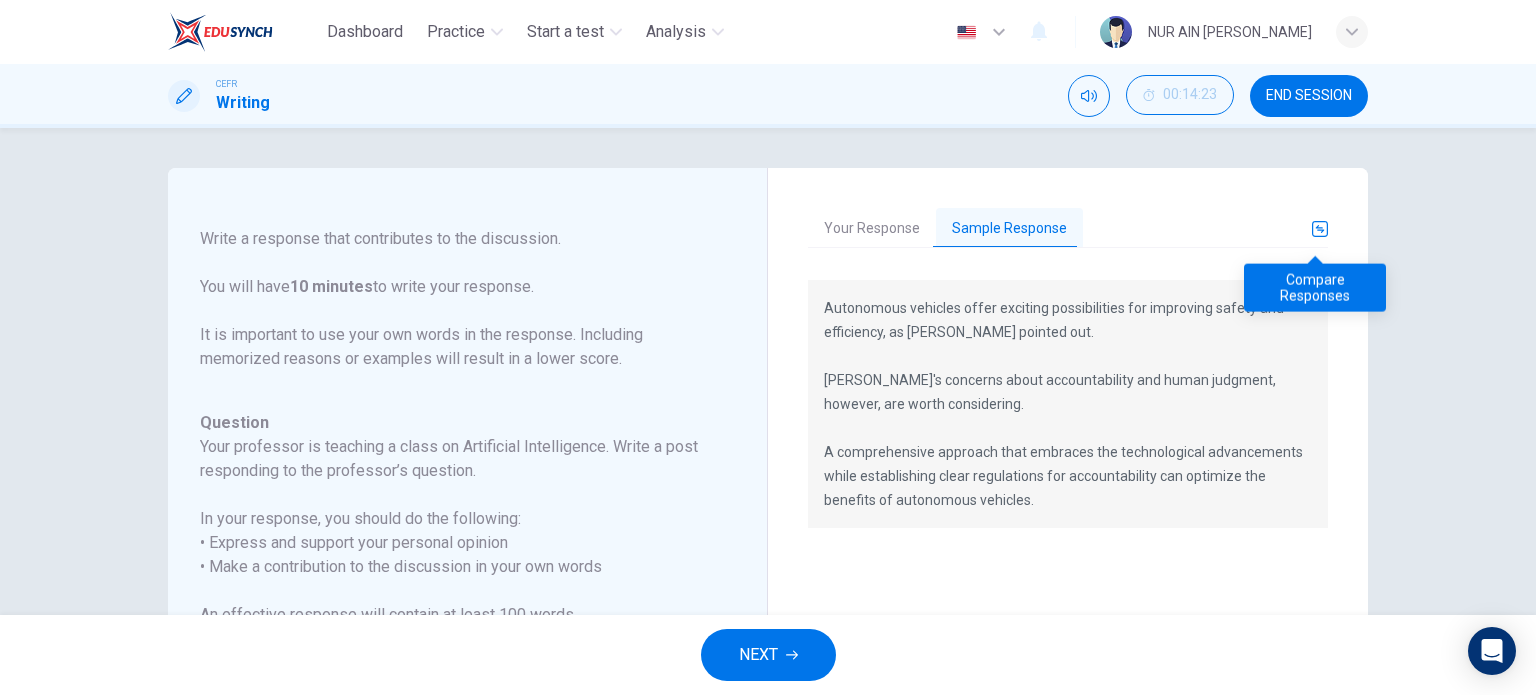 click 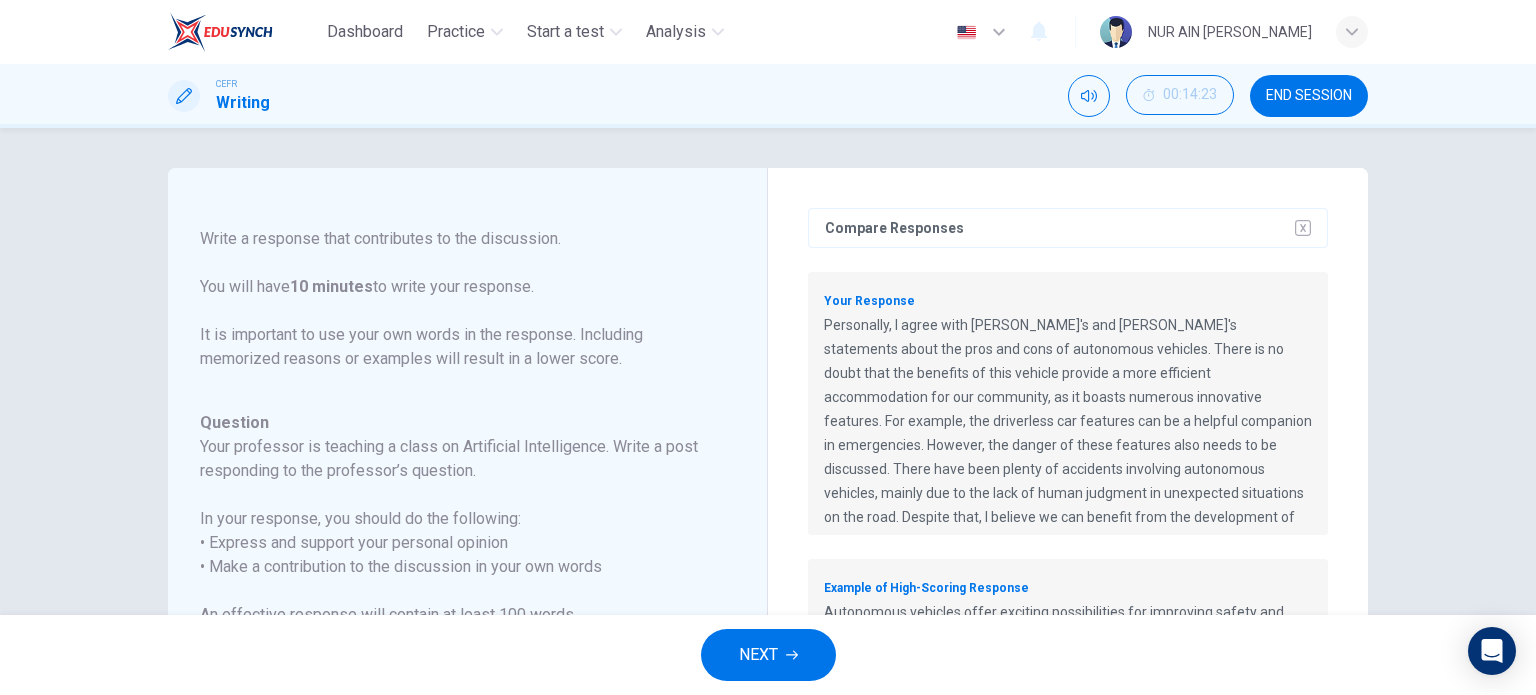 scroll, scrollTop: 34, scrollLeft: 0, axis: vertical 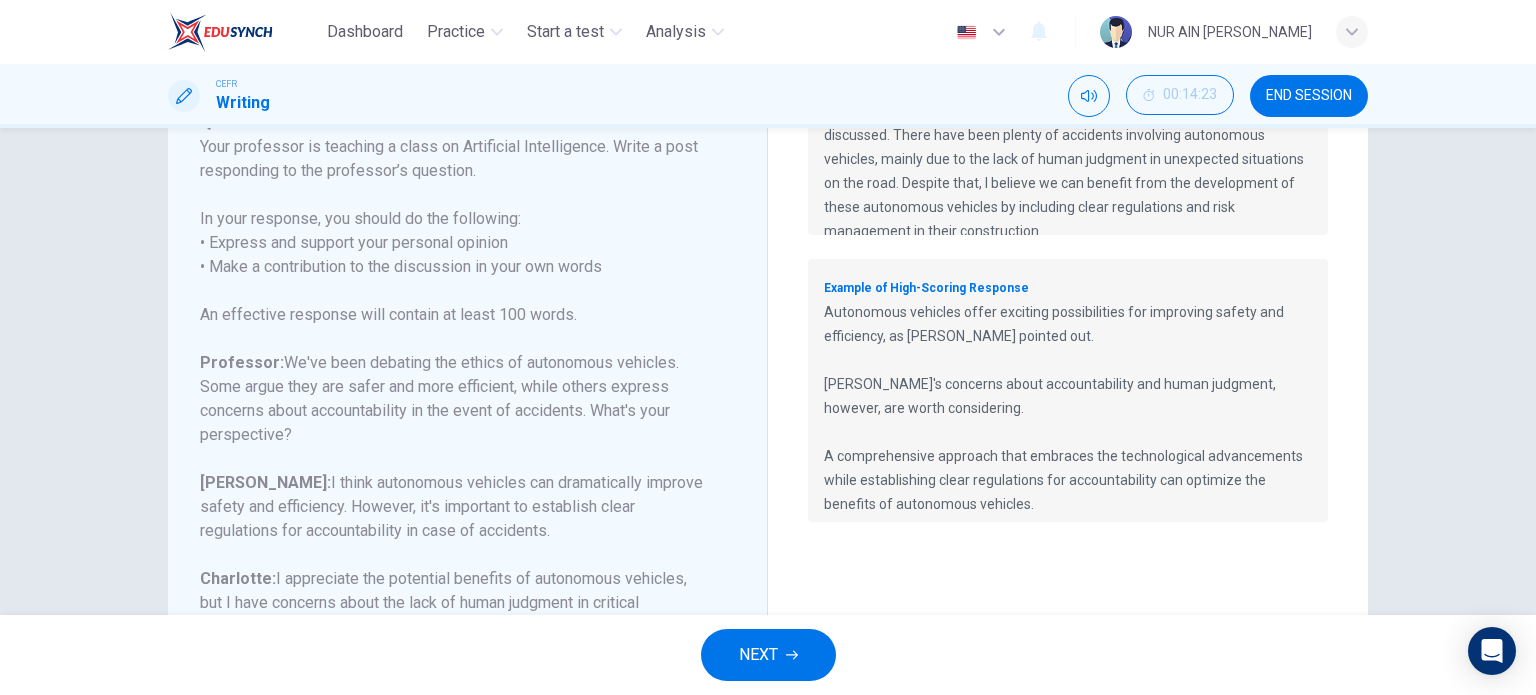drag, startPoint x: 820, startPoint y: 307, endPoint x: 985, endPoint y: 435, distance: 208.82768 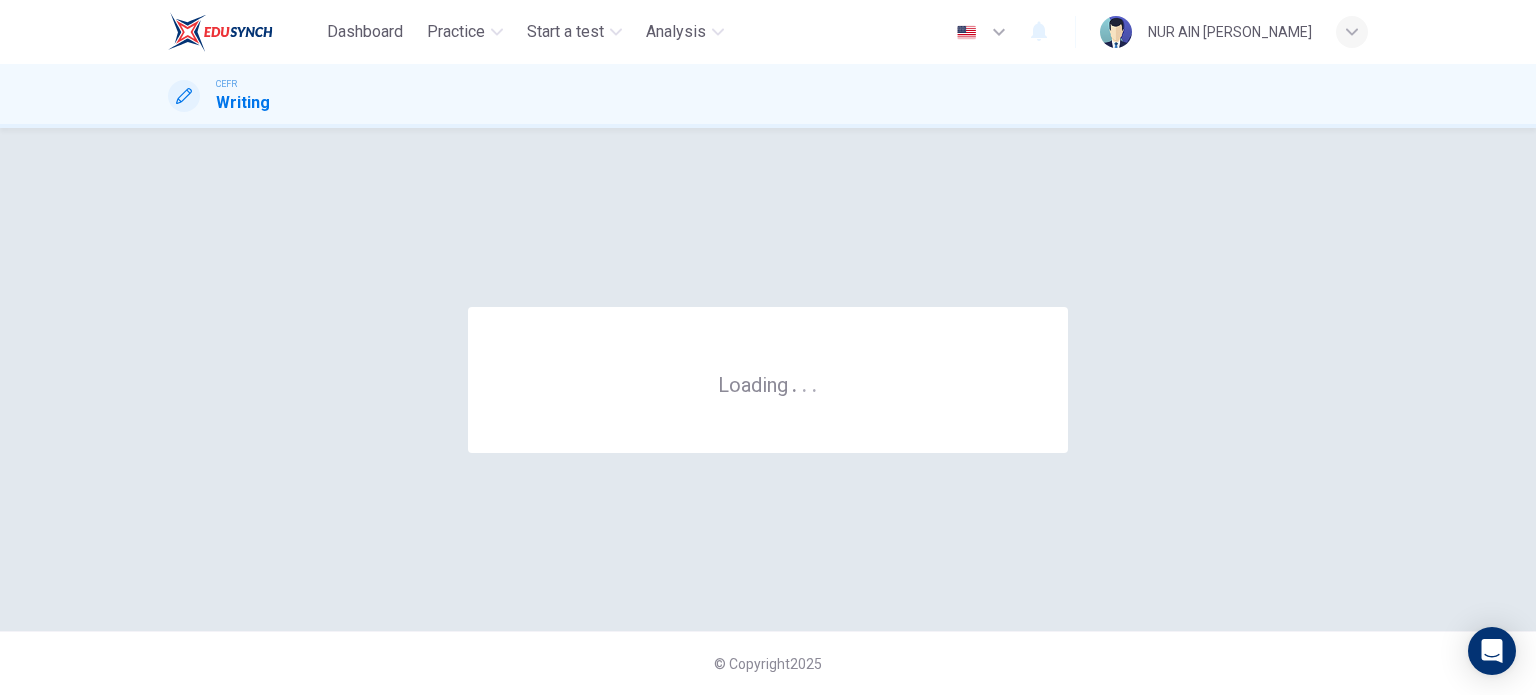 scroll, scrollTop: 0, scrollLeft: 0, axis: both 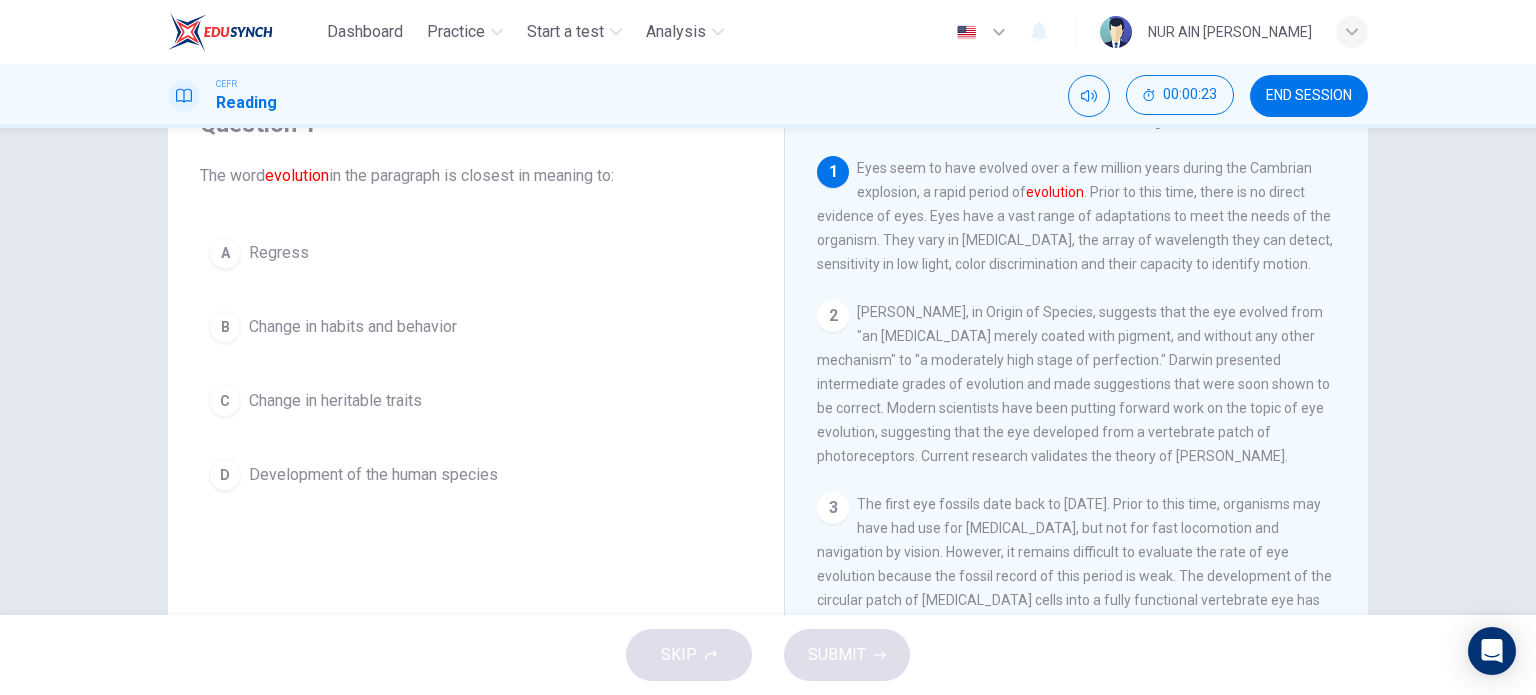 click on "Development of the human species" at bounding box center (373, 475) 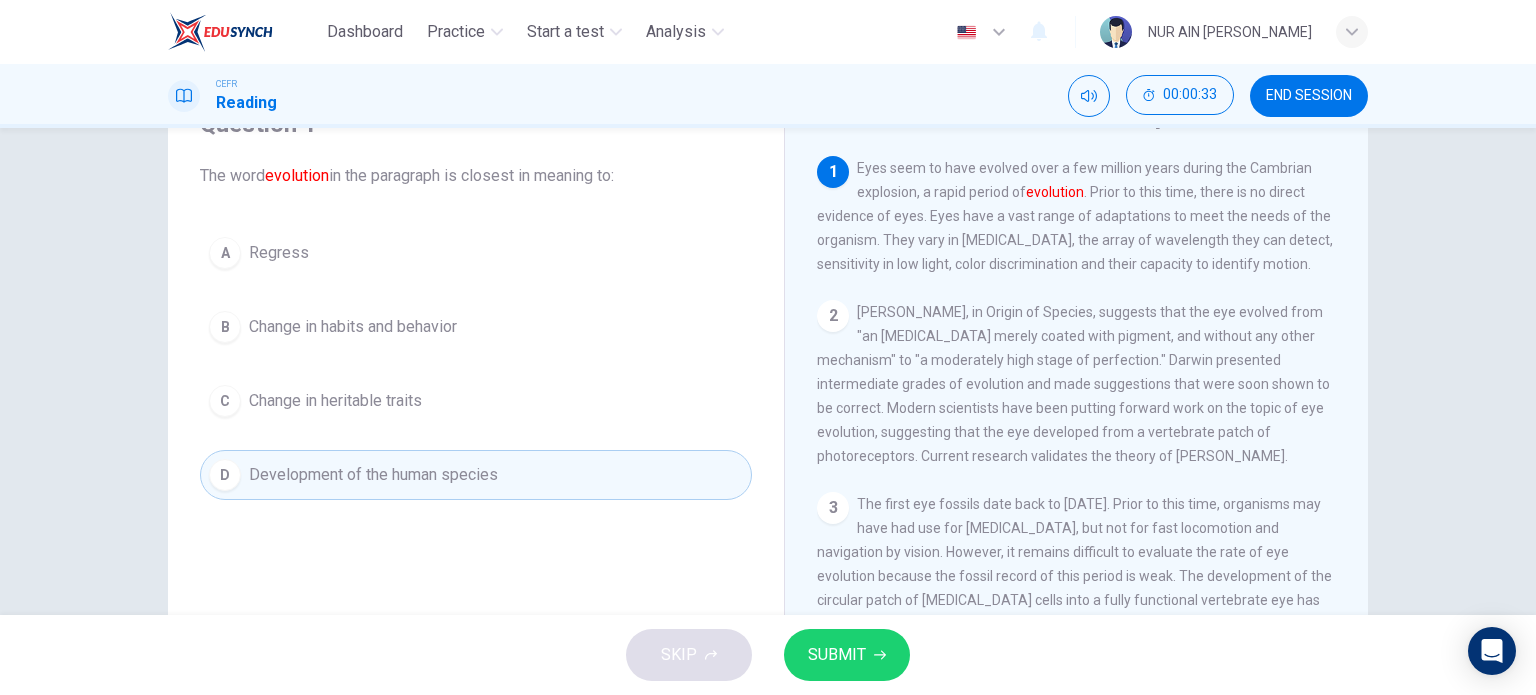 click on "SUBMIT" at bounding box center [837, 655] 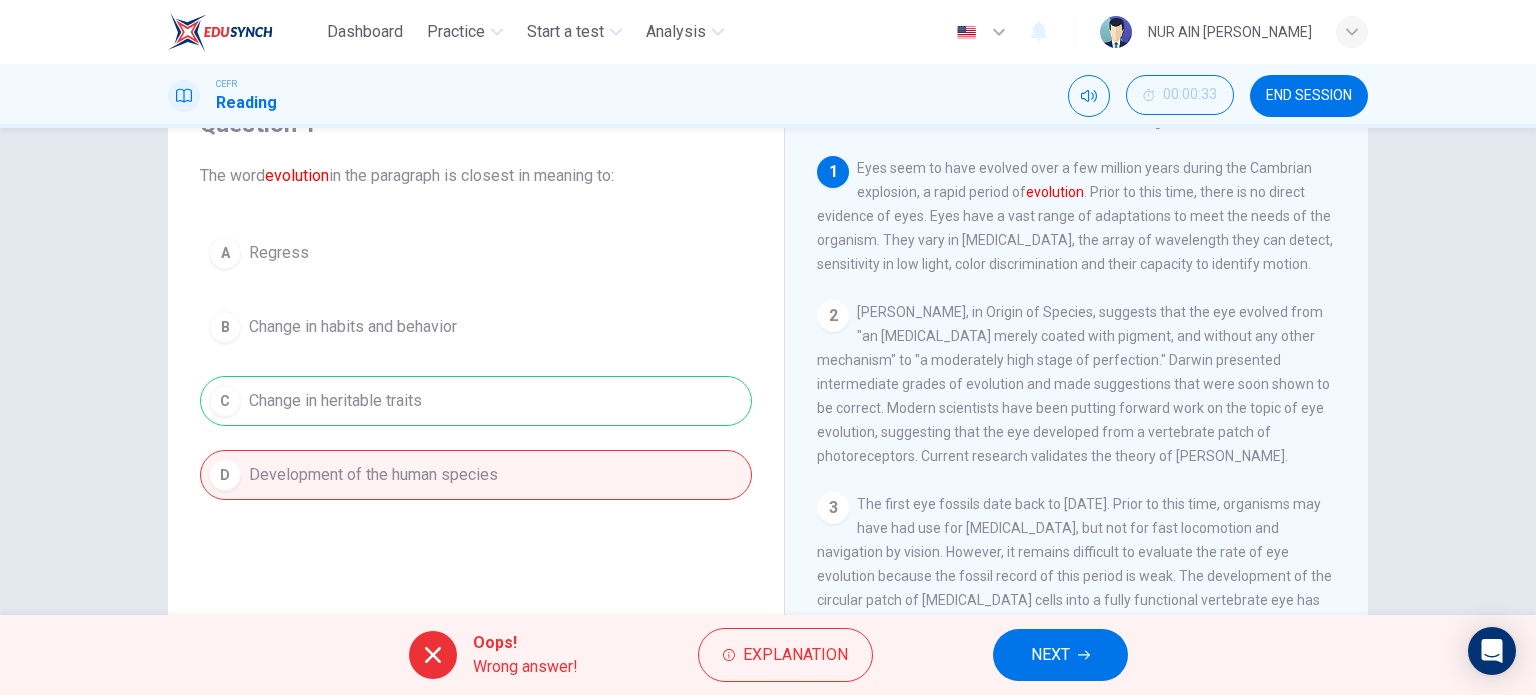 click on "NEXT" at bounding box center (1060, 655) 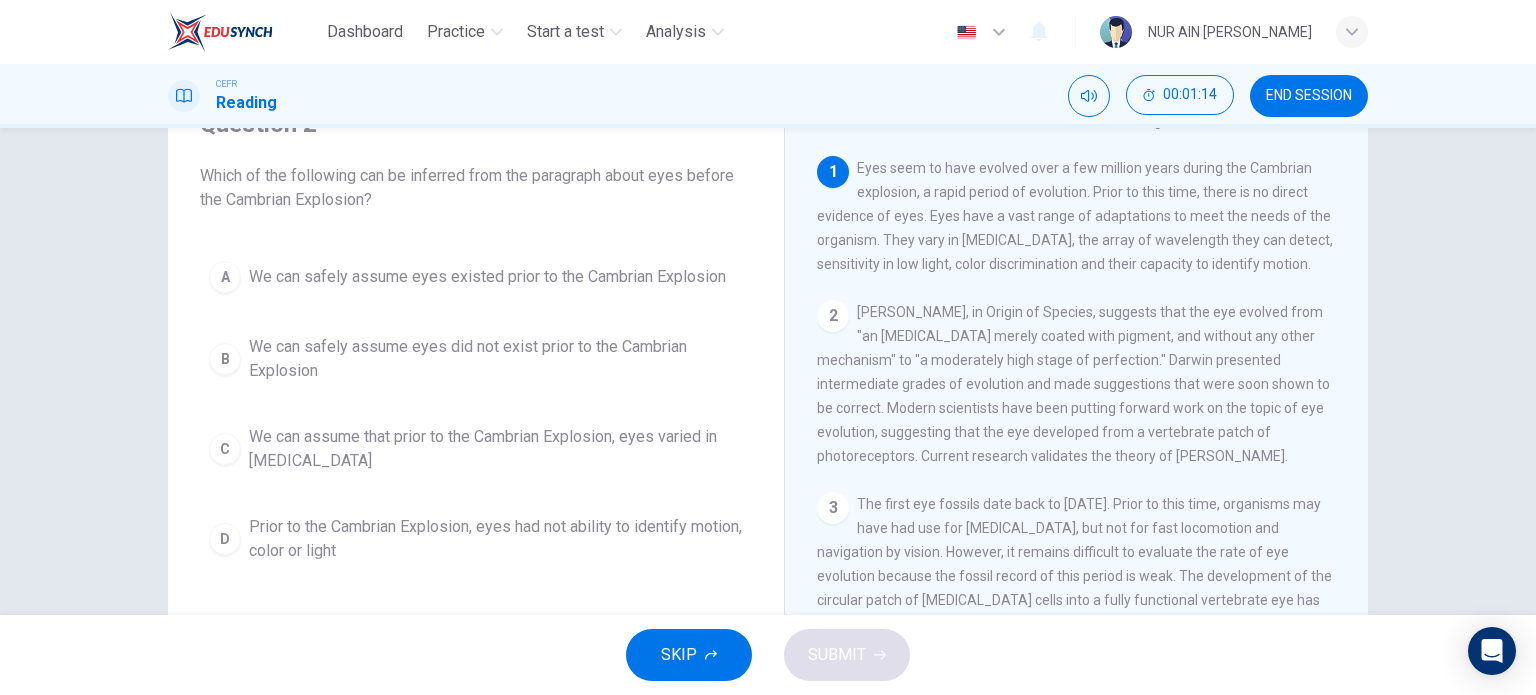 click on "Prior to the Cambrian Explosion, eyes had not ability to identify motion, color or light" at bounding box center [496, 539] 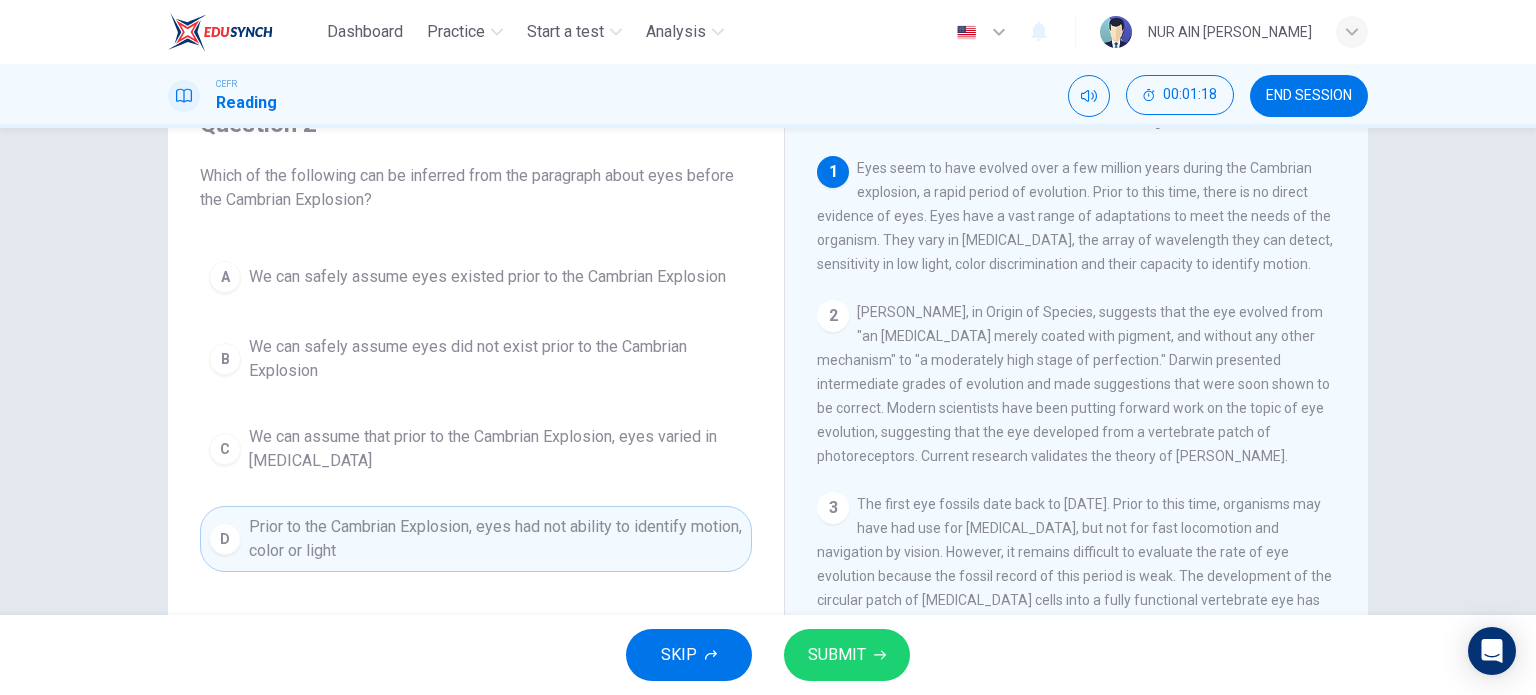 click on "SUBMIT" at bounding box center [837, 655] 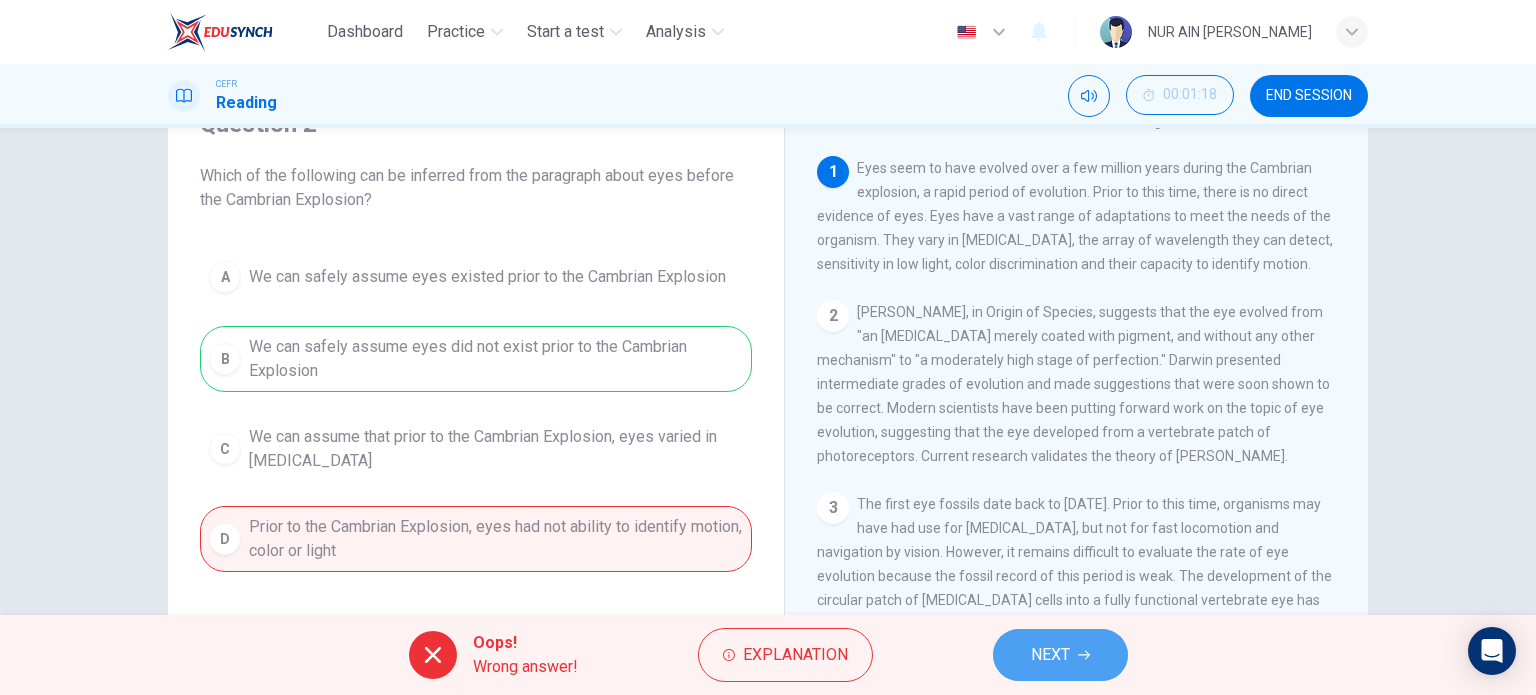 click on "NEXT" at bounding box center (1060, 655) 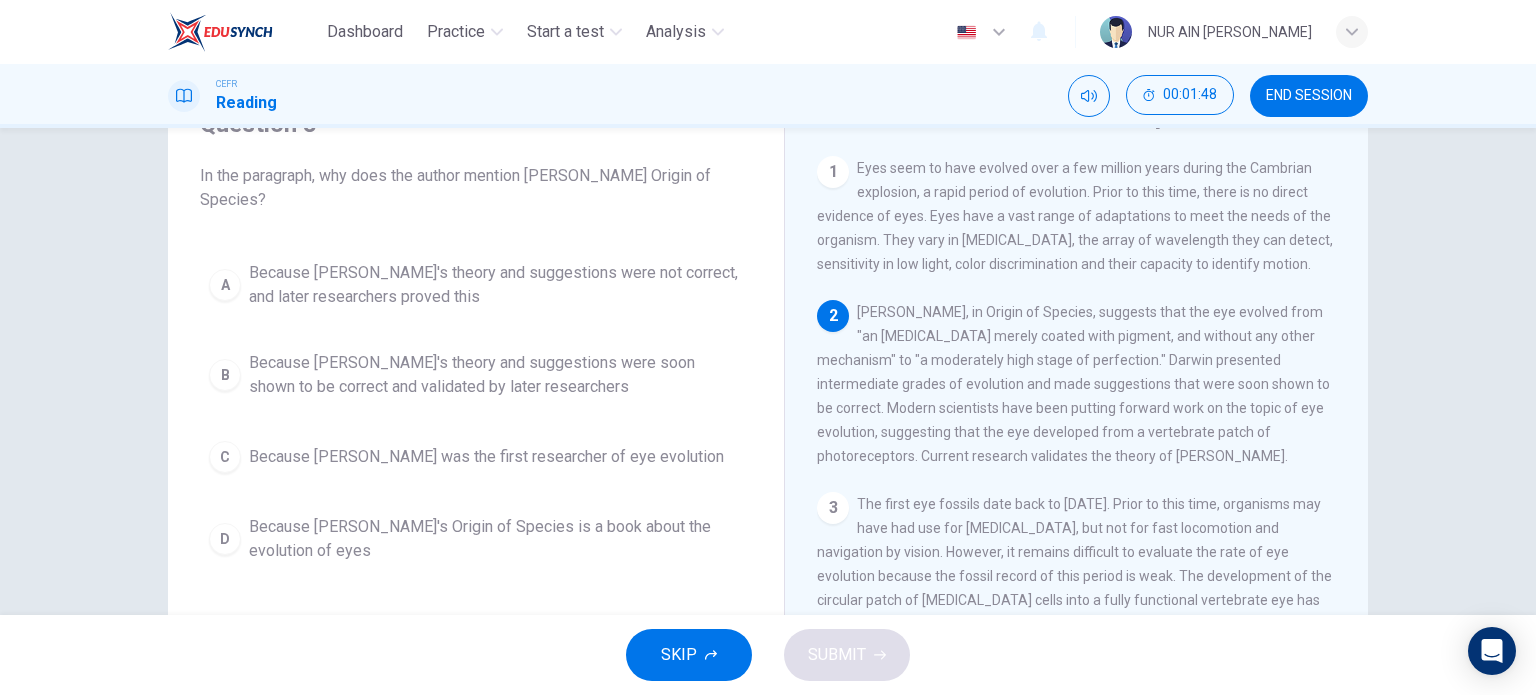 click on "Because Darwin's theory and suggestions were soon shown to be correct and validated by later researchers" at bounding box center [496, 375] 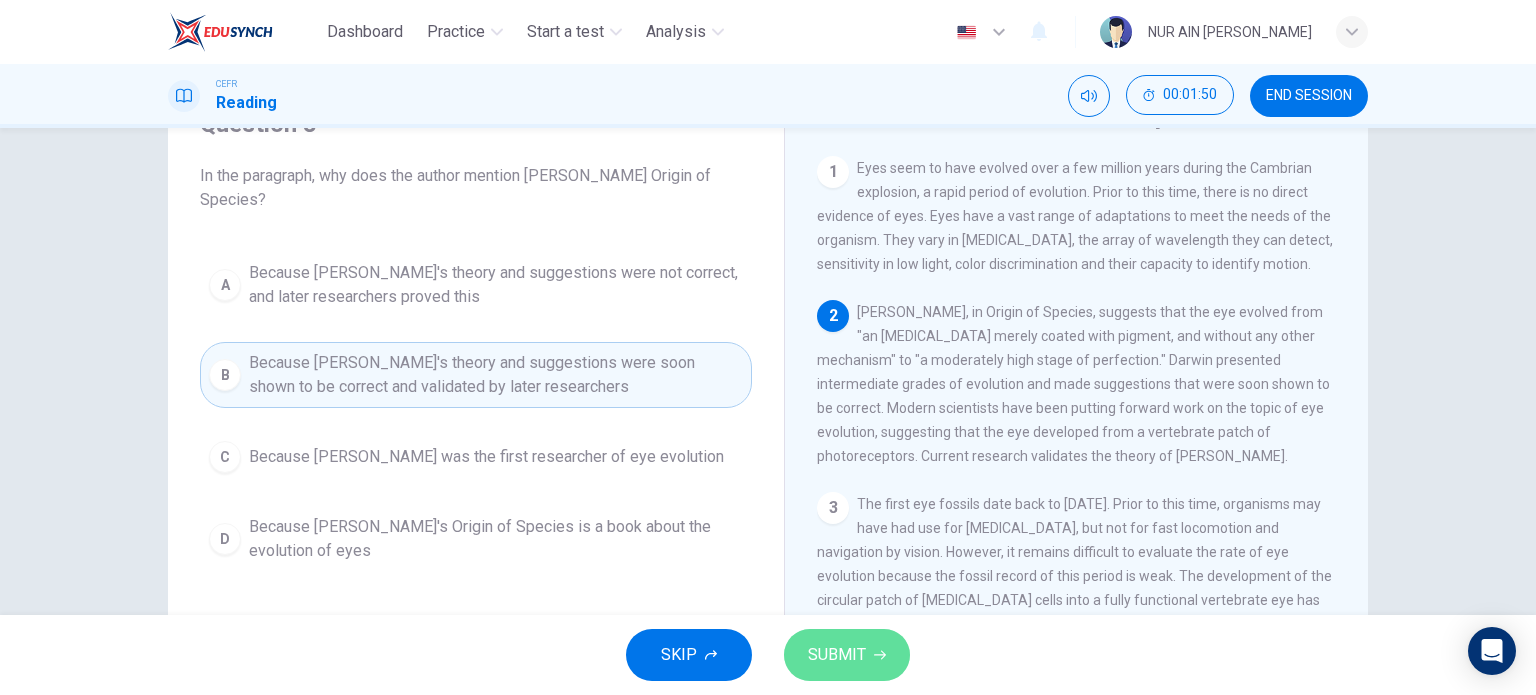 click on "SUBMIT" at bounding box center (837, 655) 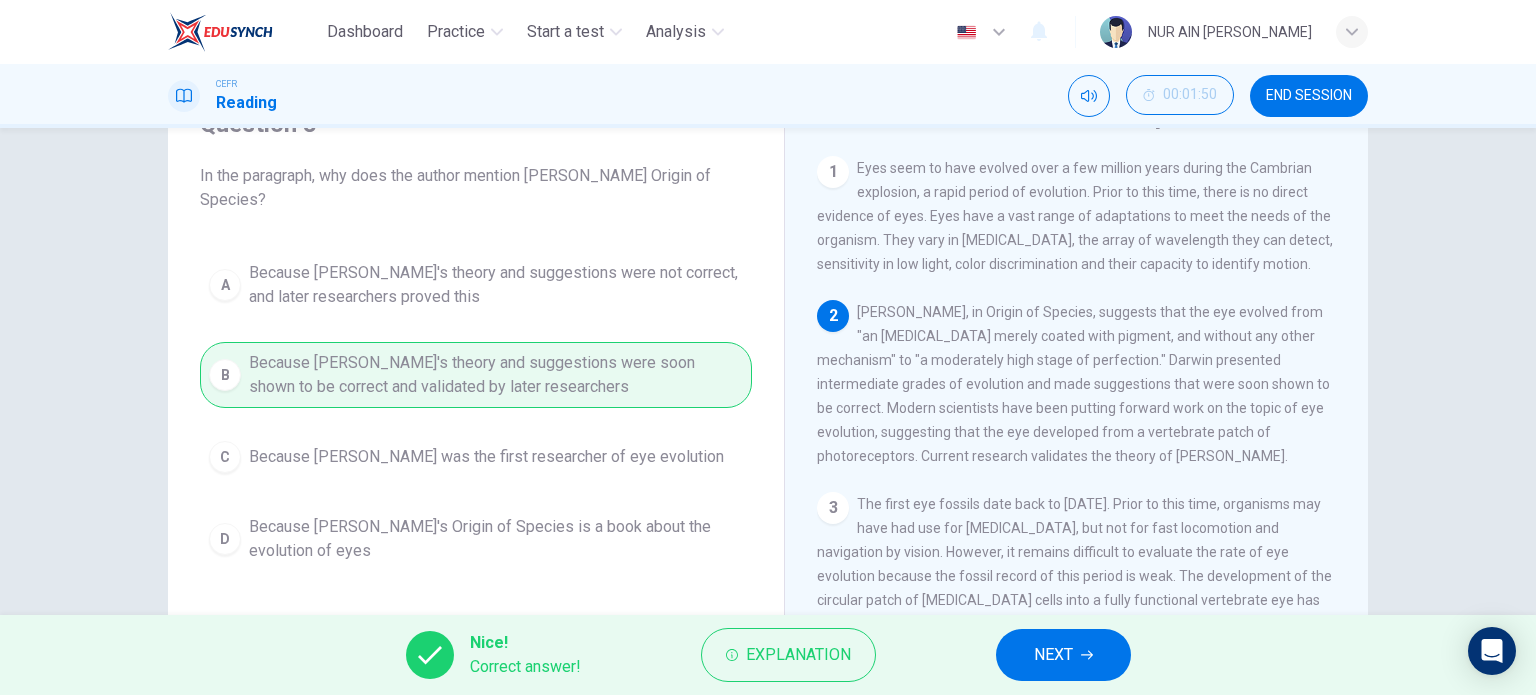 click on "NEXT" at bounding box center (1053, 655) 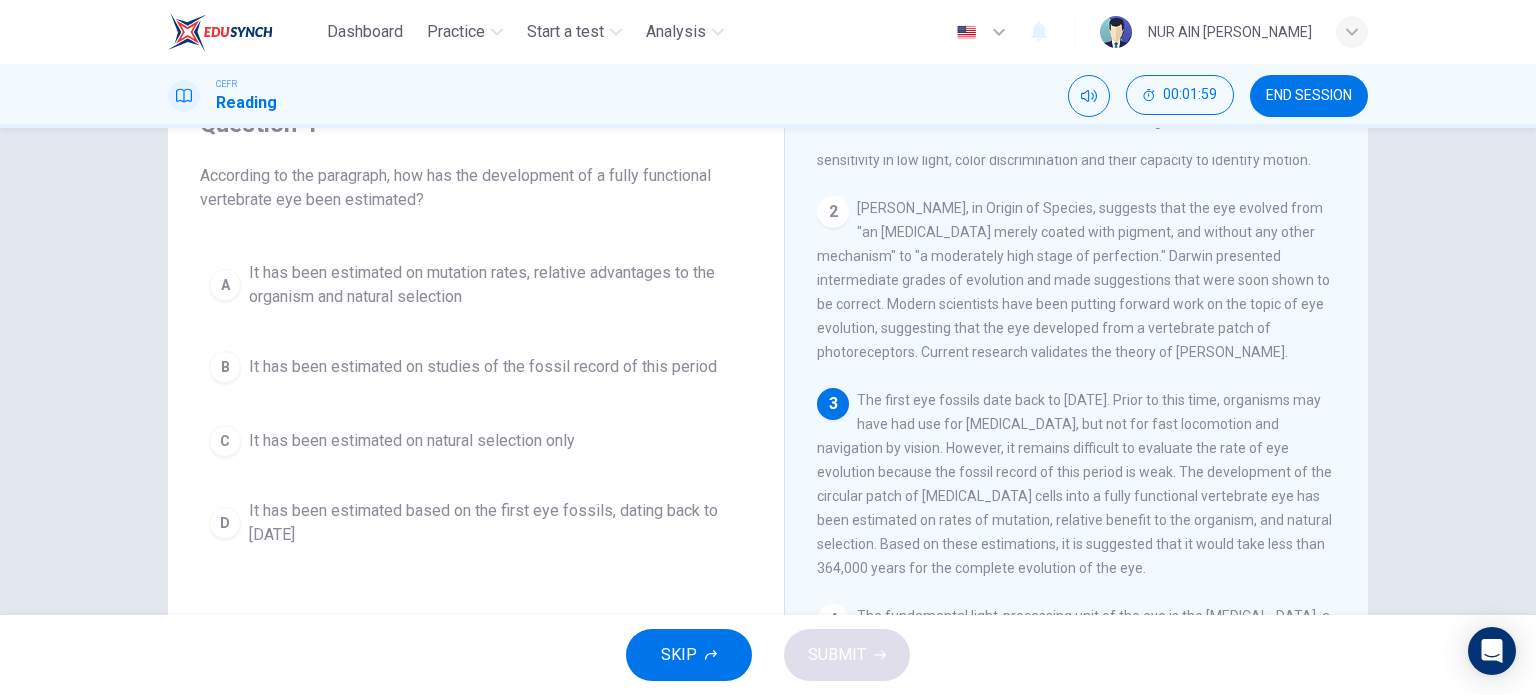 scroll, scrollTop: 128, scrollLeft: 0, axis: vertical 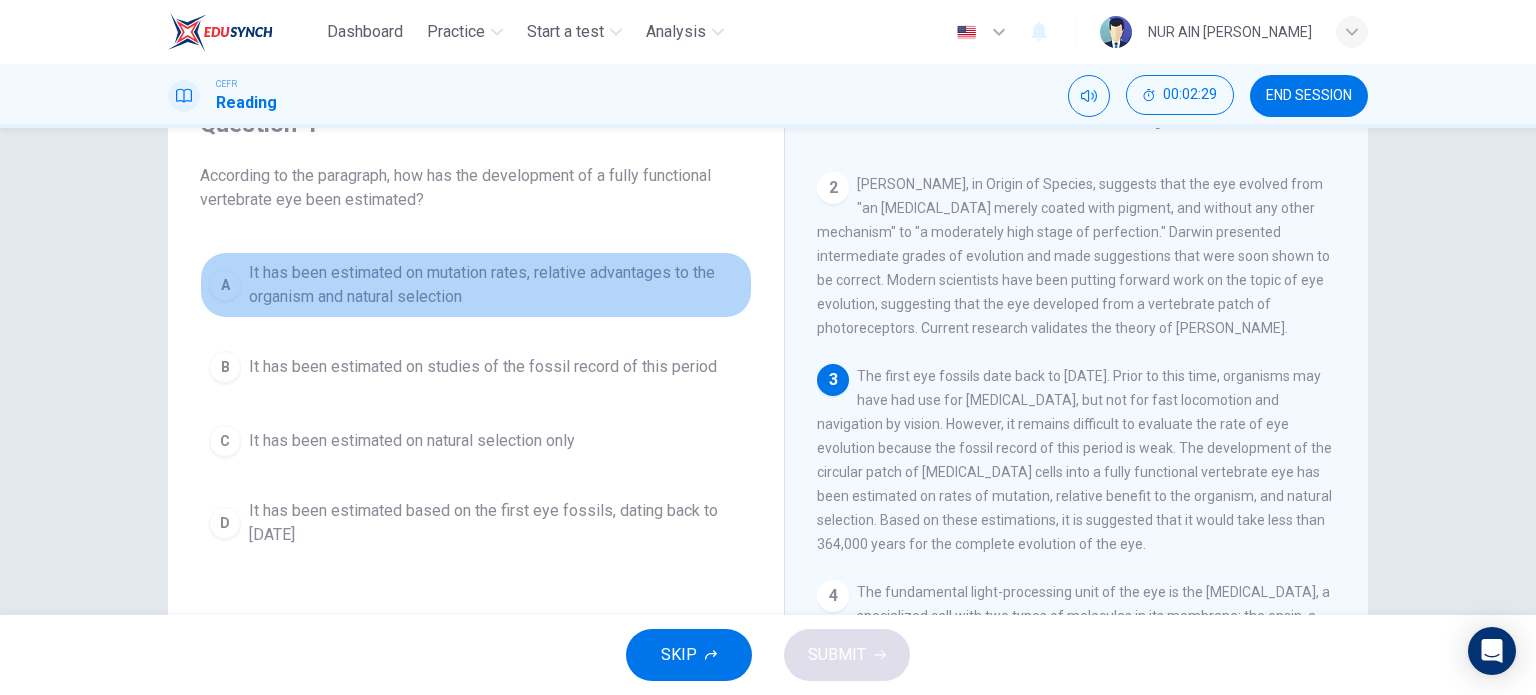 click on "It has been estimated on mutation rates, relative advantages to the organism and natural selection" at bounding box center [496, 285] 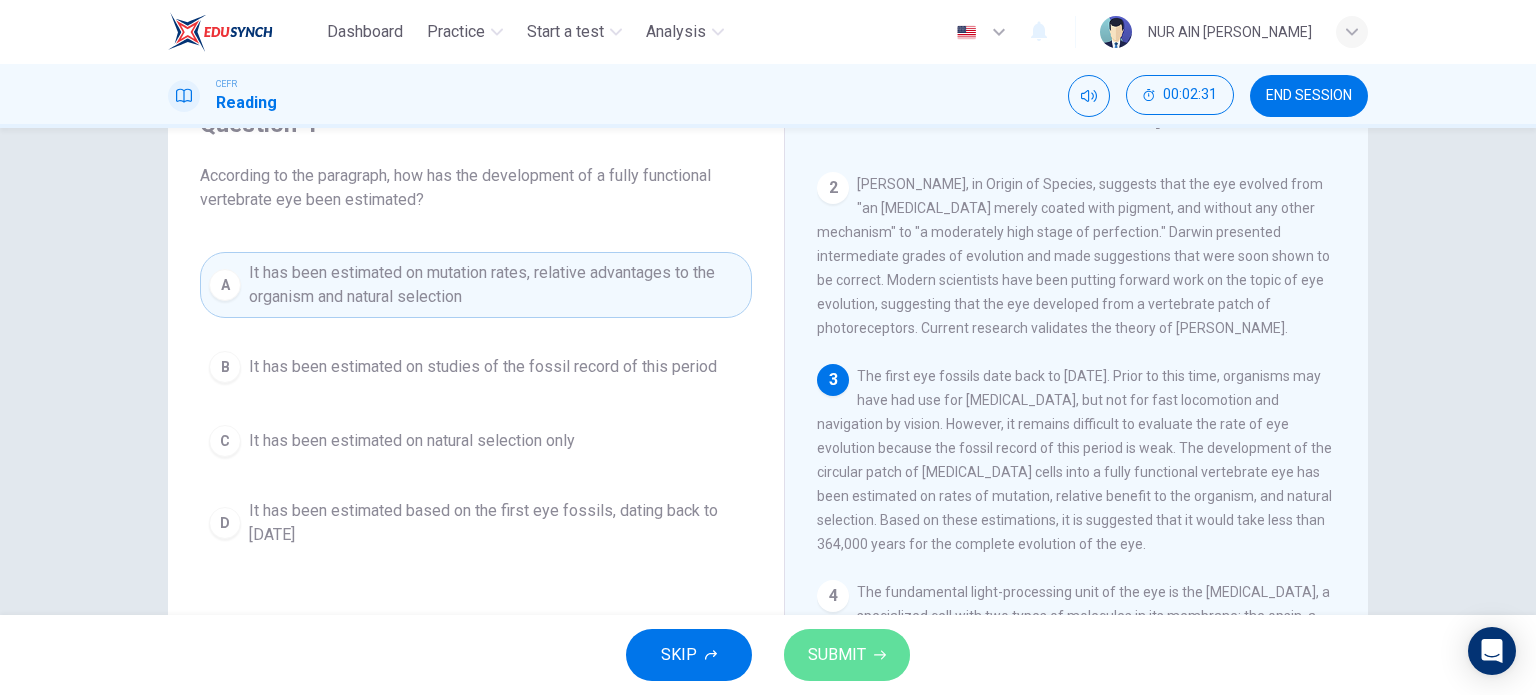click on "SUBMIT" at bounding box center [837, 655] 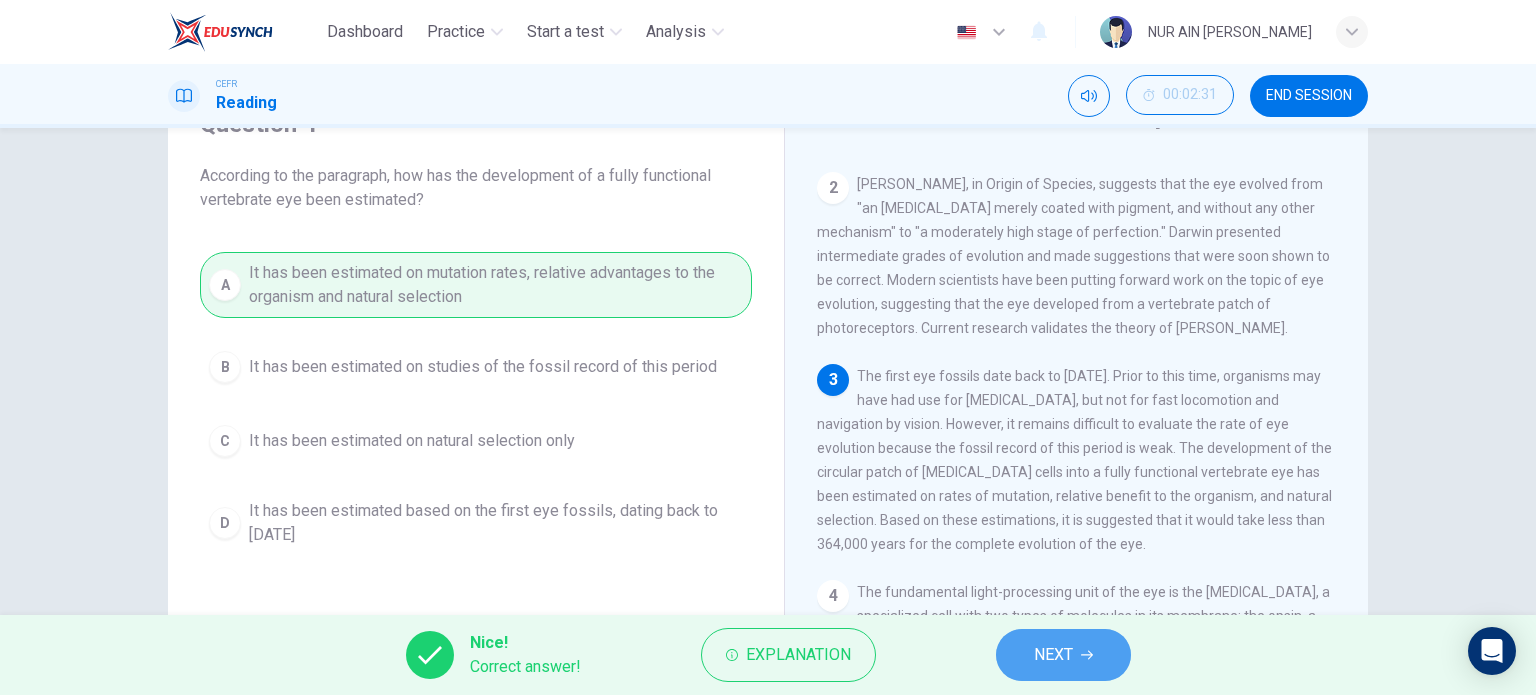 click on "NEXT" at bounding box center [1063, 655] 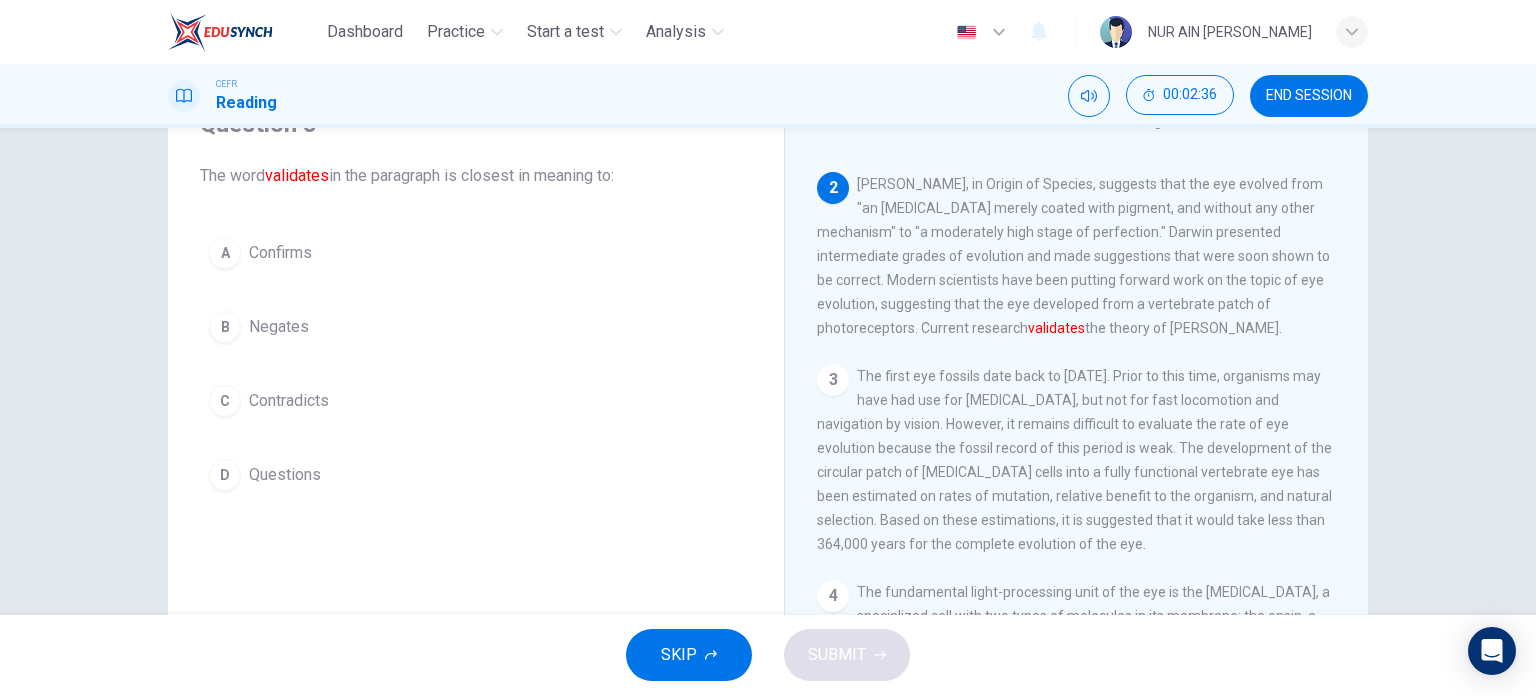 click on "Confirms" at bounding box center [280, 253] 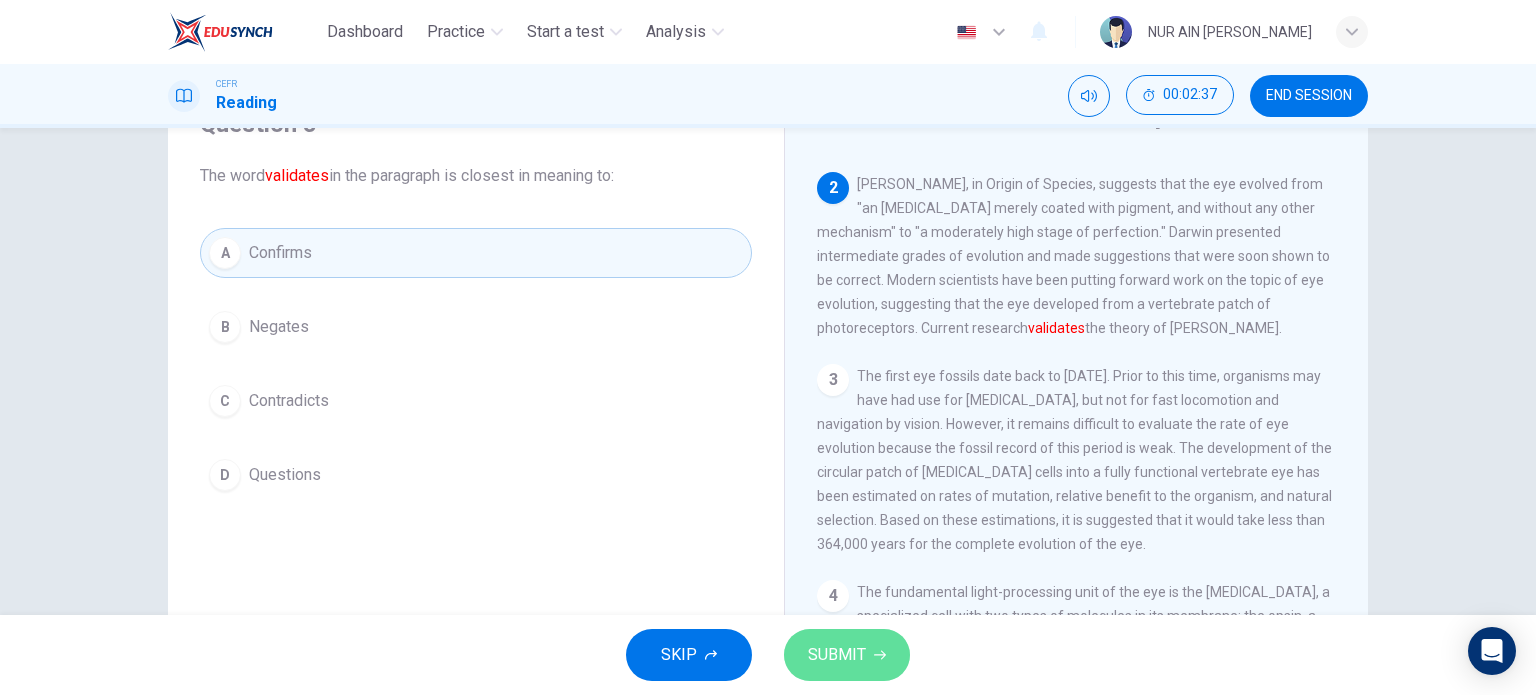 click on "SUBMIT" at bounding box center [837, 655] 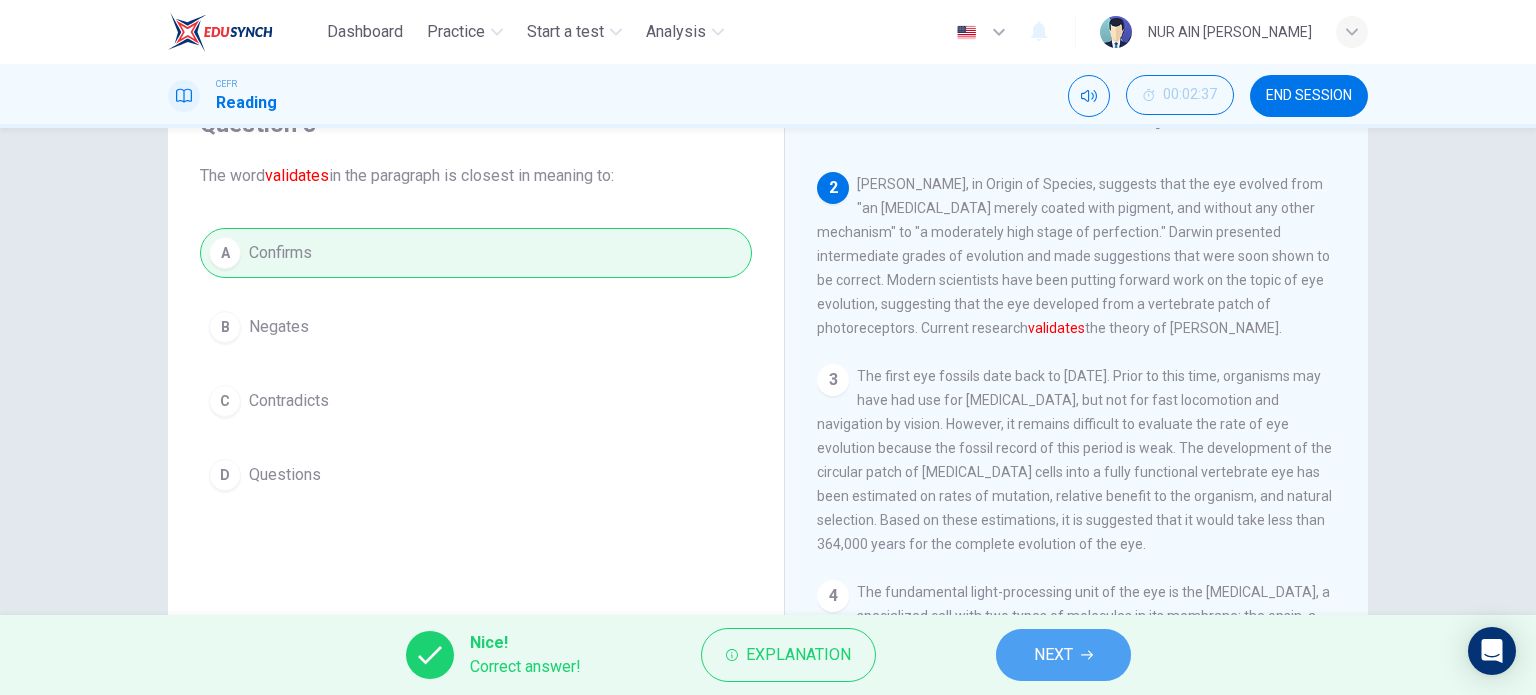 click on "NEXT" at bounding box center [1063, 655] 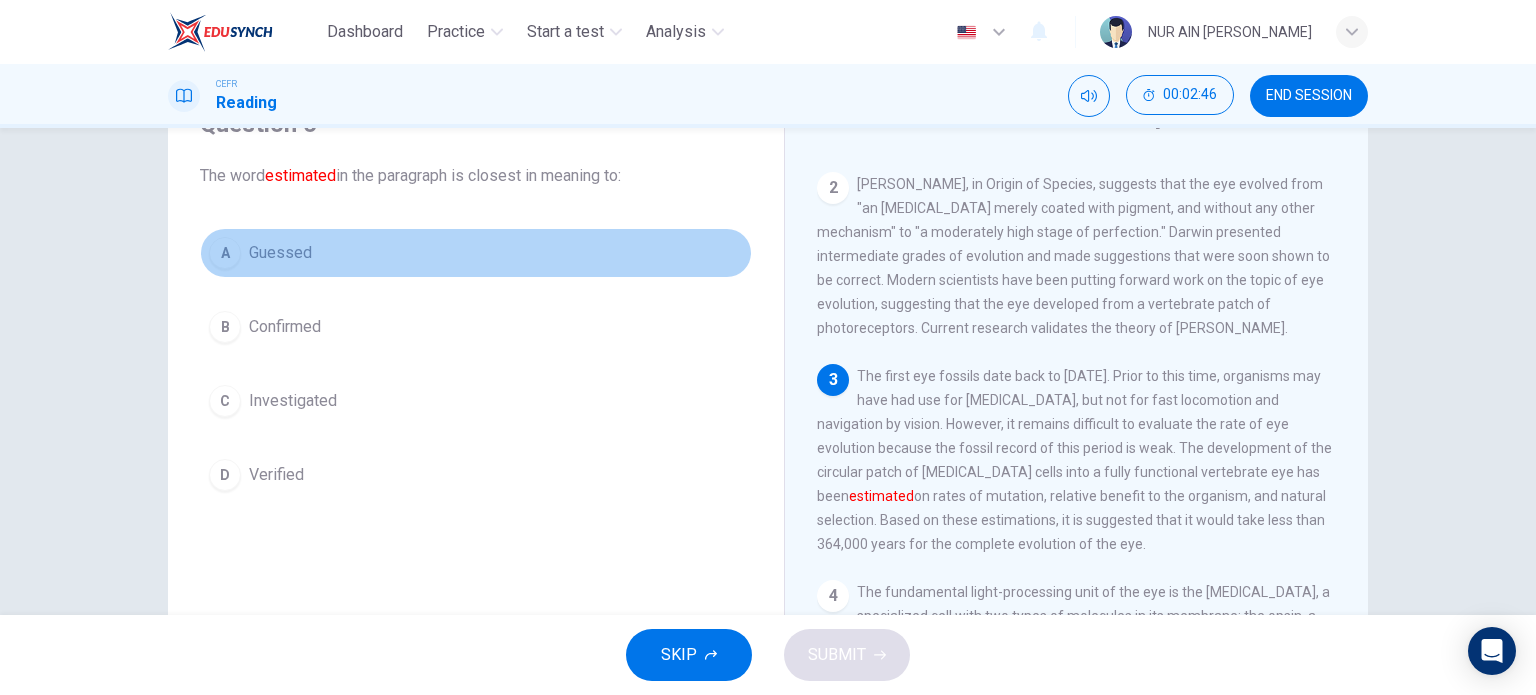 click on "Guessed" at bounding box center (280, 253) 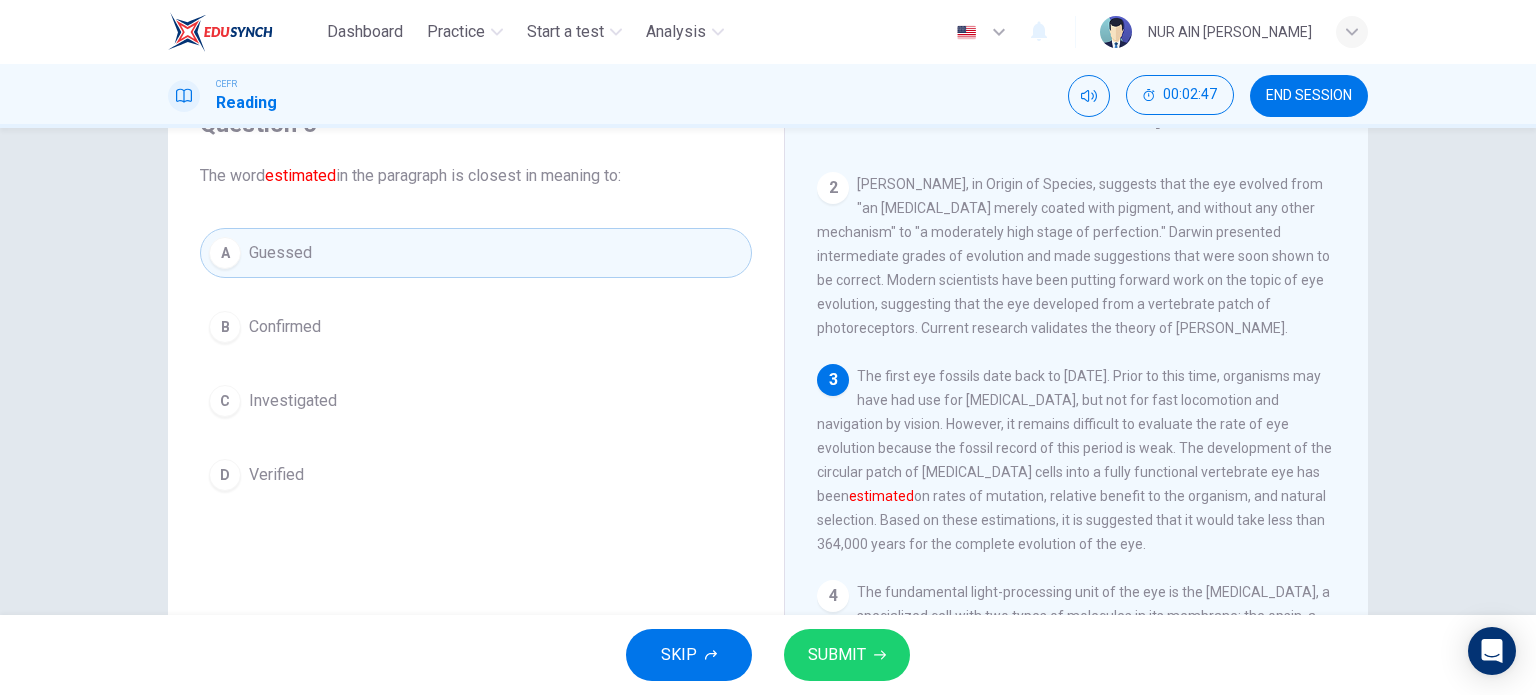 click on "SUBMIT" at bounding box center [837, 655] 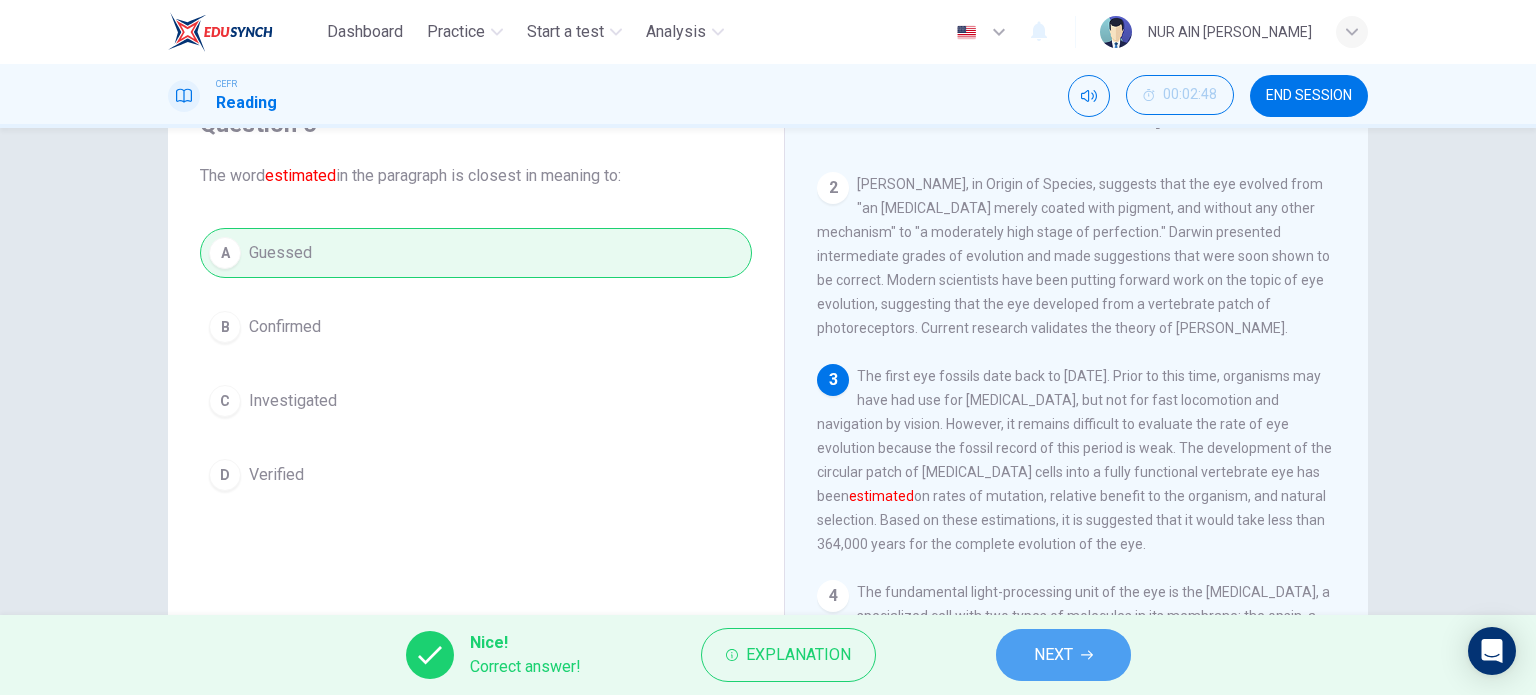 click on "NEXT" at bounding box center (1063, 655) 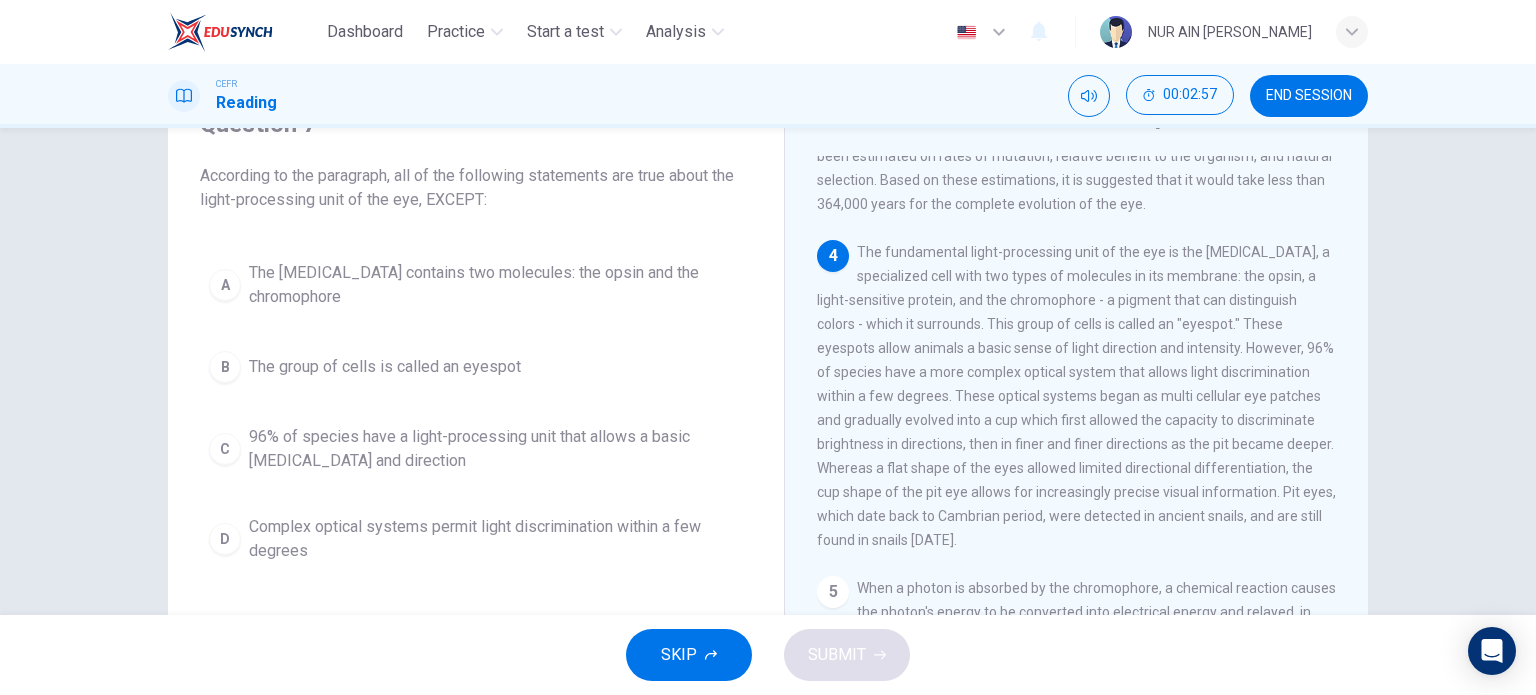 scroll, scrollTop: 475, scrollLeft: 0, axis: vertical 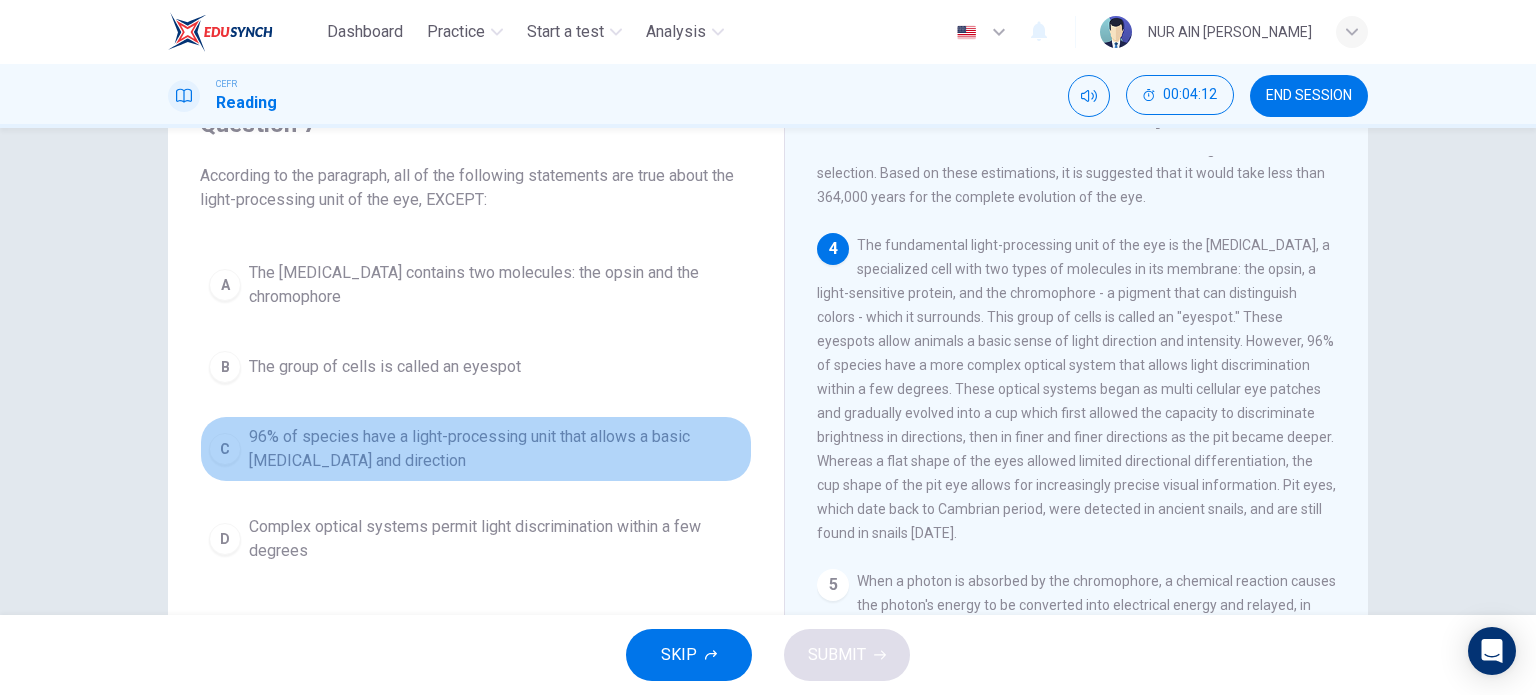 click on "96% of species have a light-processing unit that allows a basic light sensitivity and direction" at bounding box center [496, 449] 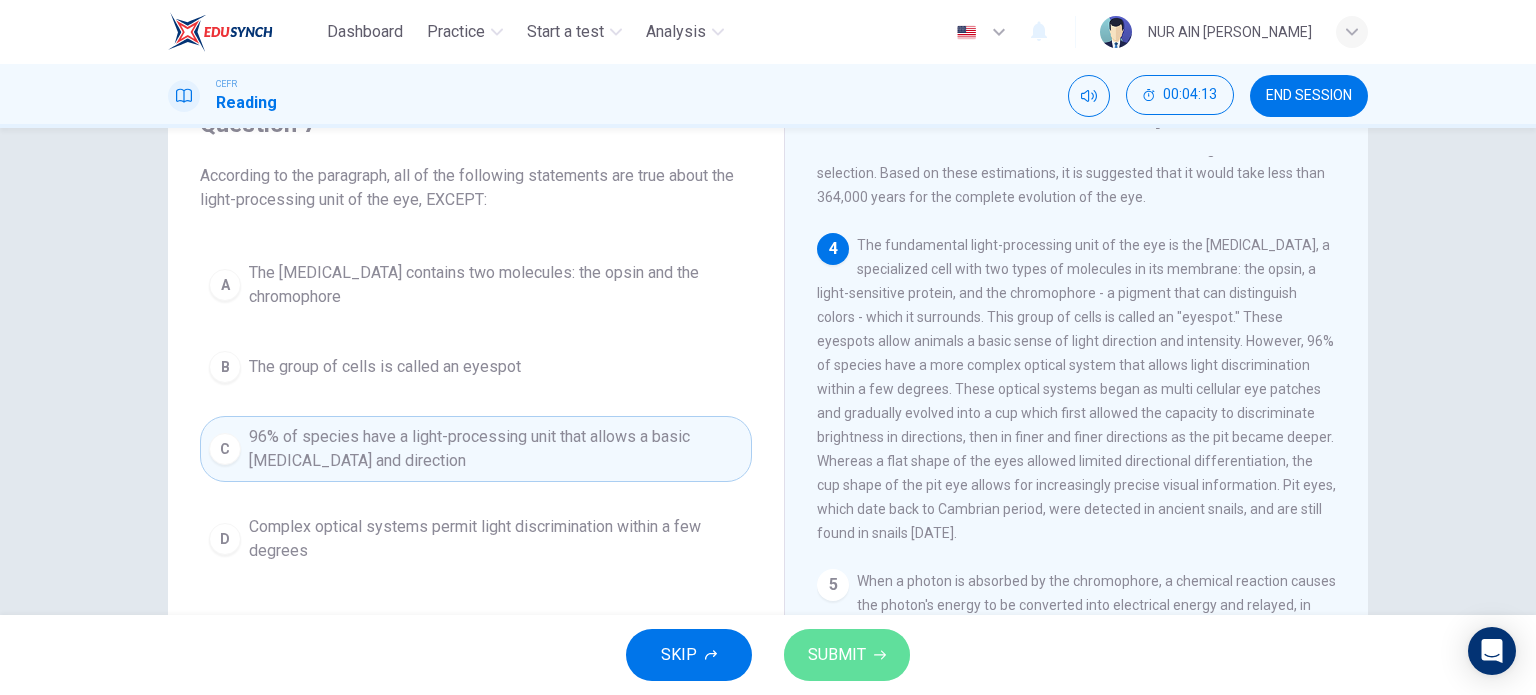 click on "SUBMIT" at bounding box center [837, 655] 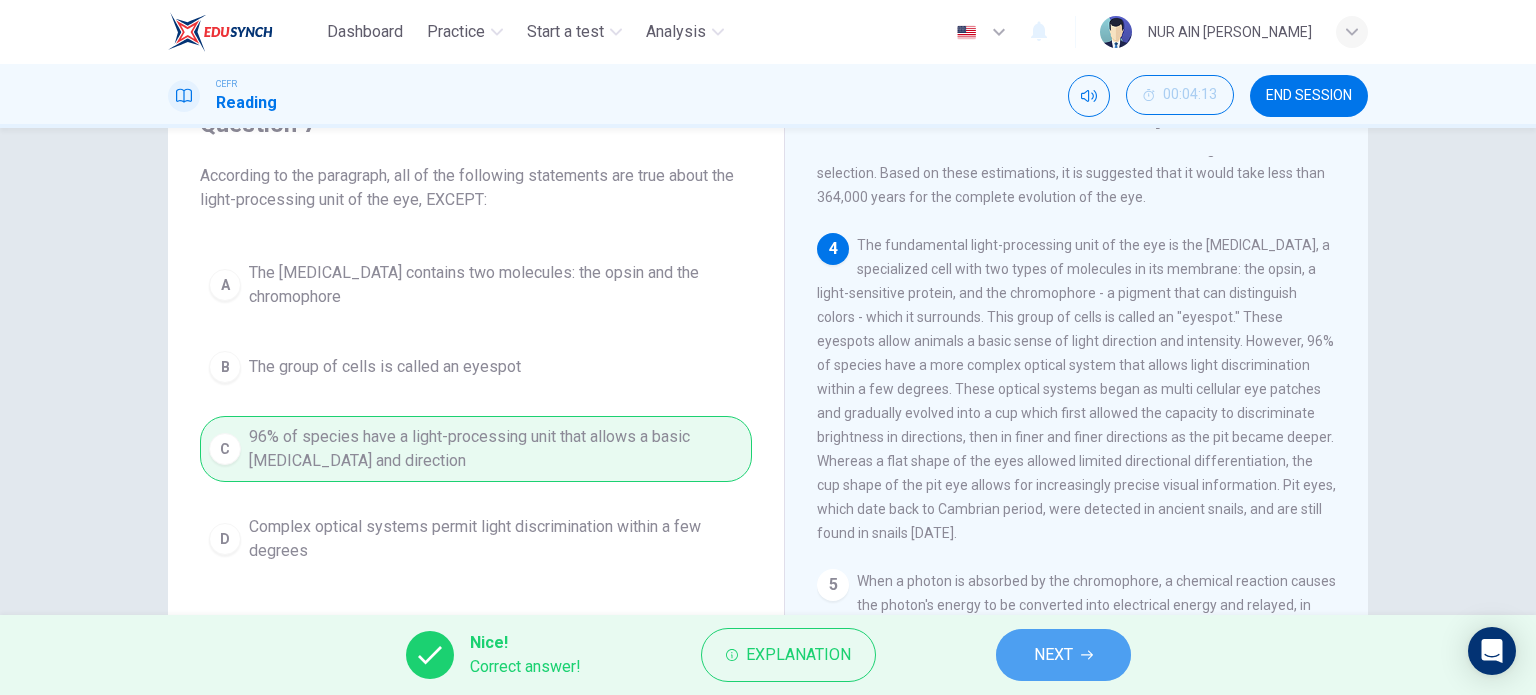 click on "NEXT" at bounding box center [1063, 655] 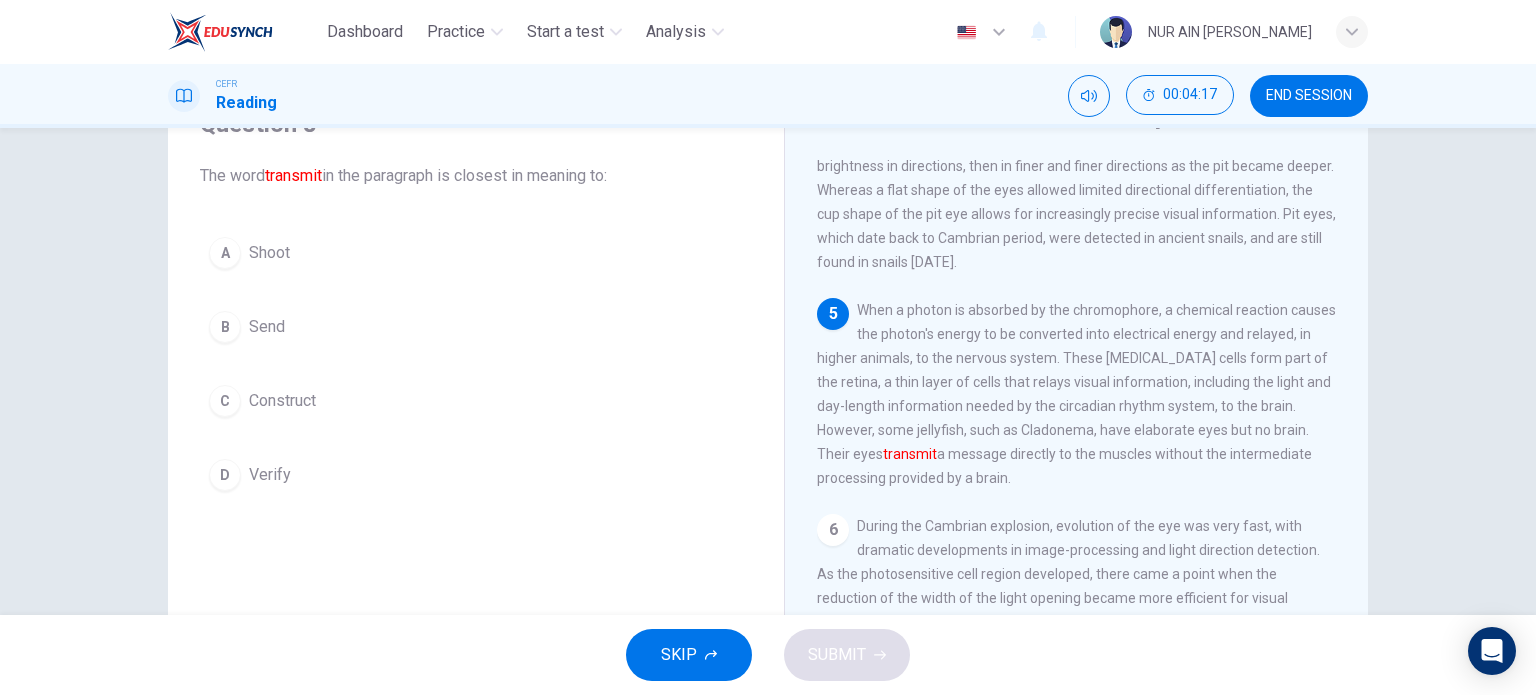 scroll, scrollTop: 748, scrollLeft: 0, axis: vertical 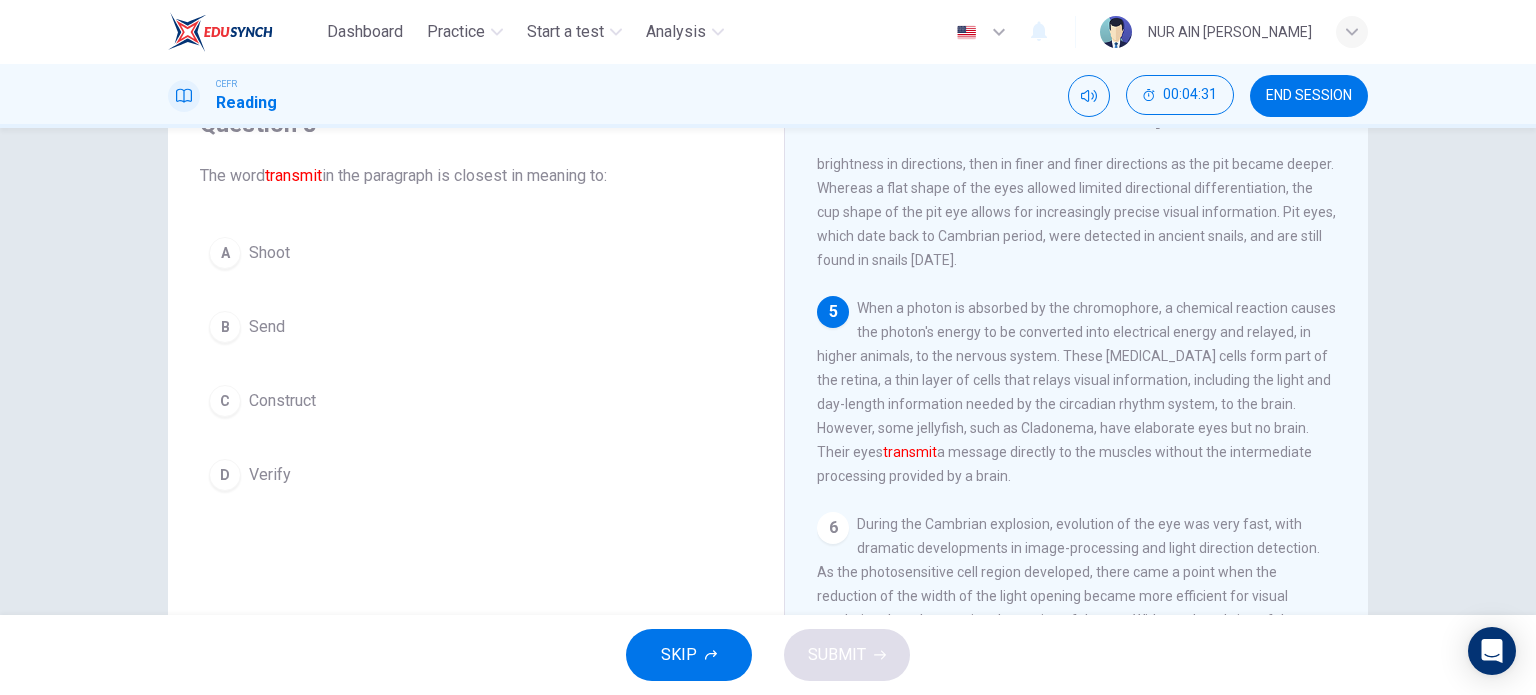 click on "Send" at bounding box center [267, 327] 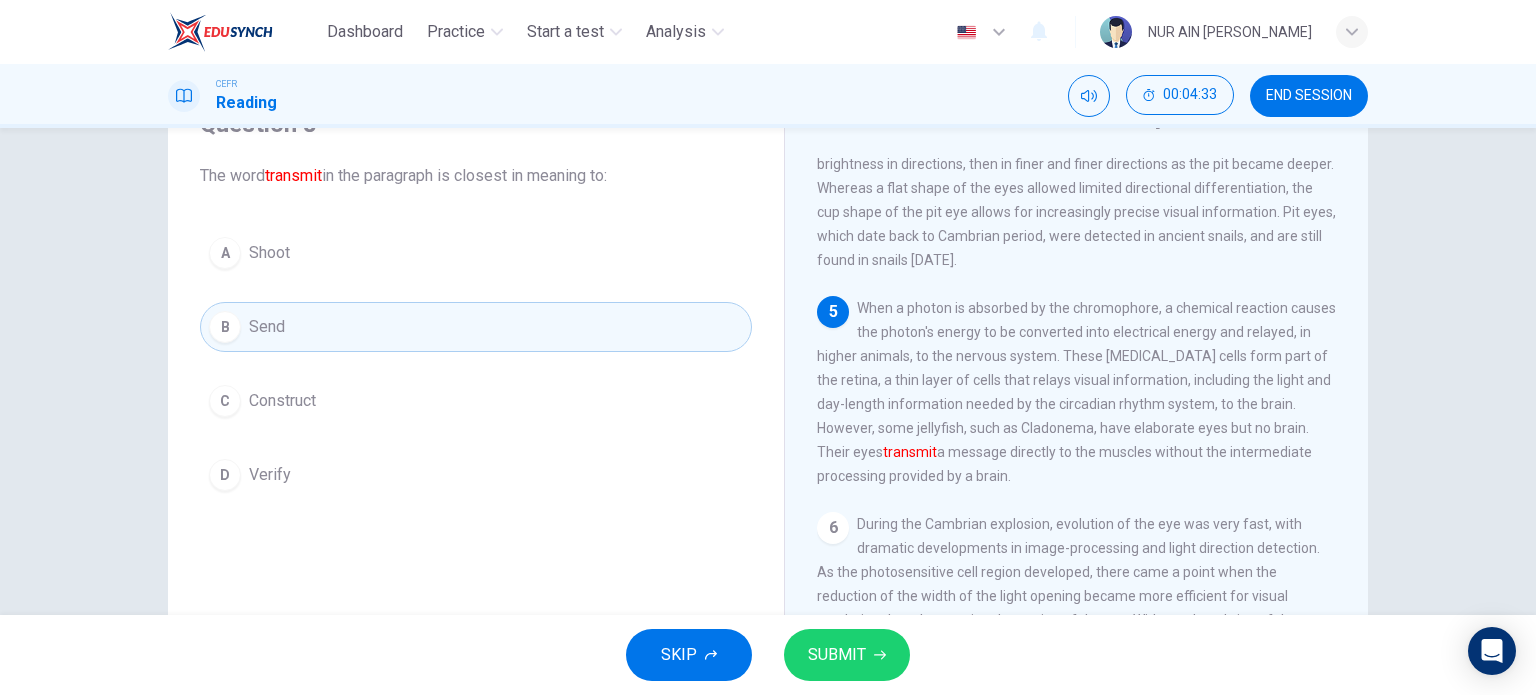 click on "SUBMIT" at bounding box center [847, 655] 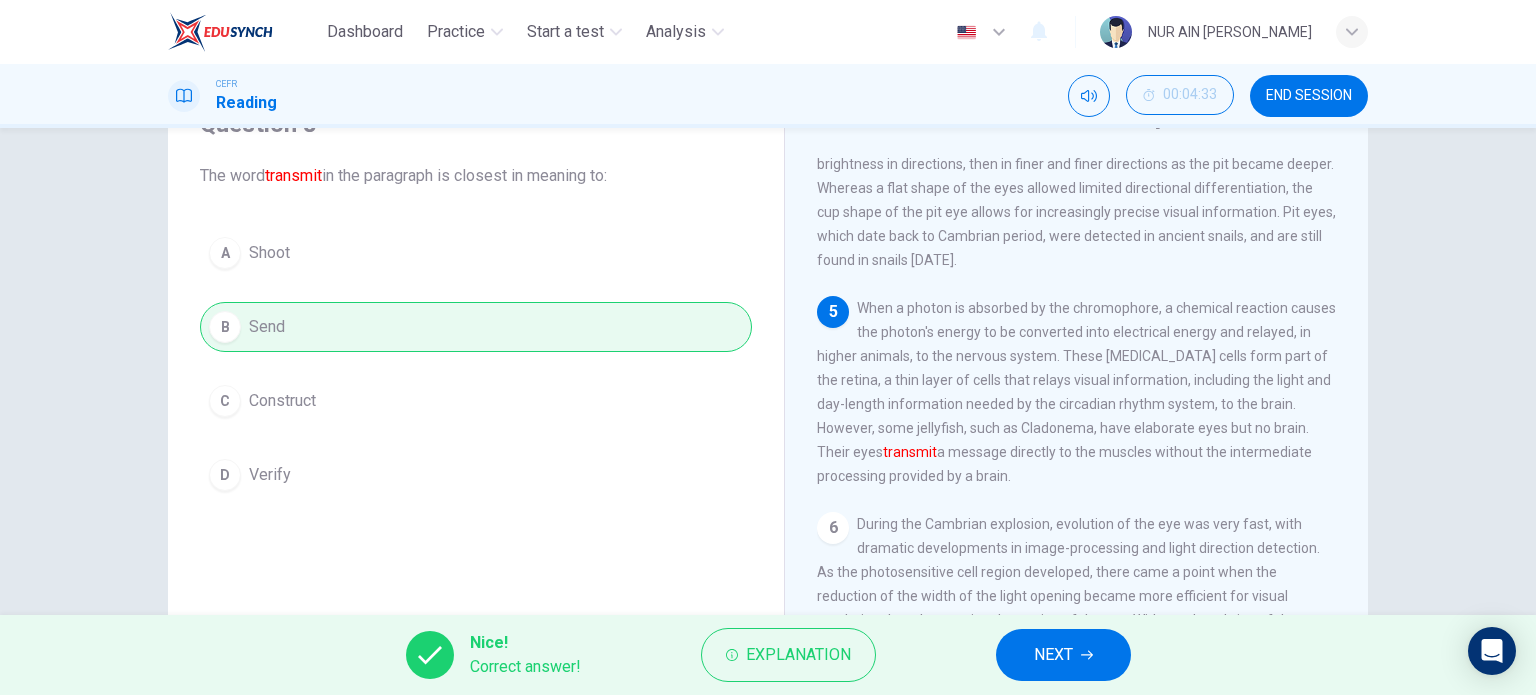 click on "NEXT" at bounding box center [1063, 655] 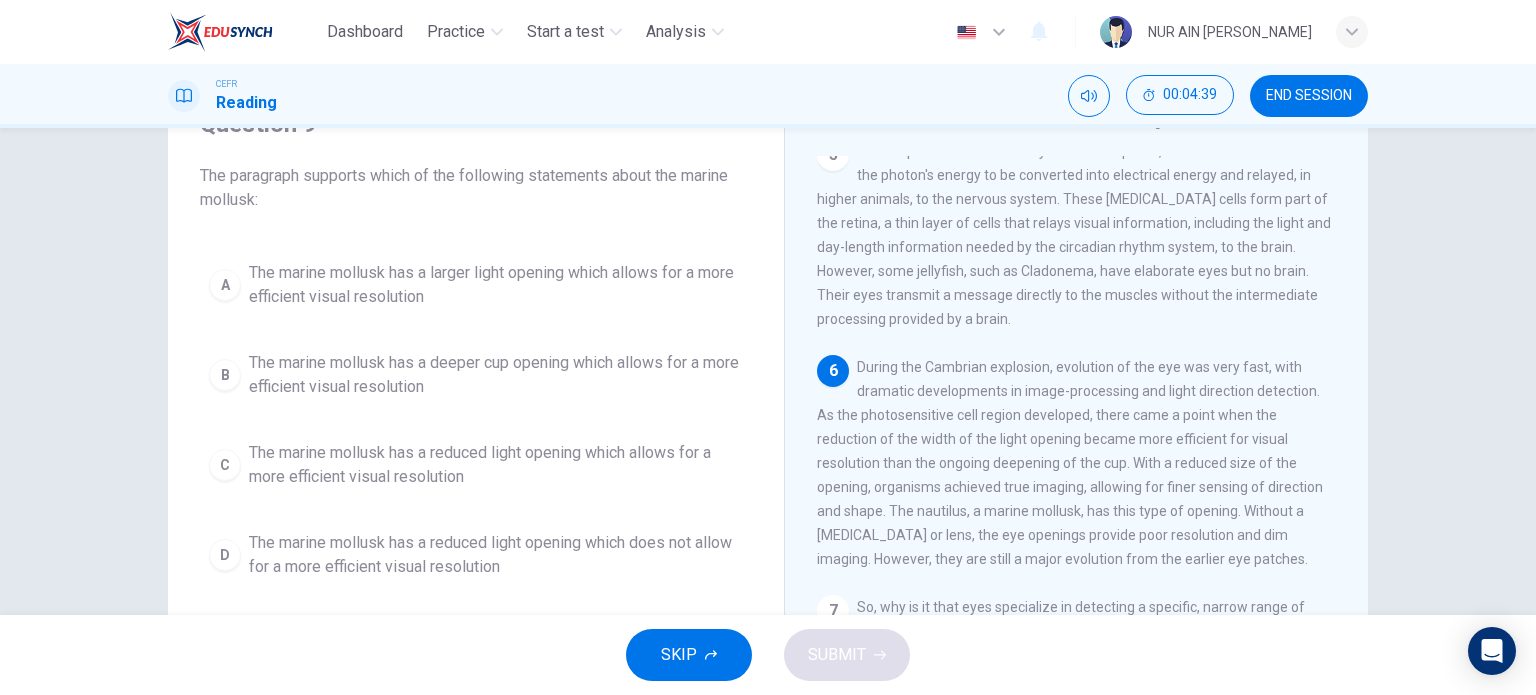 scroll, scrollTop: 949, scrollLeft: 0, axis: vertical 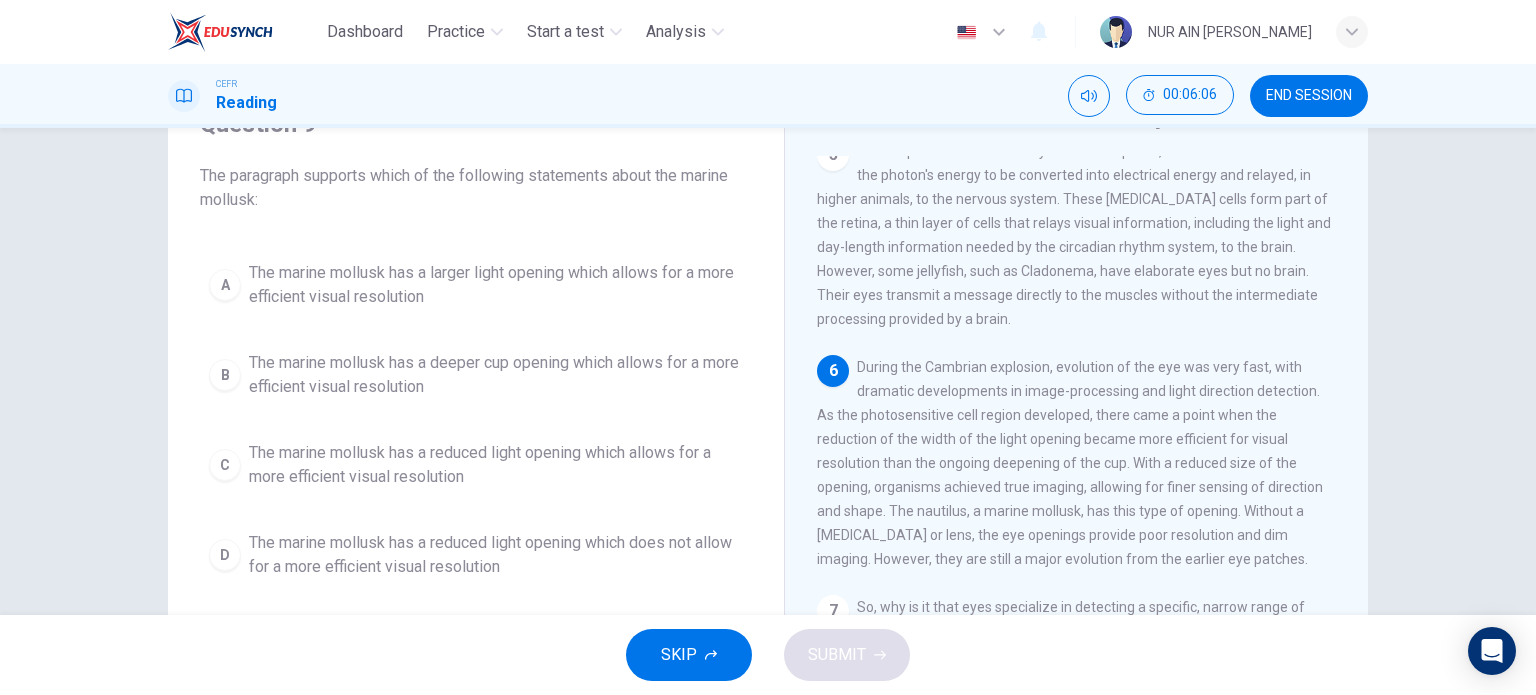 click on "The marine mollusk has a reduced light opening which allows for a more efficient visual resolution" at bounding box center [496, 465] 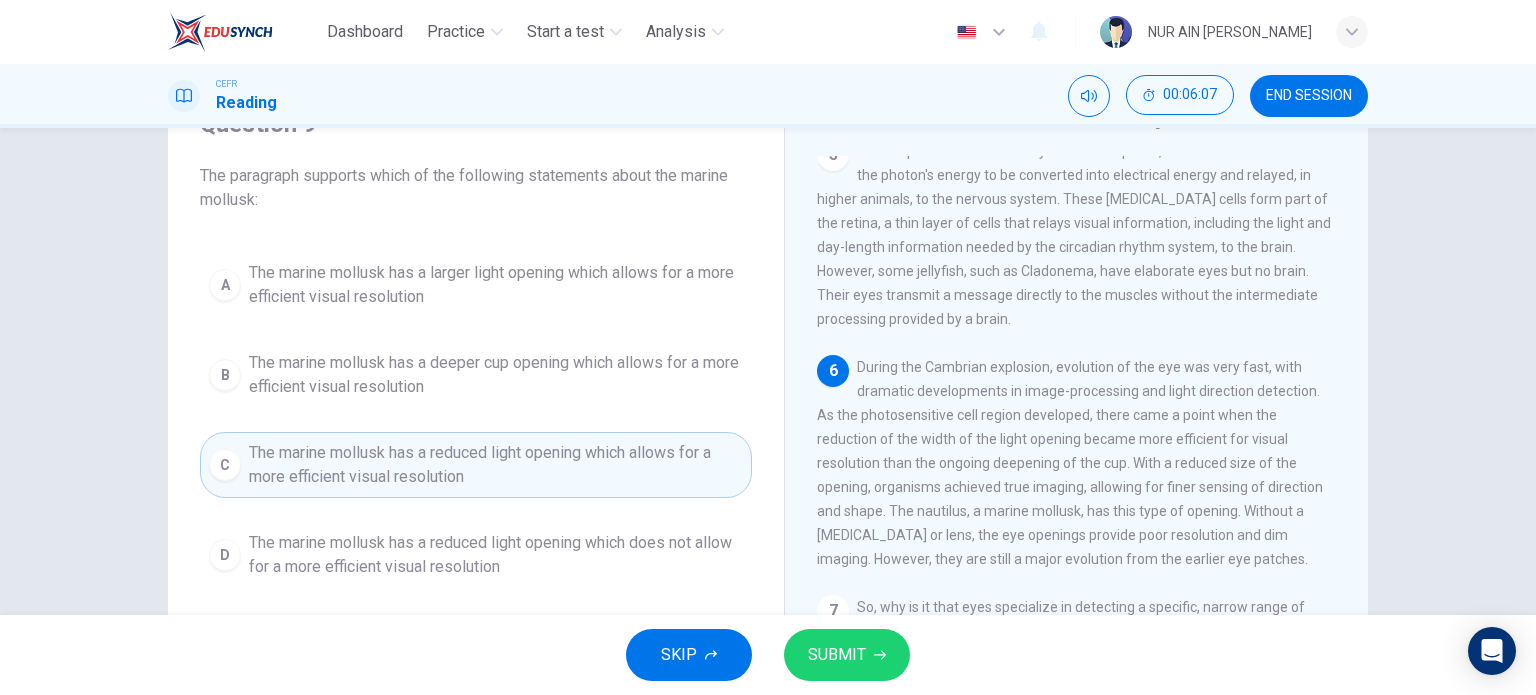 click on "SUBMIT" at bounding box center [837, 655] 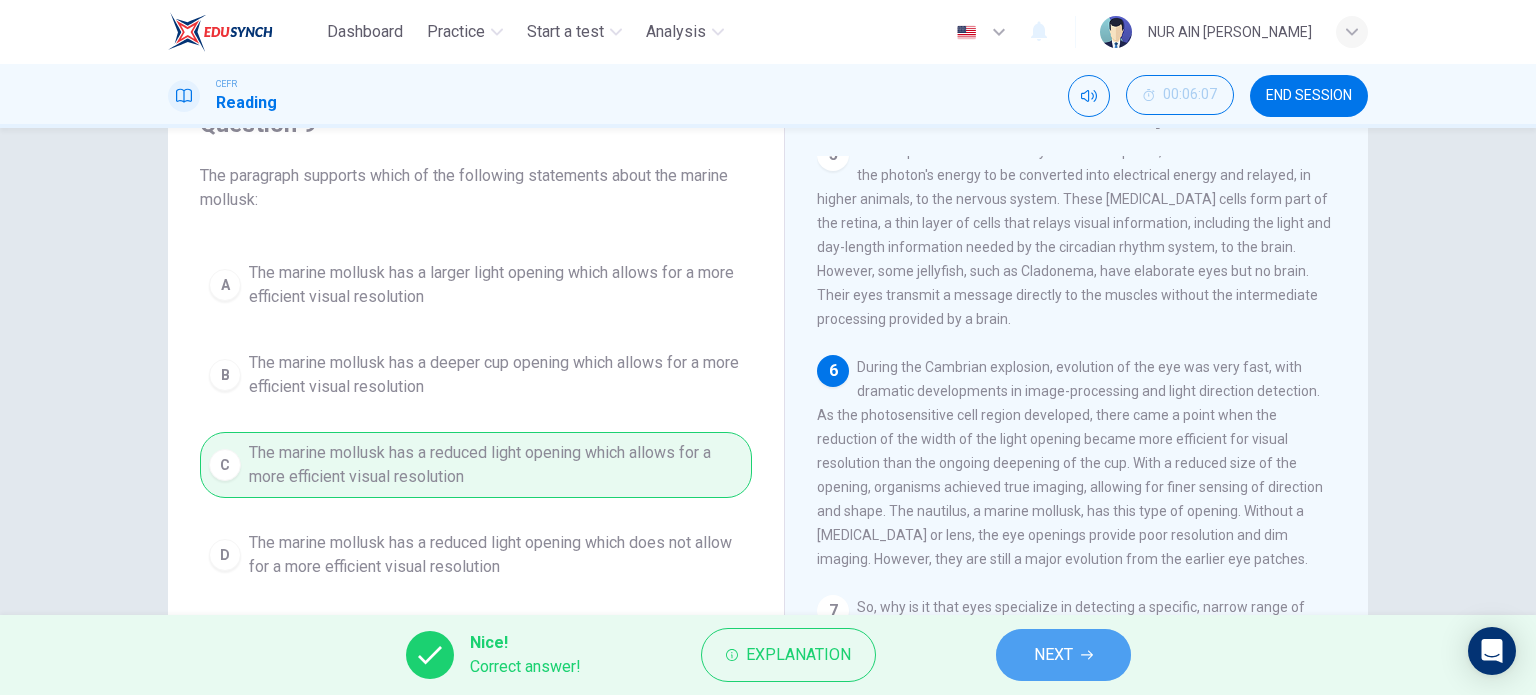 click on "NEXT" at bounding box center [1053, 655] 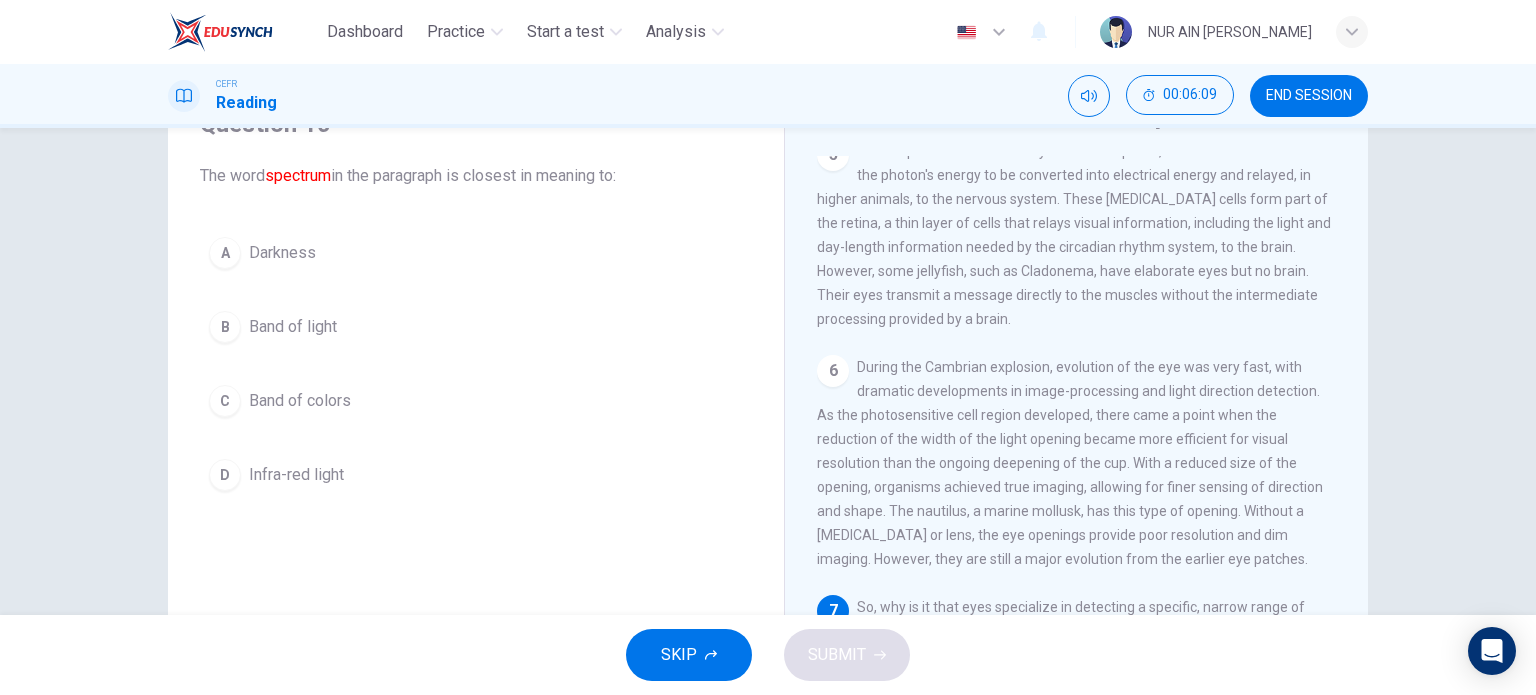 drag, startPoint x: 1357, startPoint y: 550, endPoint x: 1236, endPoint y: 459, distance: 151.40013 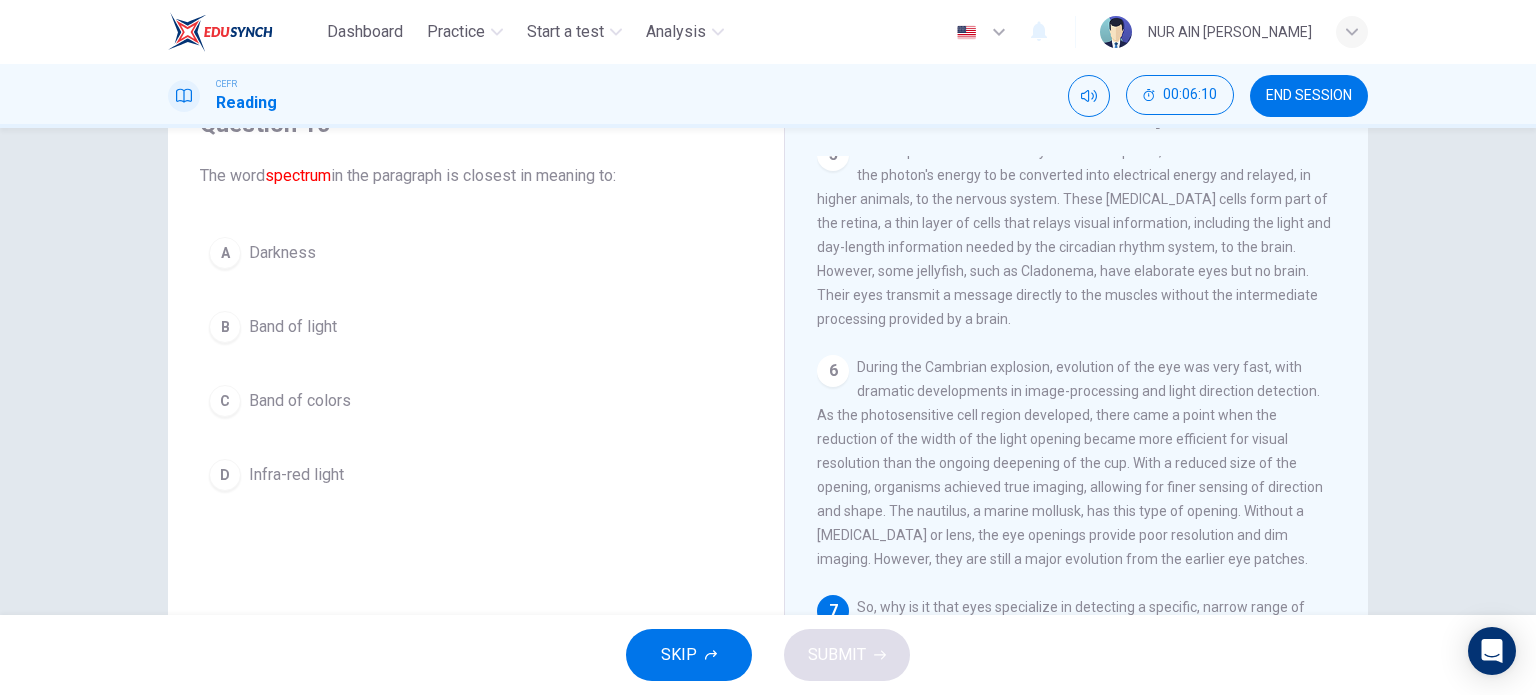 scroll, scrollTop: 949, scrollLeft: 0, axis: vertical 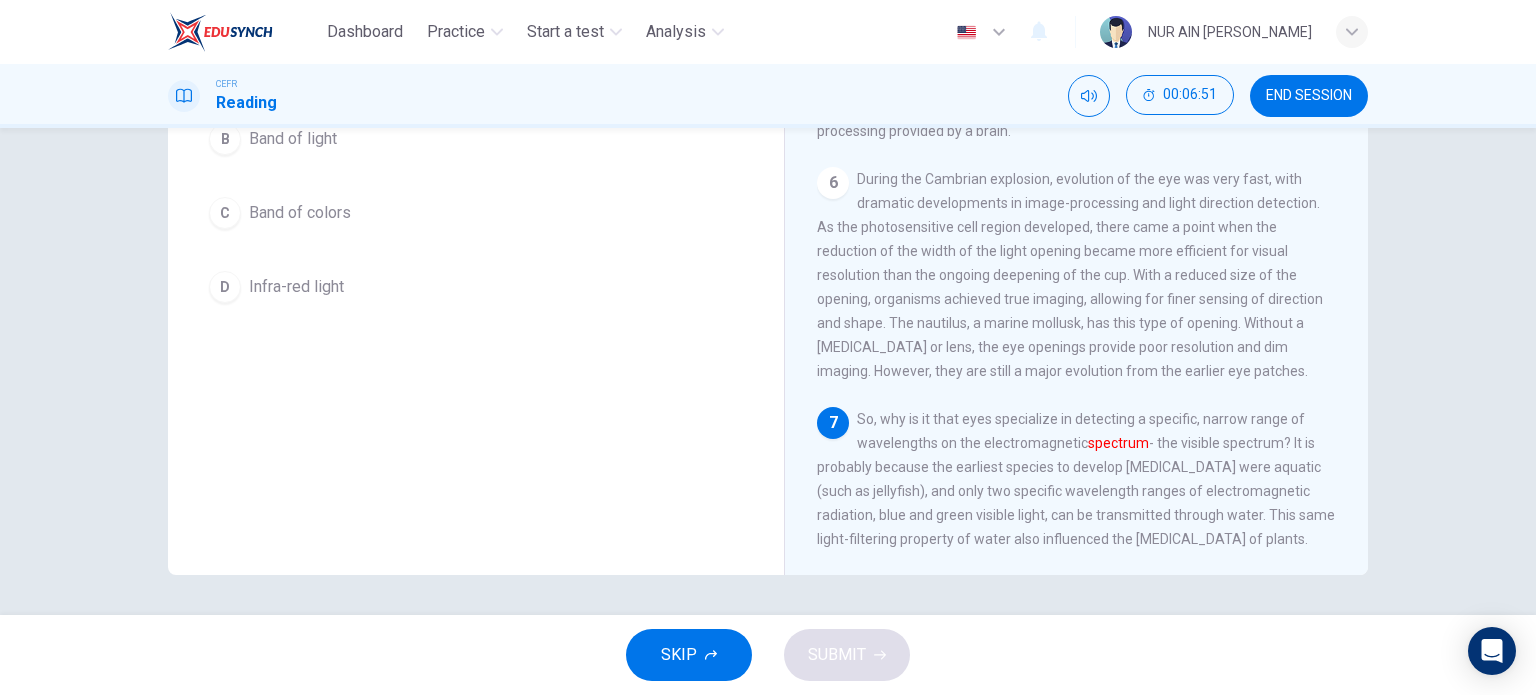 click on "So, why is it that eyes specialize in detecting a specific, narrow range of wavelengths on the electromagnetic  spectrum  - the visible spectrum? It is probably because the earliest species to develop photosensitivity were aquatic (such as jellyfish), and only two specific wavelength ranges of electromagnetic radiation, blue and green visible light, can be transmitted through water. This same light-filtering property of water also influenced the photosensitivity of plants." at bounding box center [1076, 479] 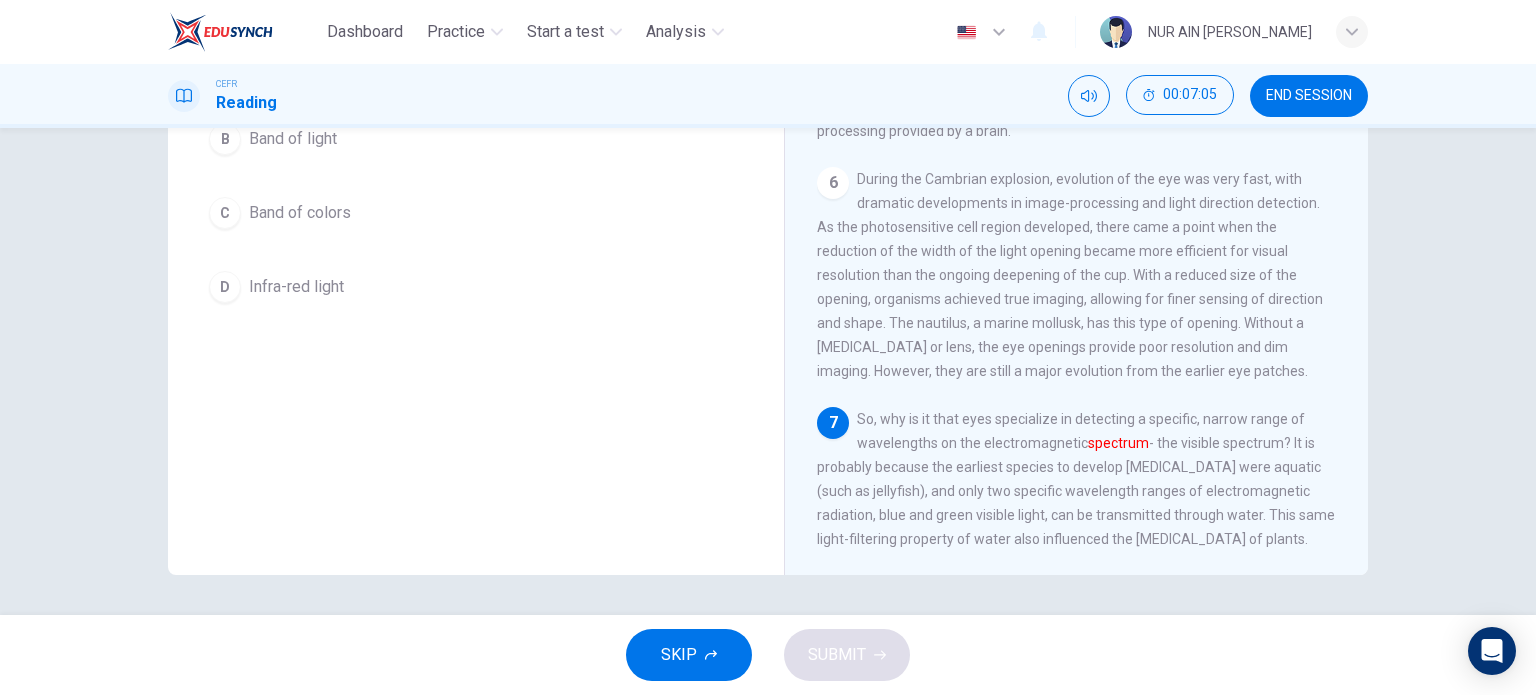 scroll, scrollTop: 894, scrollLeft: 0, axis: vertical 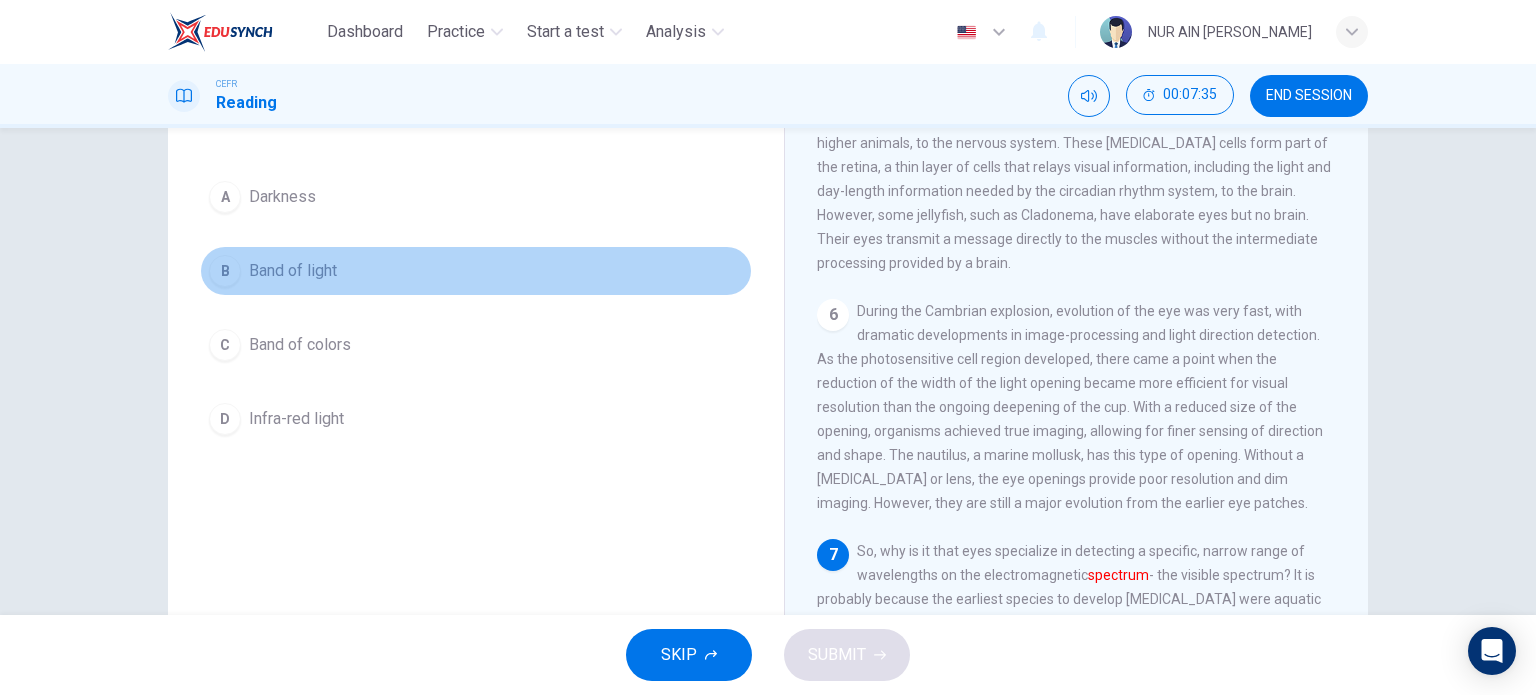 click on "Band of light" at bounding box center [293, 271] 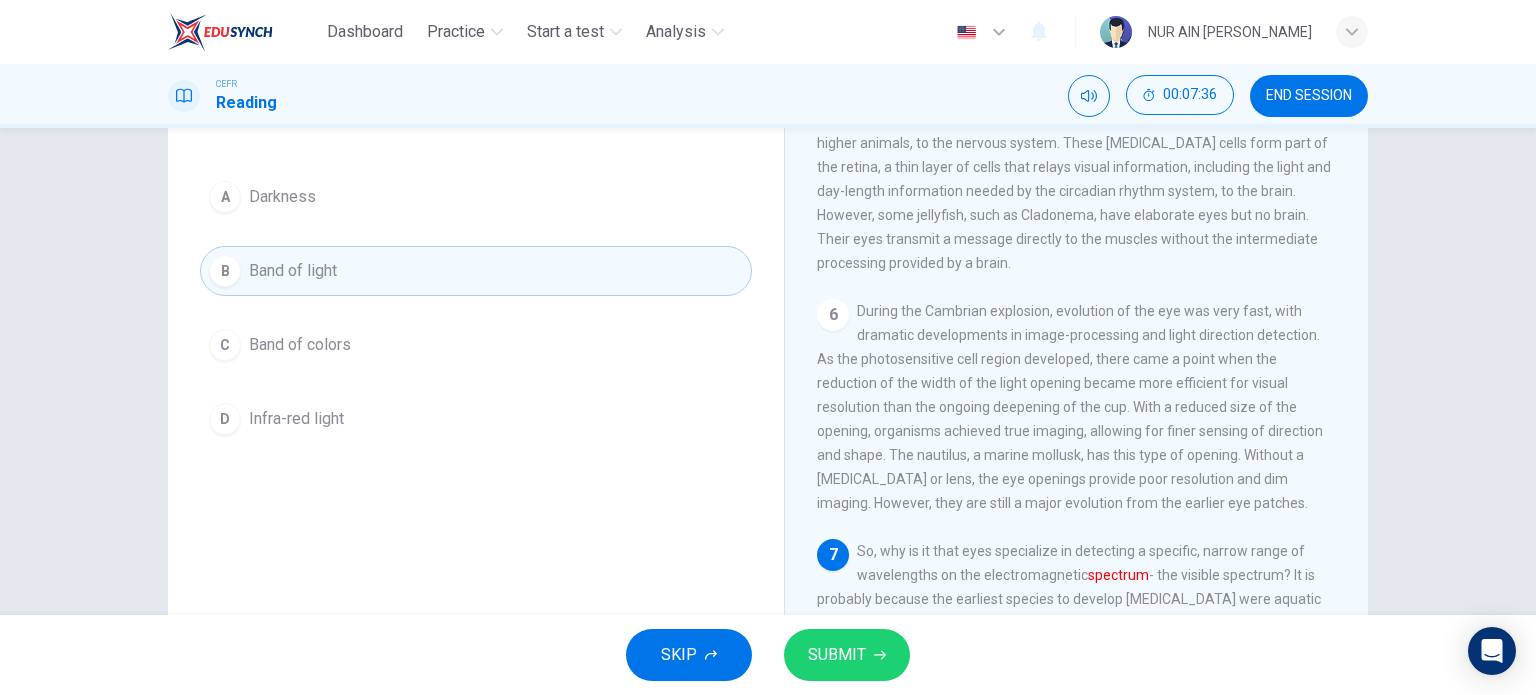 click on "SUBMIT" at bounding box center (837, 655) 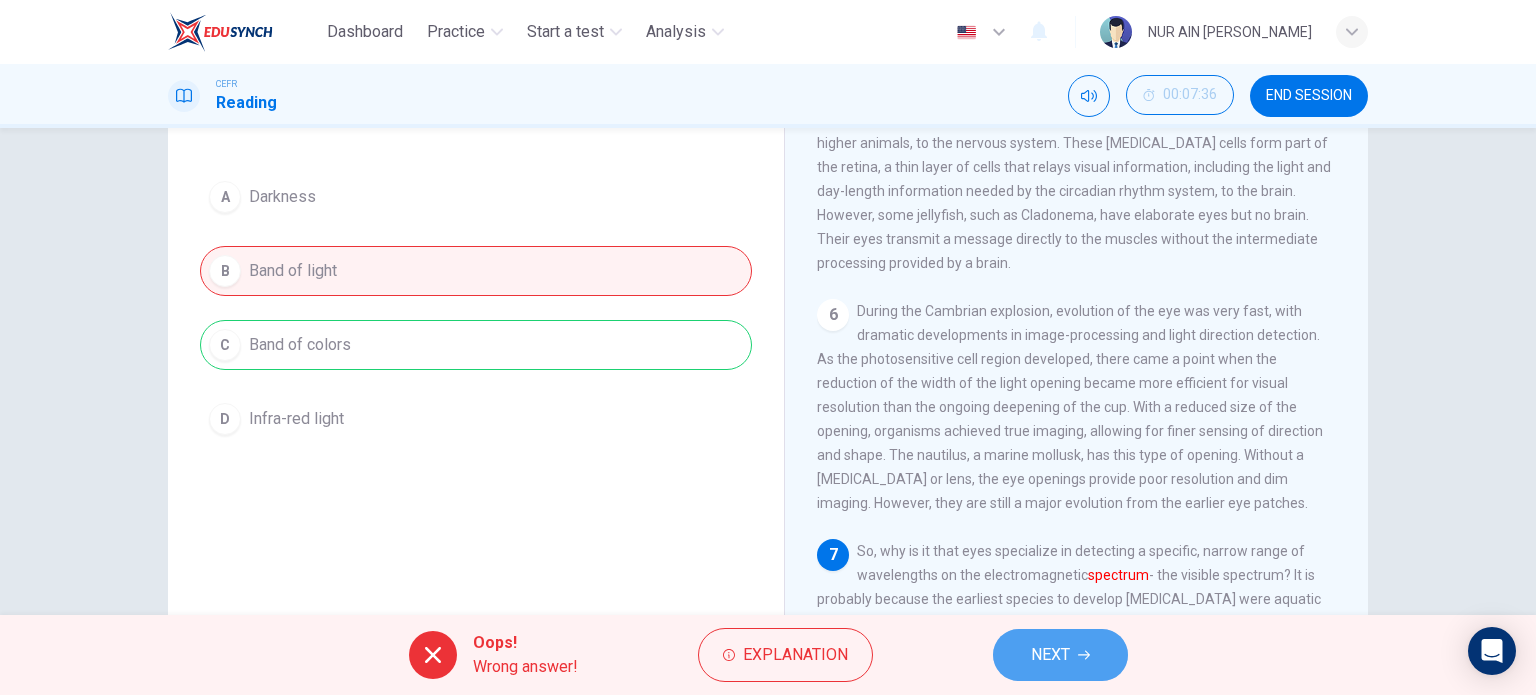click on "NEXT" at bounding box center (1050, 655) 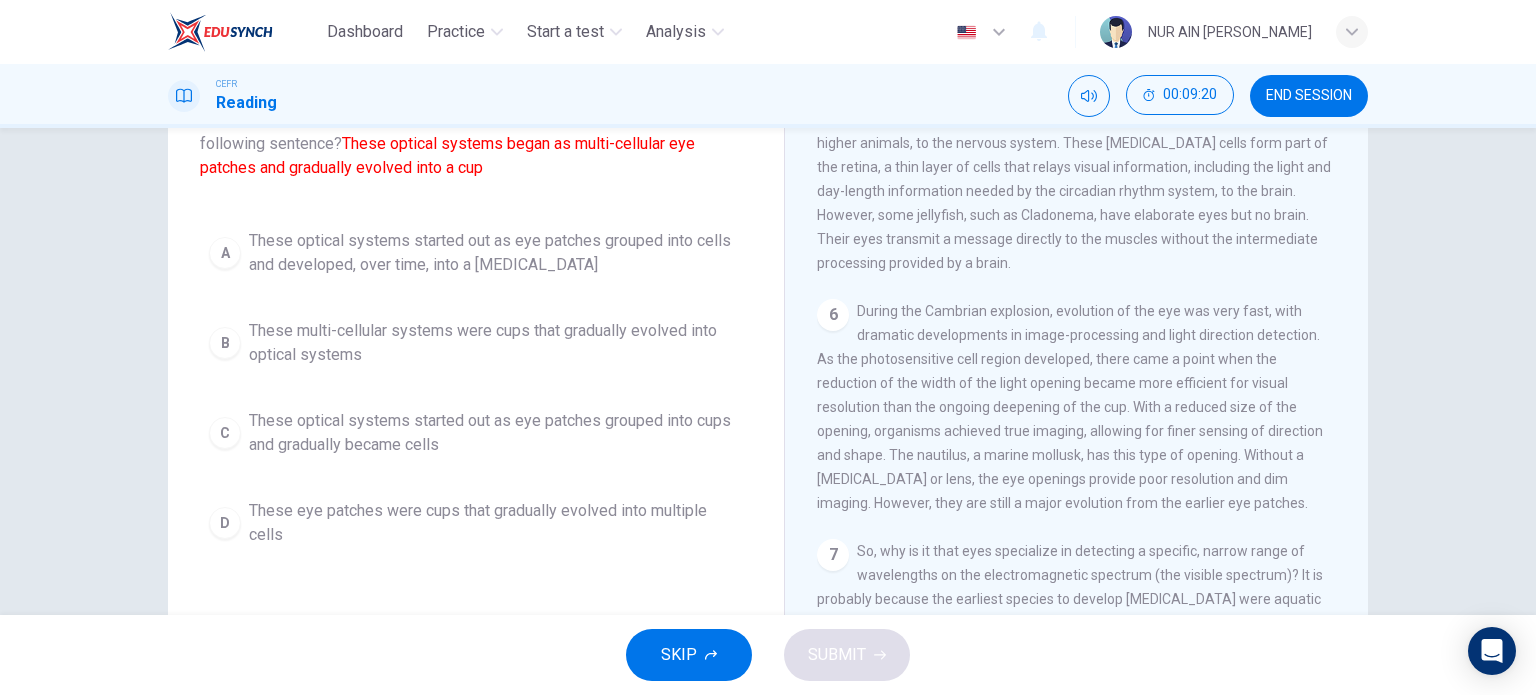 scroll, scrollTop: 288, scrollLeft: 0, axis: vertical 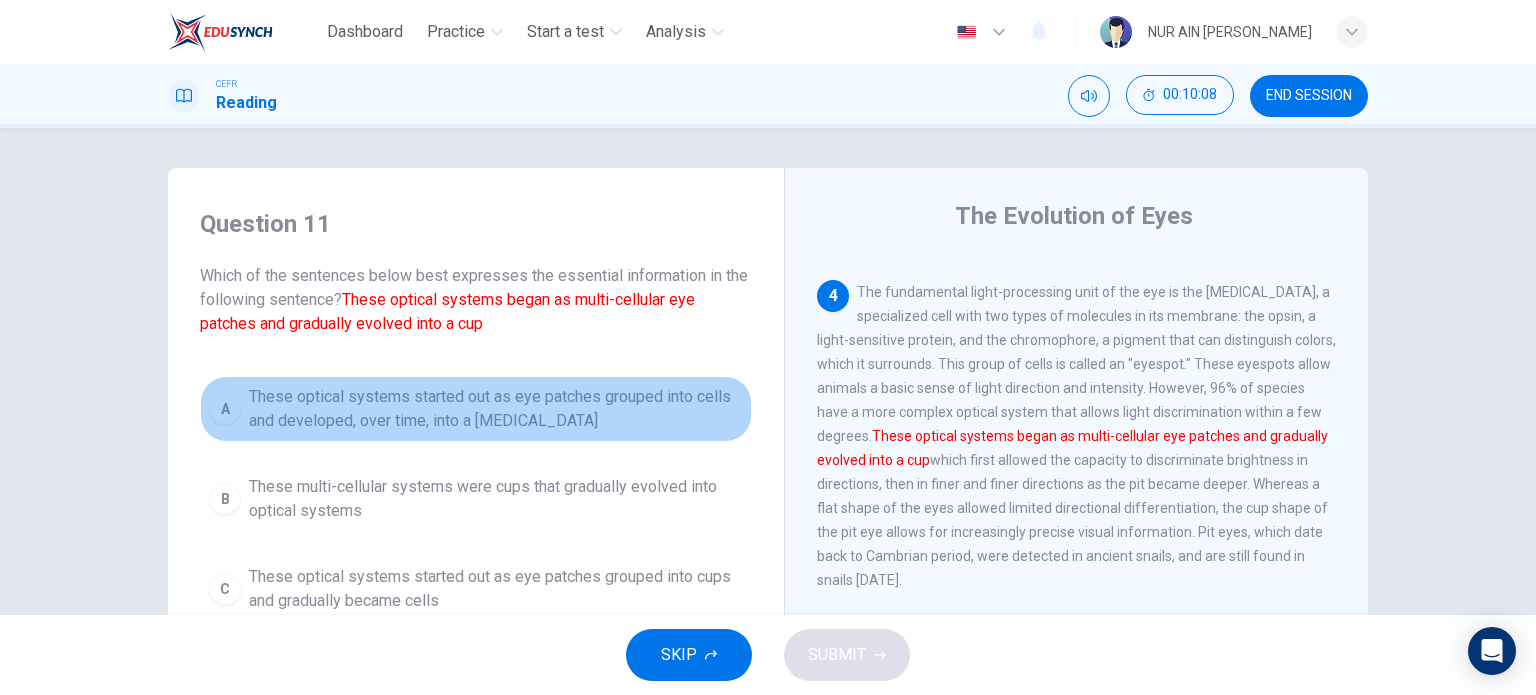 click on "These optical systems started out as eye patches grouped into cells and developed, over time, into a depression" at bounding box center (496, 409) 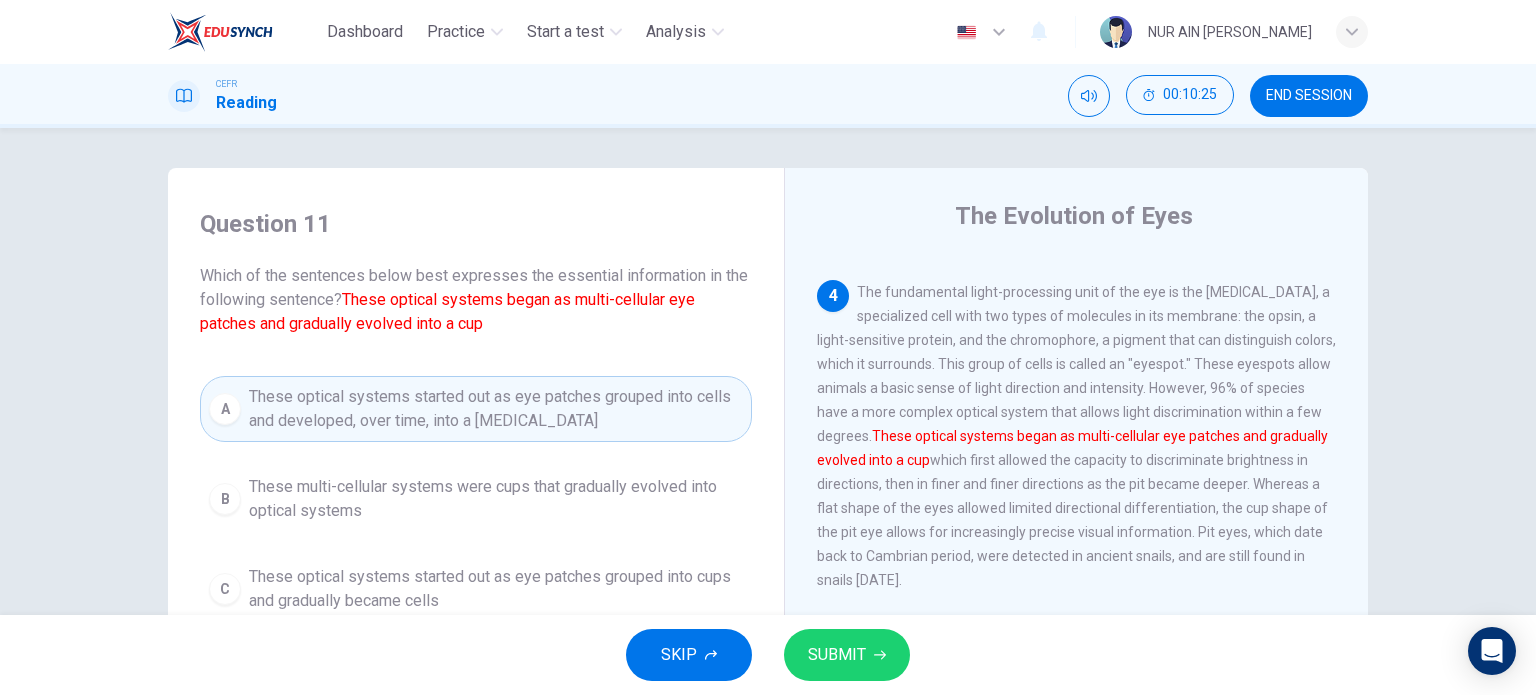 click on "These multi-cellular systems were cups that gradually evolved into optical systems" at bounding box center (496, 499) 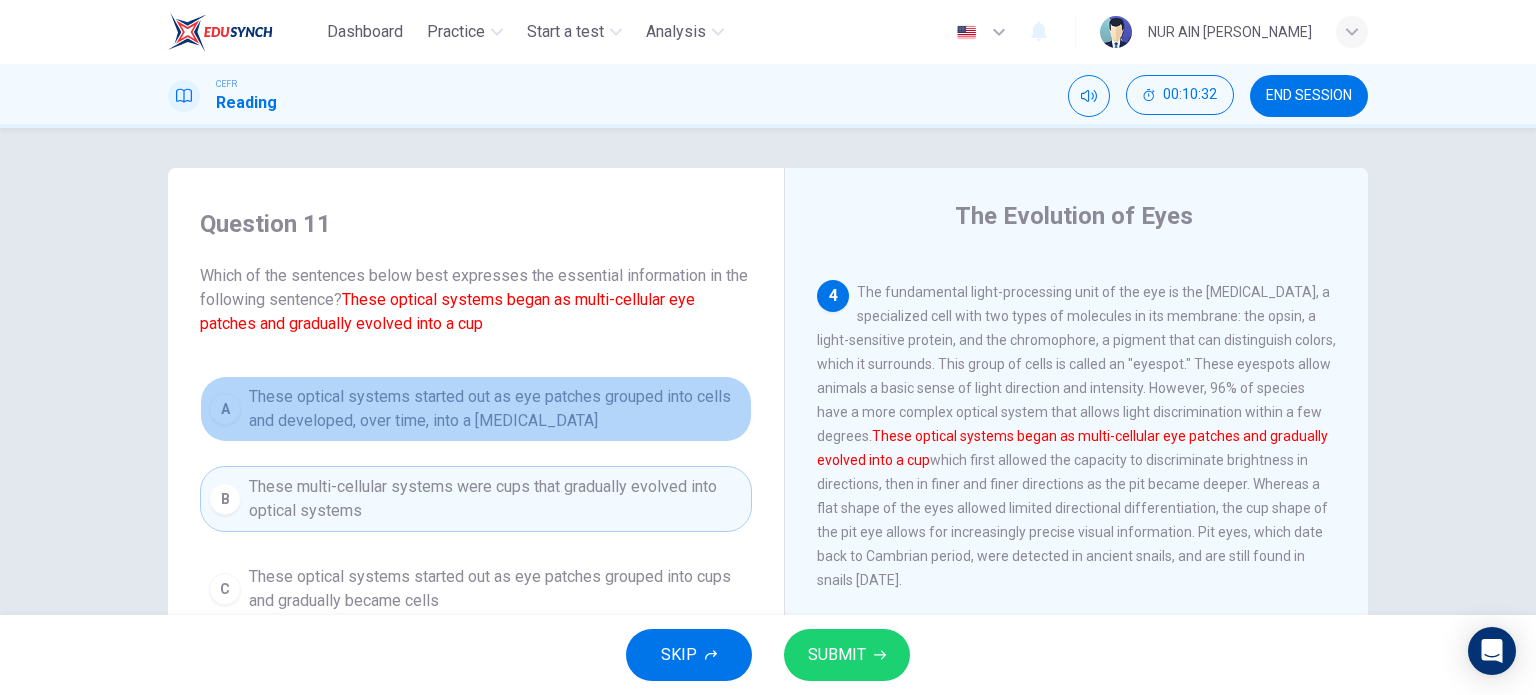 click on "These optical systems started out as eye patches grouped into cells and developed, over time, into a depression" at bounding box center (496, 409) 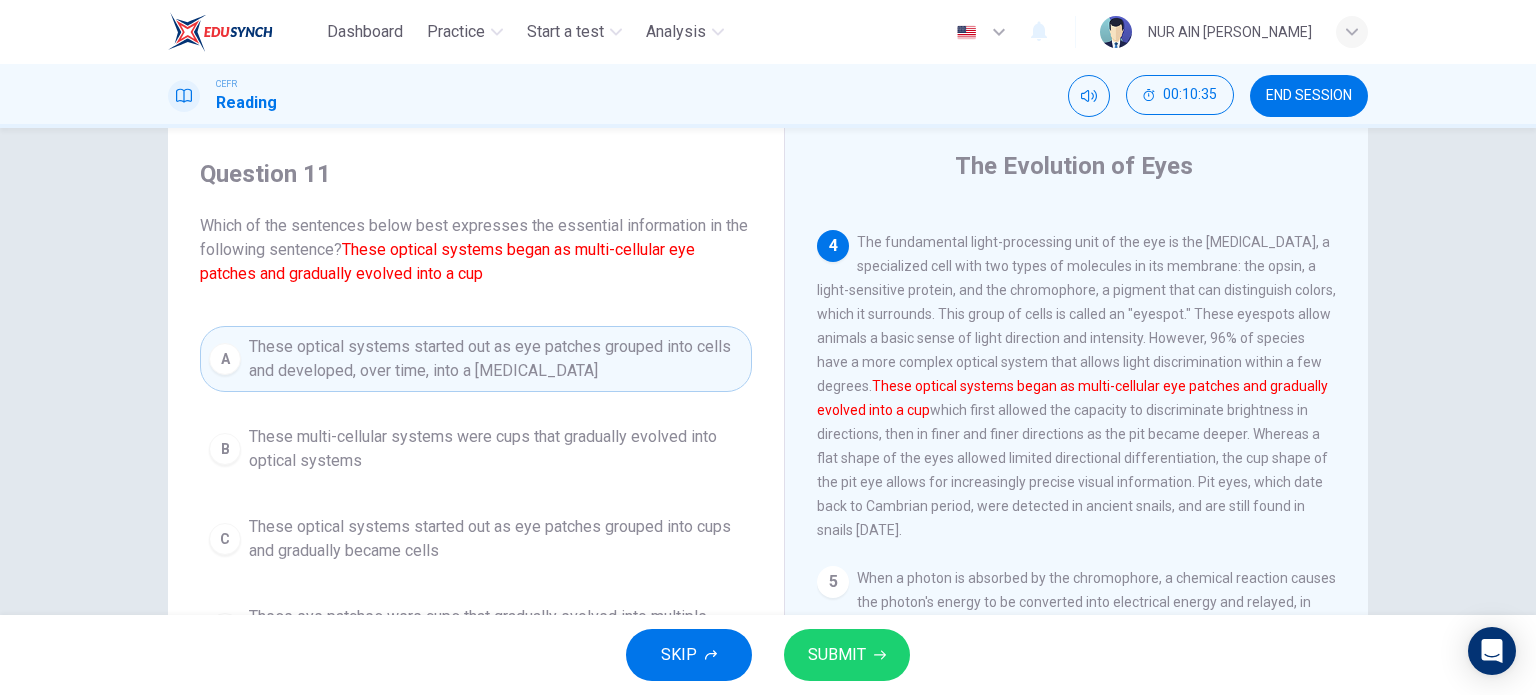 scroll, scrollTop: 100, scrollLeft: 0, axis: vertical 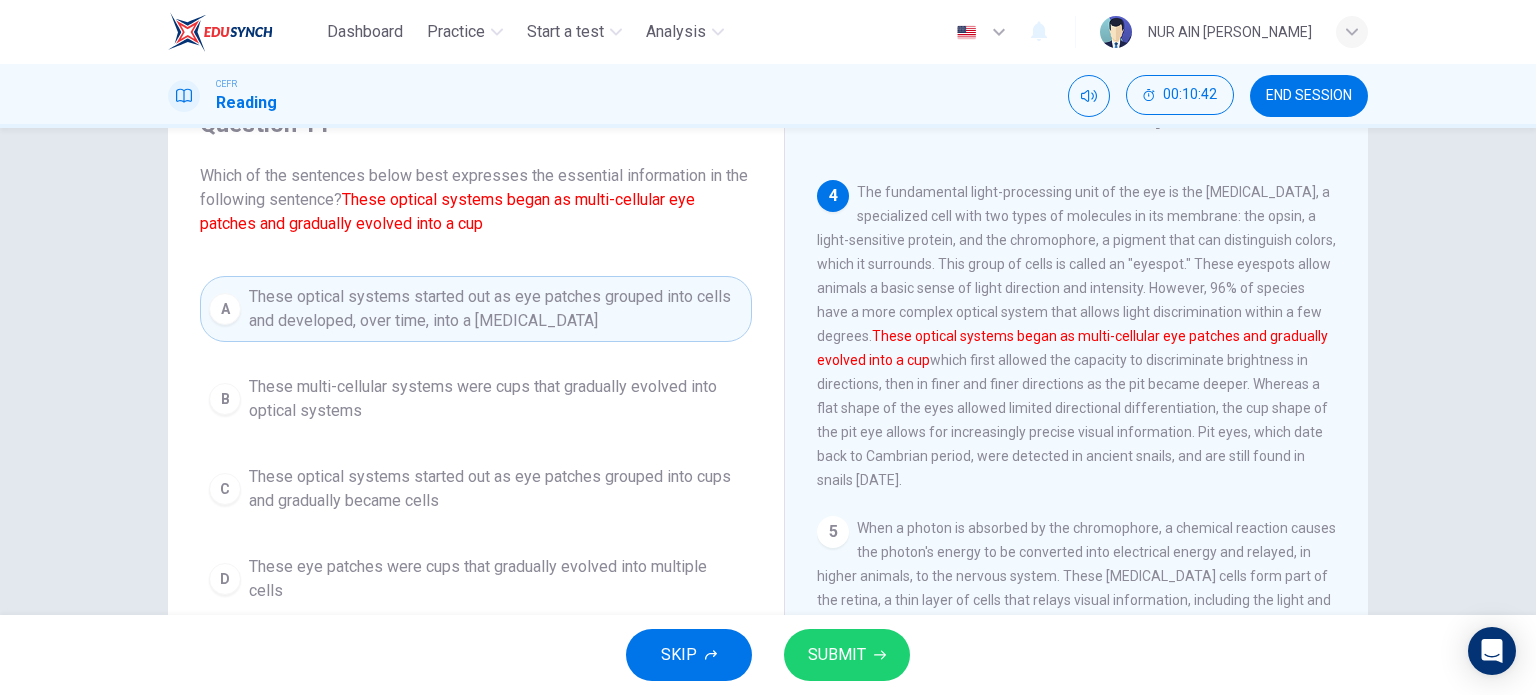 click on "These multi-cellular systems were cups that gradually evolved into optical systems" at bounding box center [496, 399] 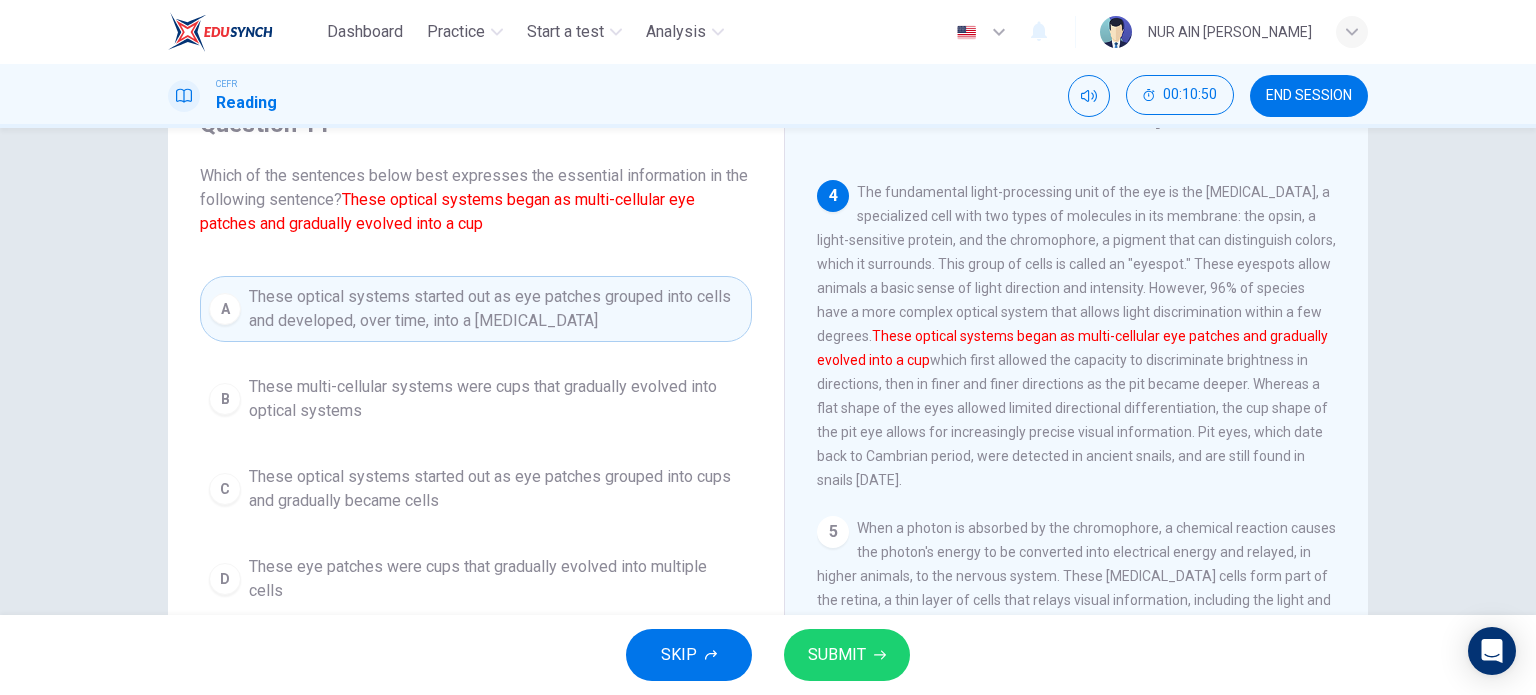 click on "SUBMIT" at bounding box center (837, 655) 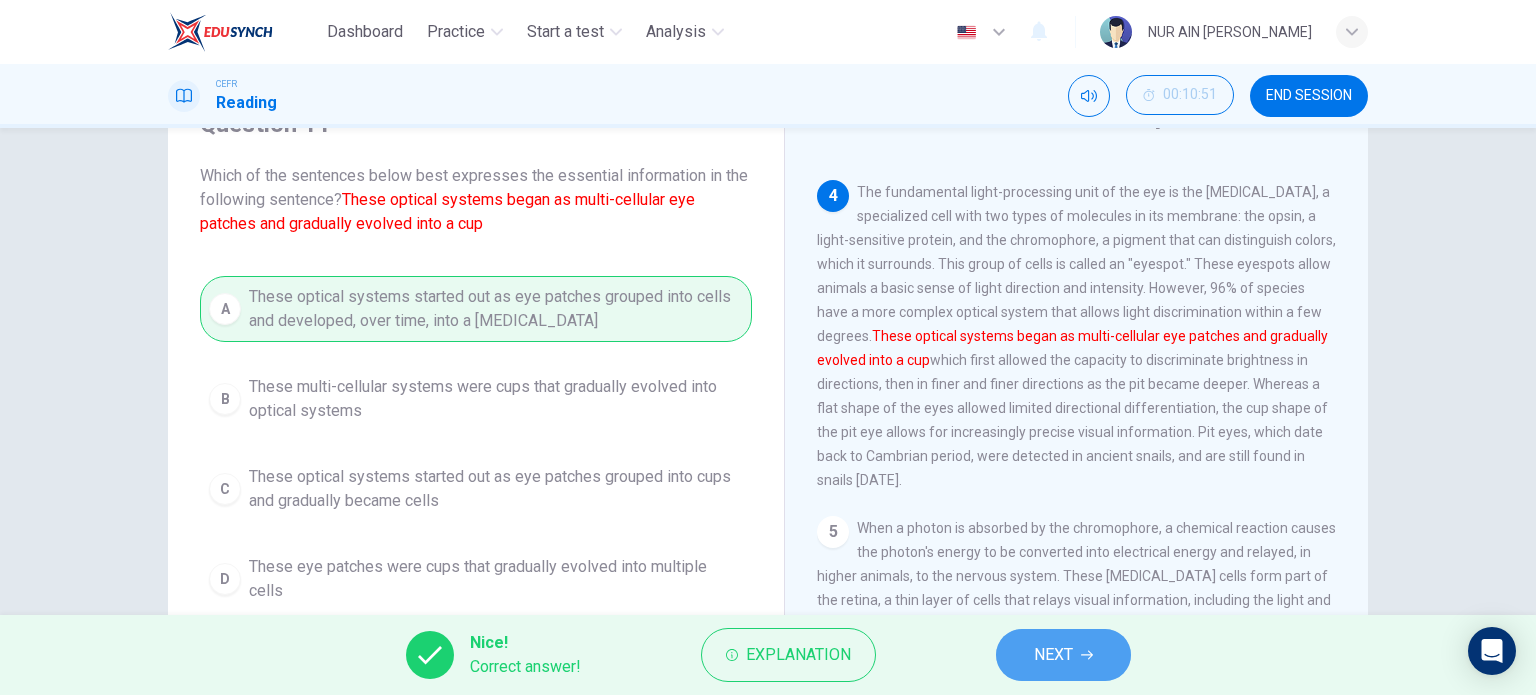 click on "NEXT" at bounding box center [1063, 655] 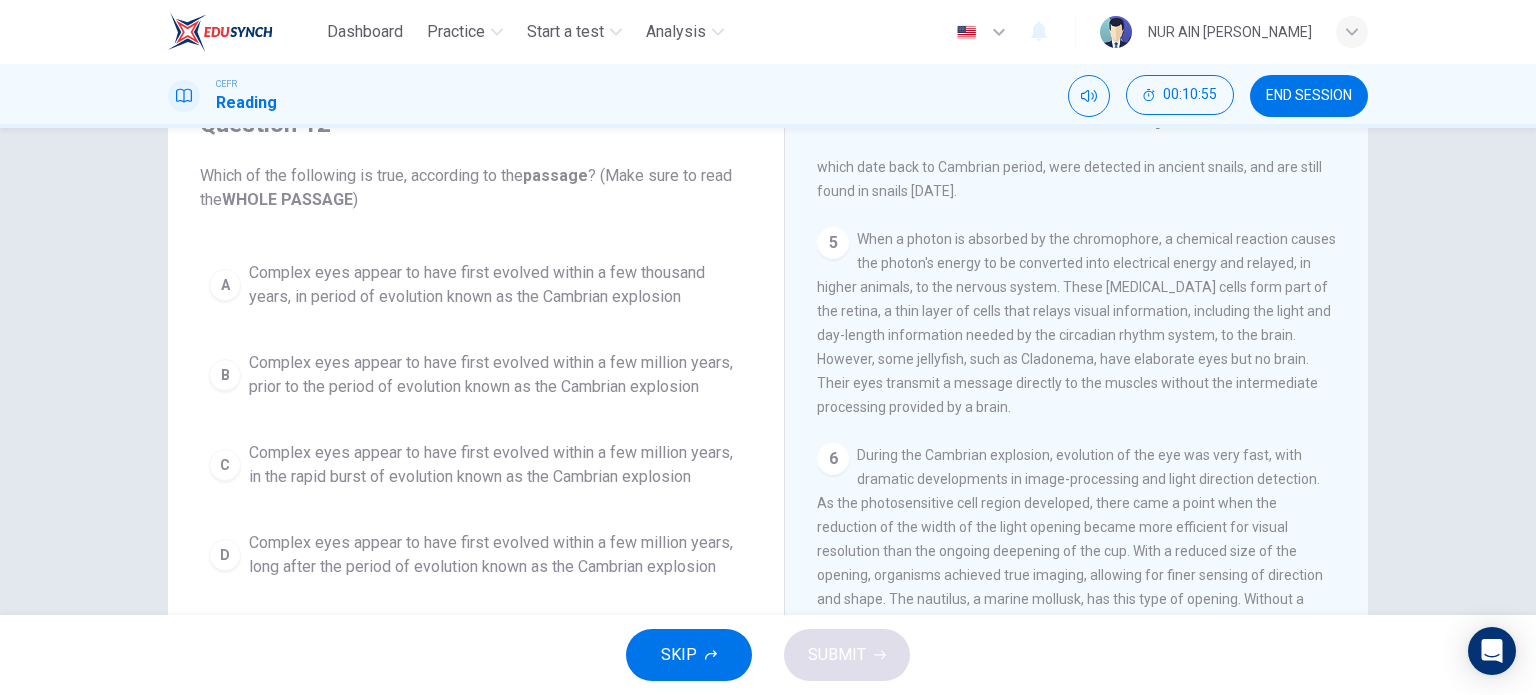 scroll, scrollTop: 949, scrollLeft: 0, axis: vertical 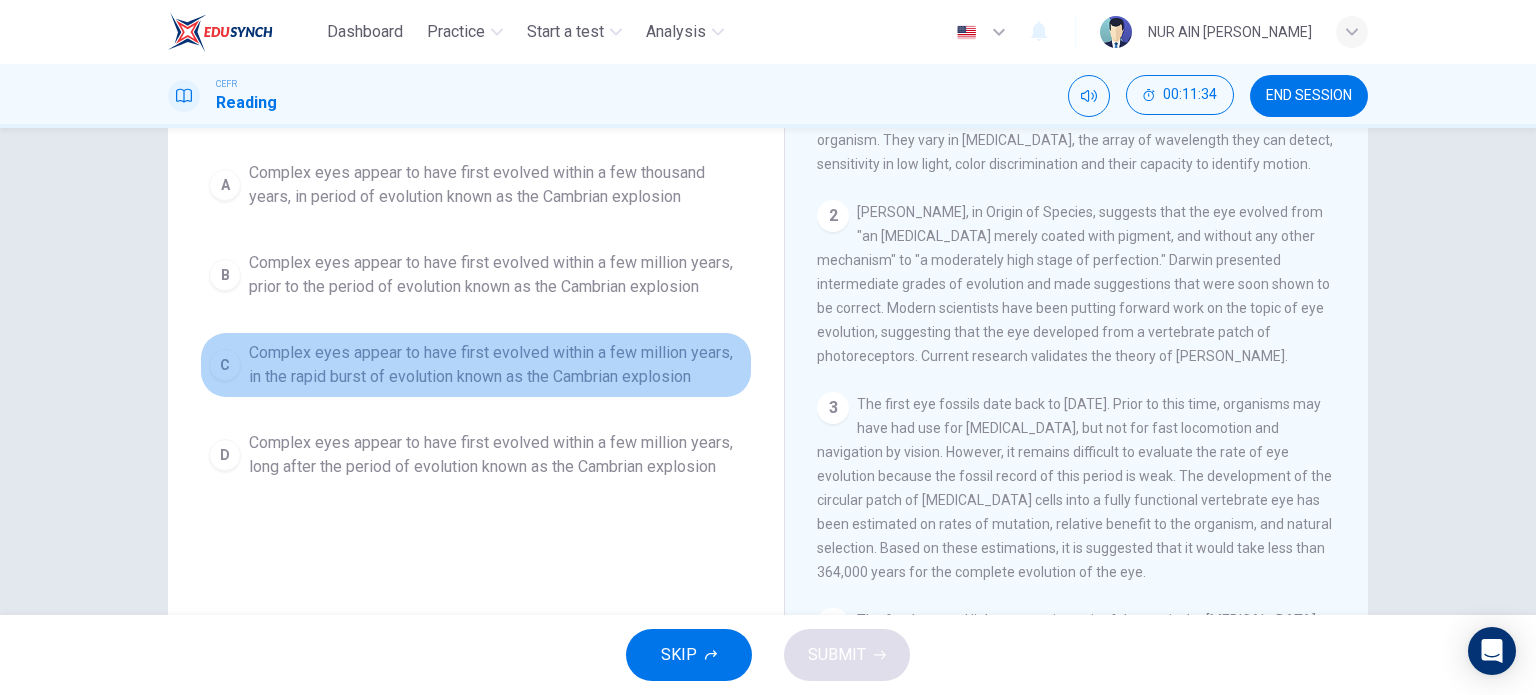 click on "Complex eyes appear to have first evolved within a few million years, in the rapid burst of evolution known as the Cambrian explosion" at bounding box center (496, 365) 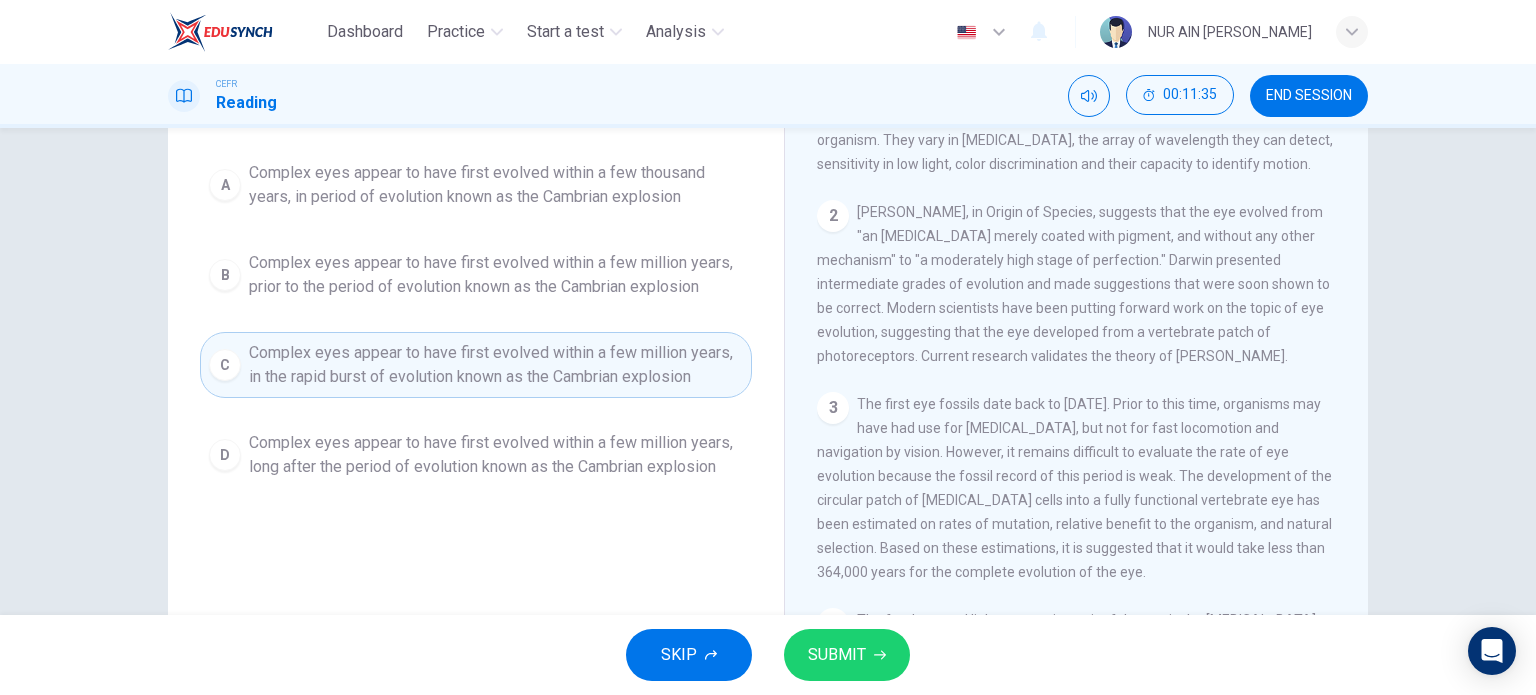 click on "SUBMIT" at bounding box center [837, 655] 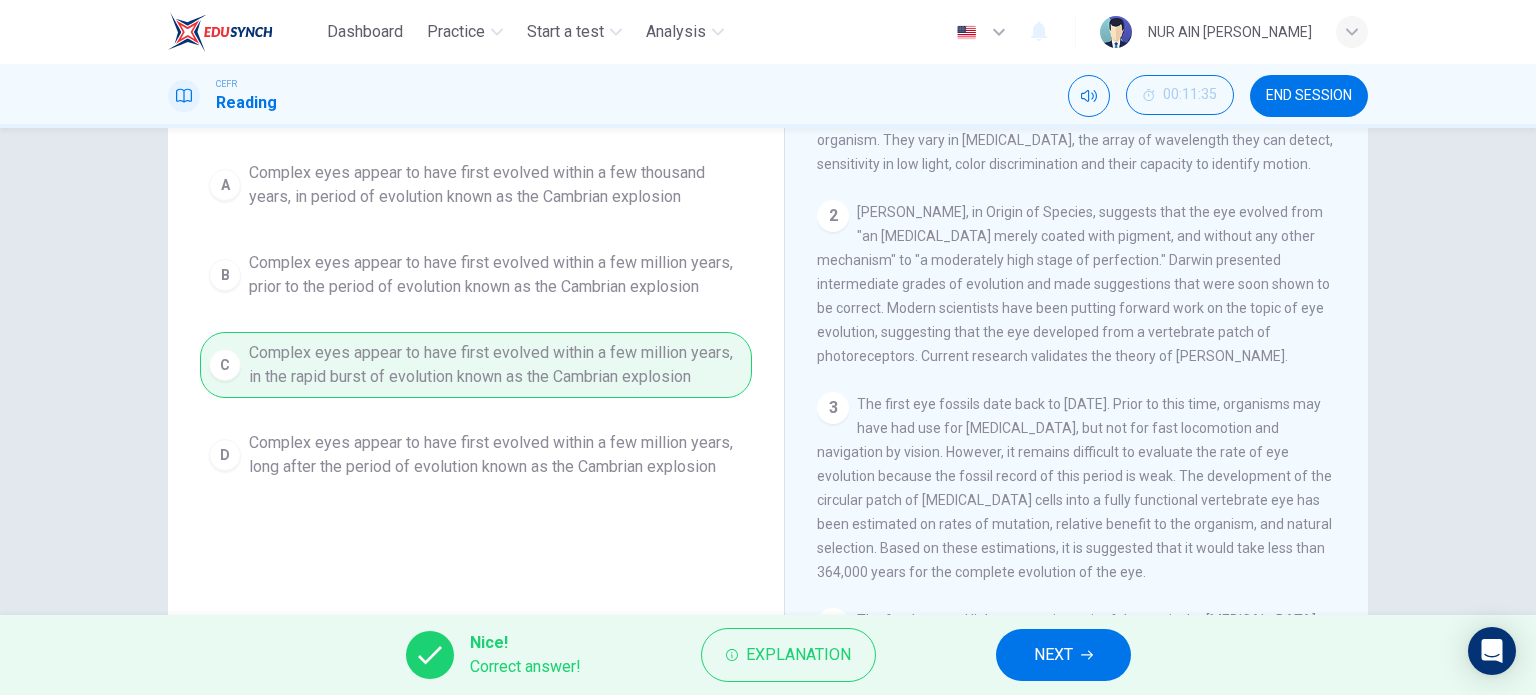 click on "NEXT" at bounding box center [1053, 655] 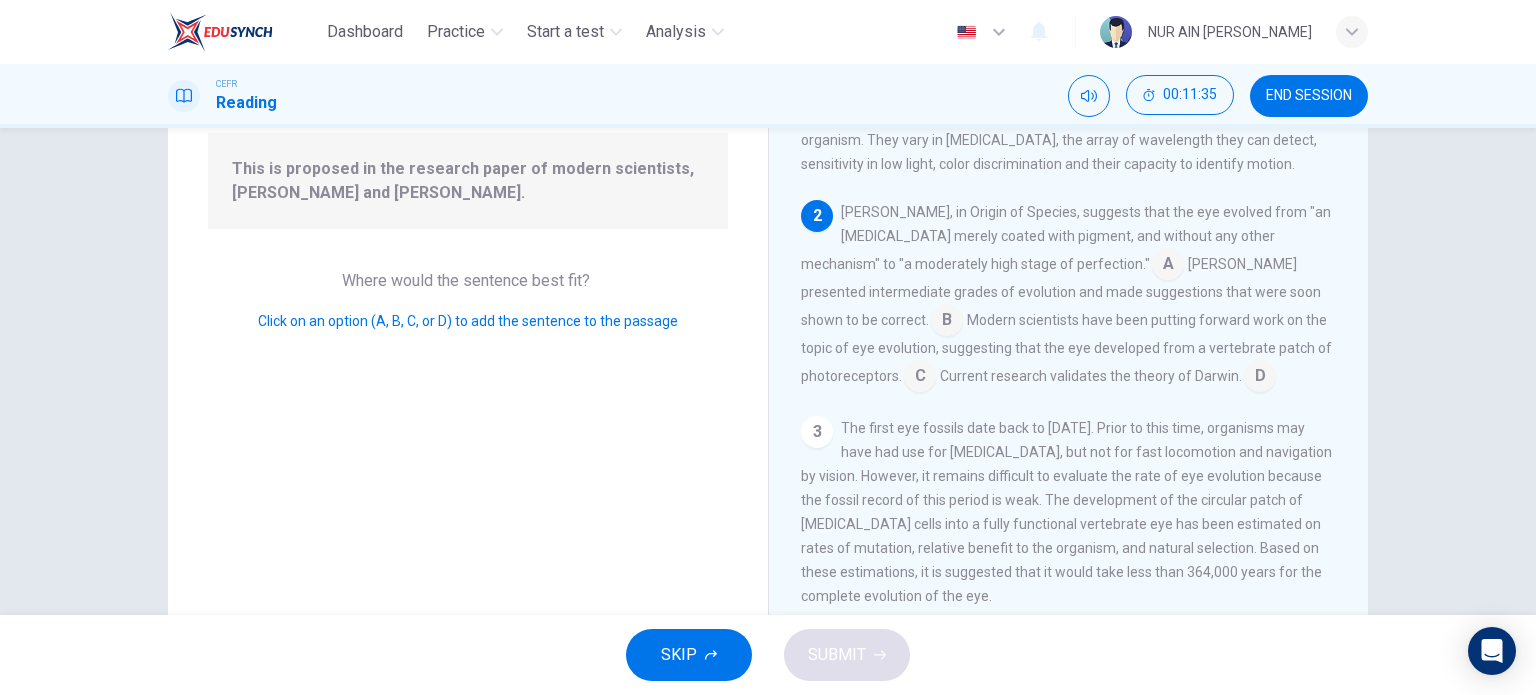 scroll, scrollTop: 148, scrollLeft: 0, axis: vertical 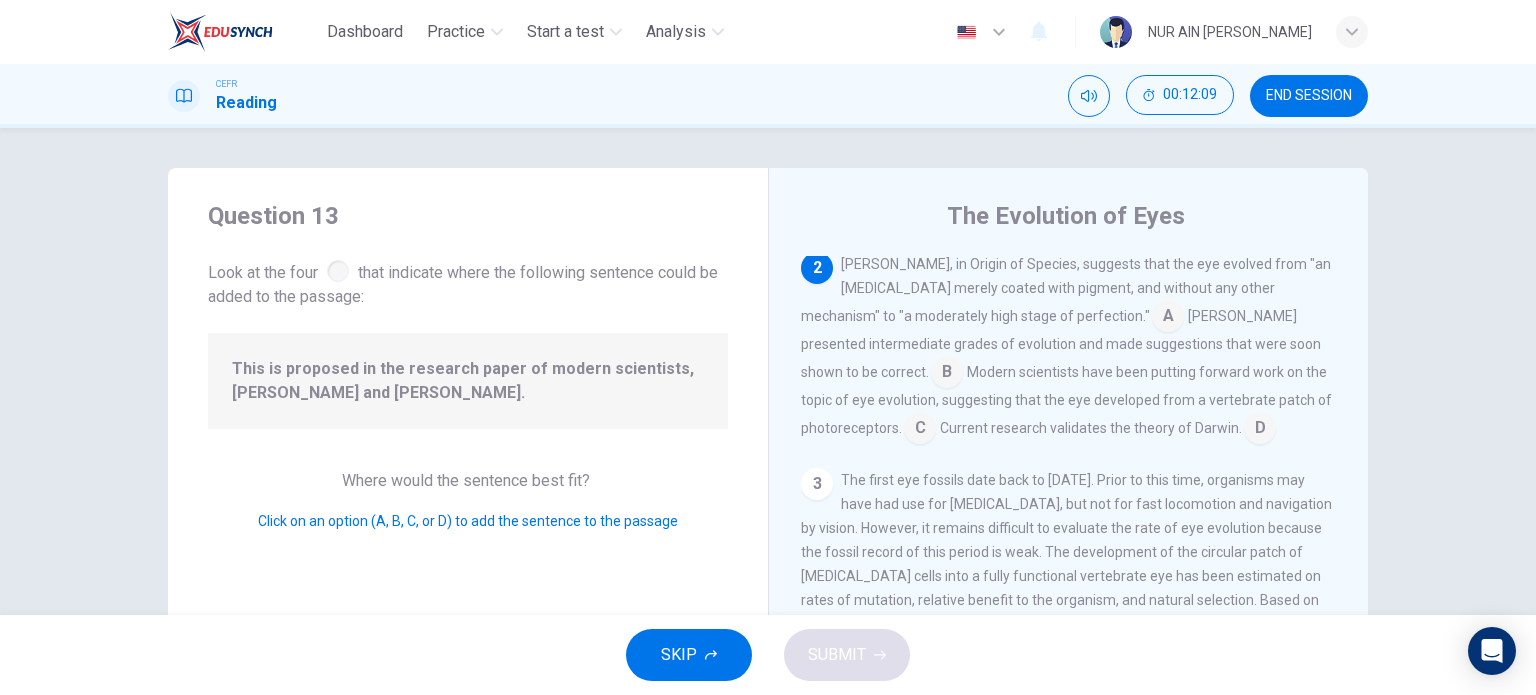 click at bounding box center (920, 430) 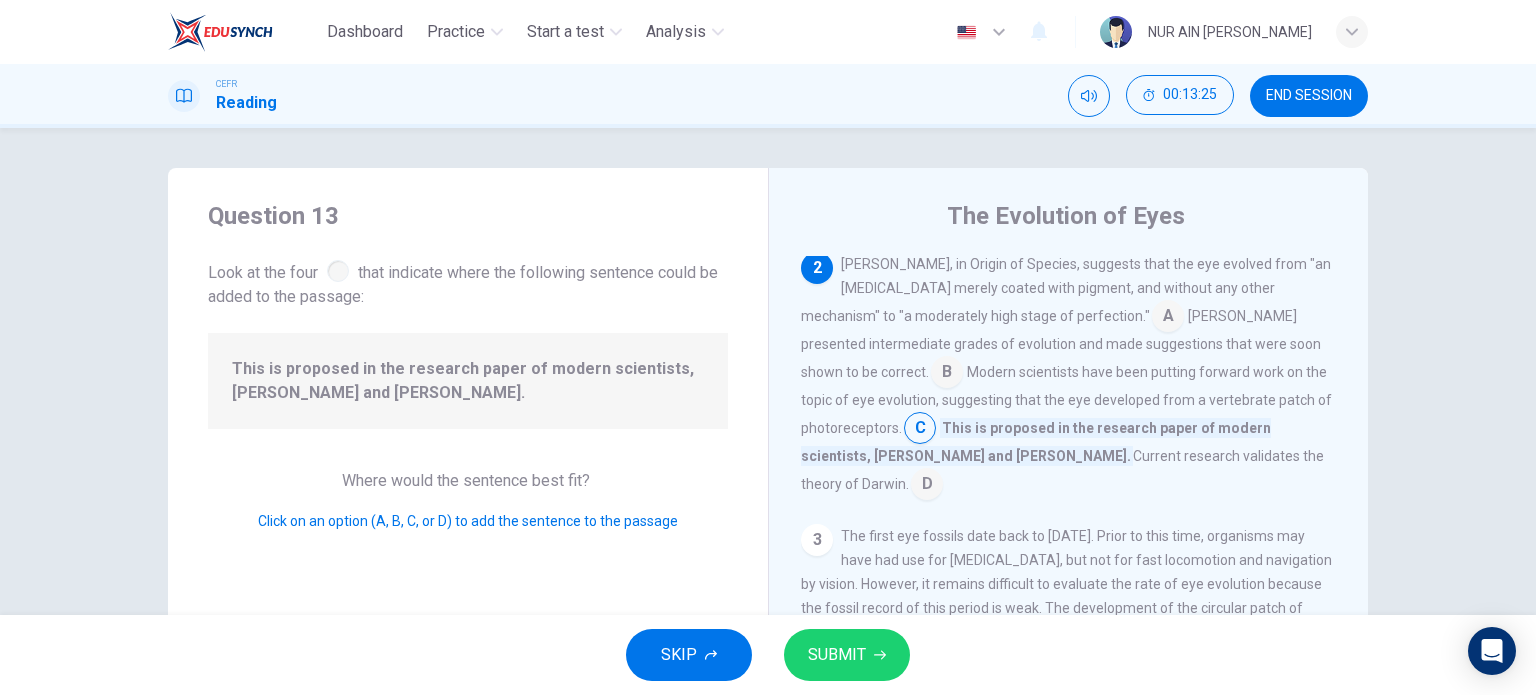 click on "SUBMIT" at bounding box center (847, 655) 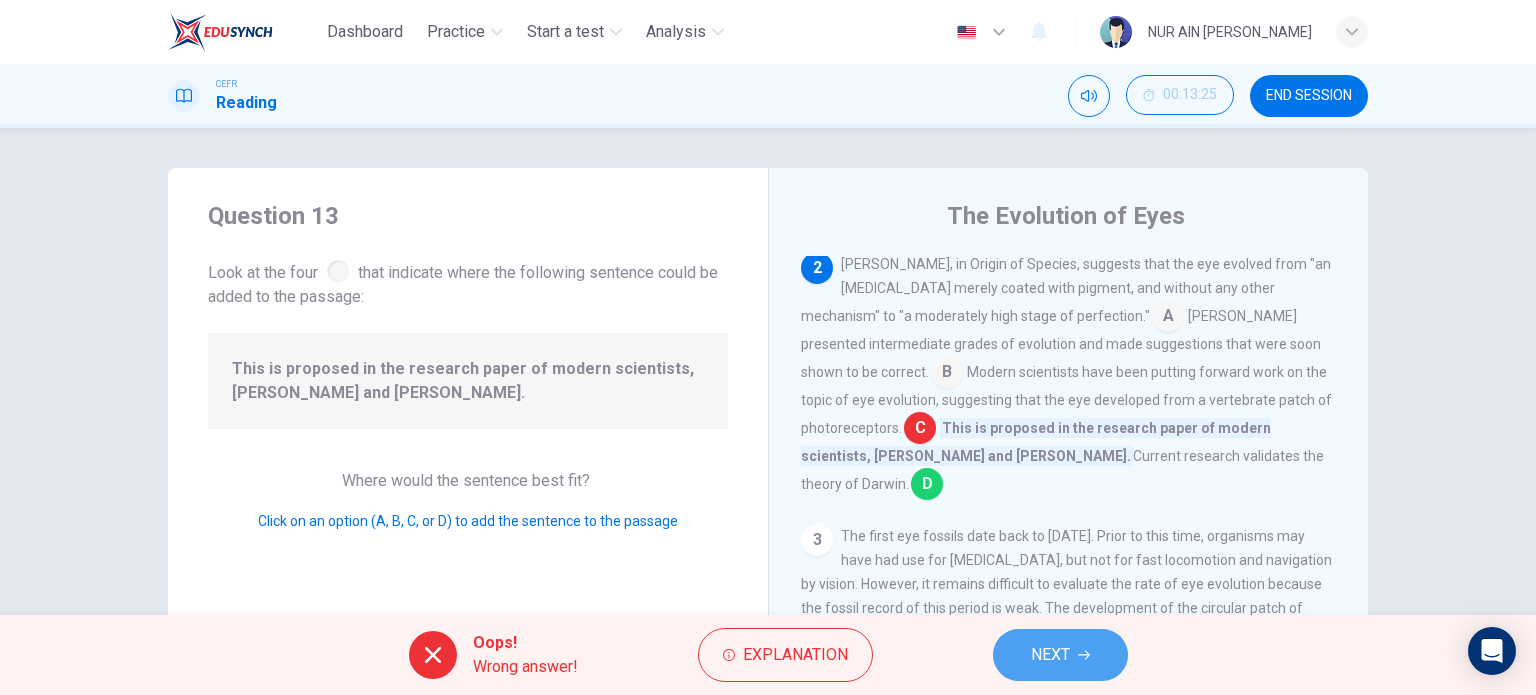 click on "NEXT" at bounding box center [1060, 655] 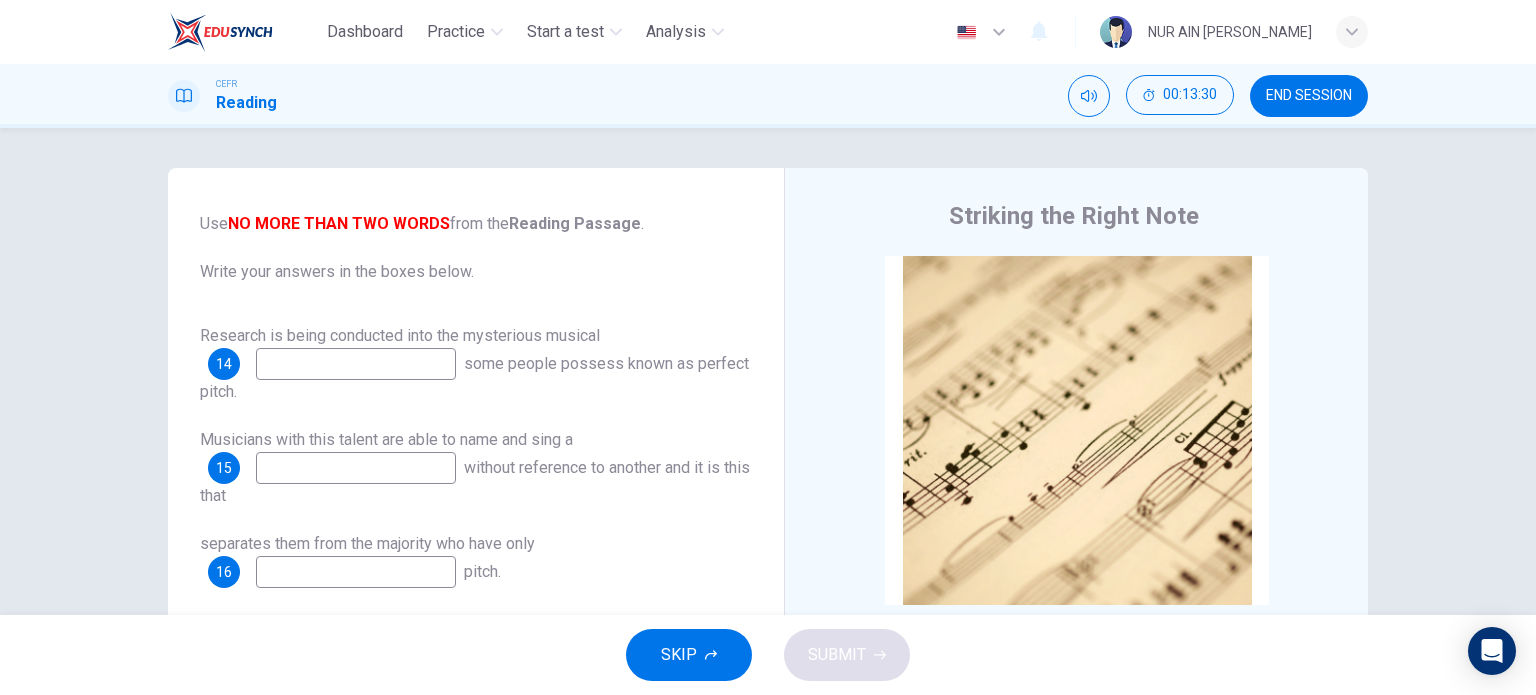 scroll, scrollTop: 0, scrollLeft: 0, axis: both 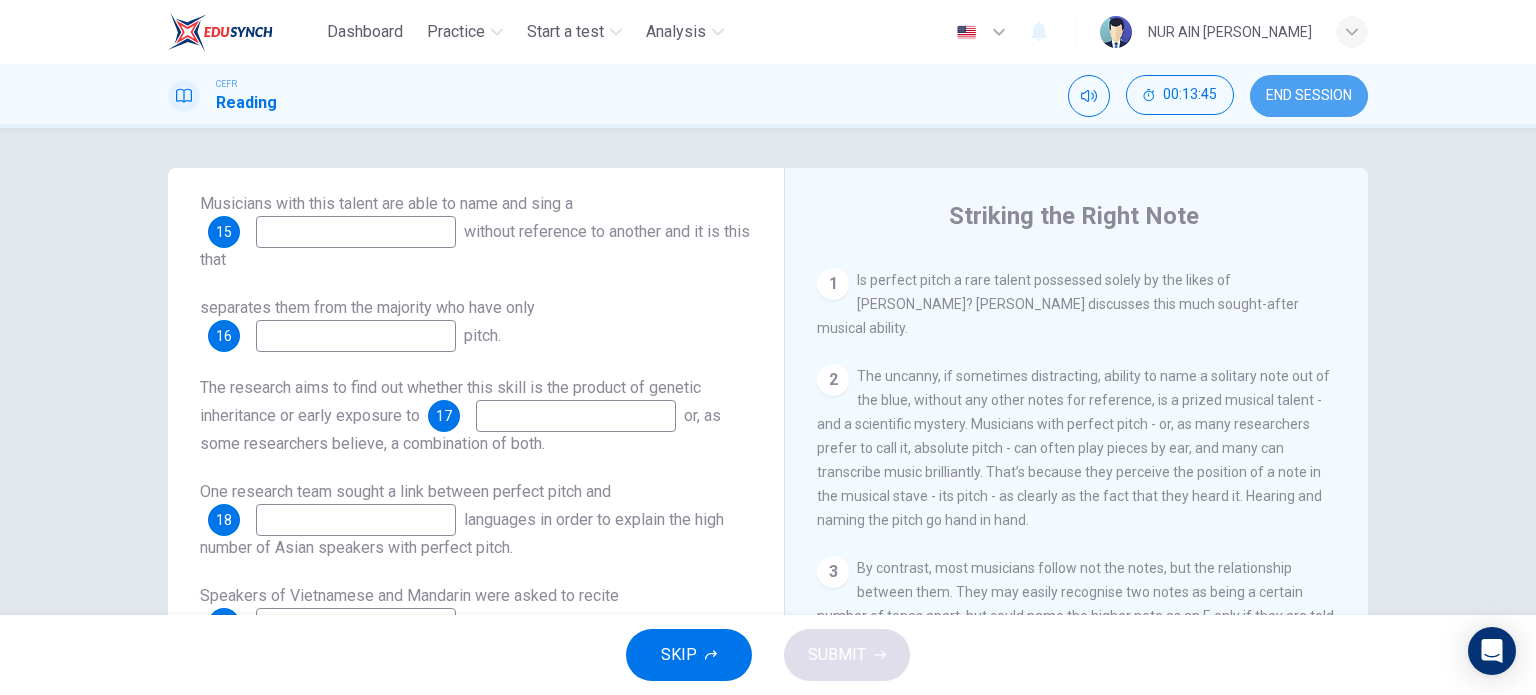 click on "END SESSION" at bounding box center [1309, 96] 